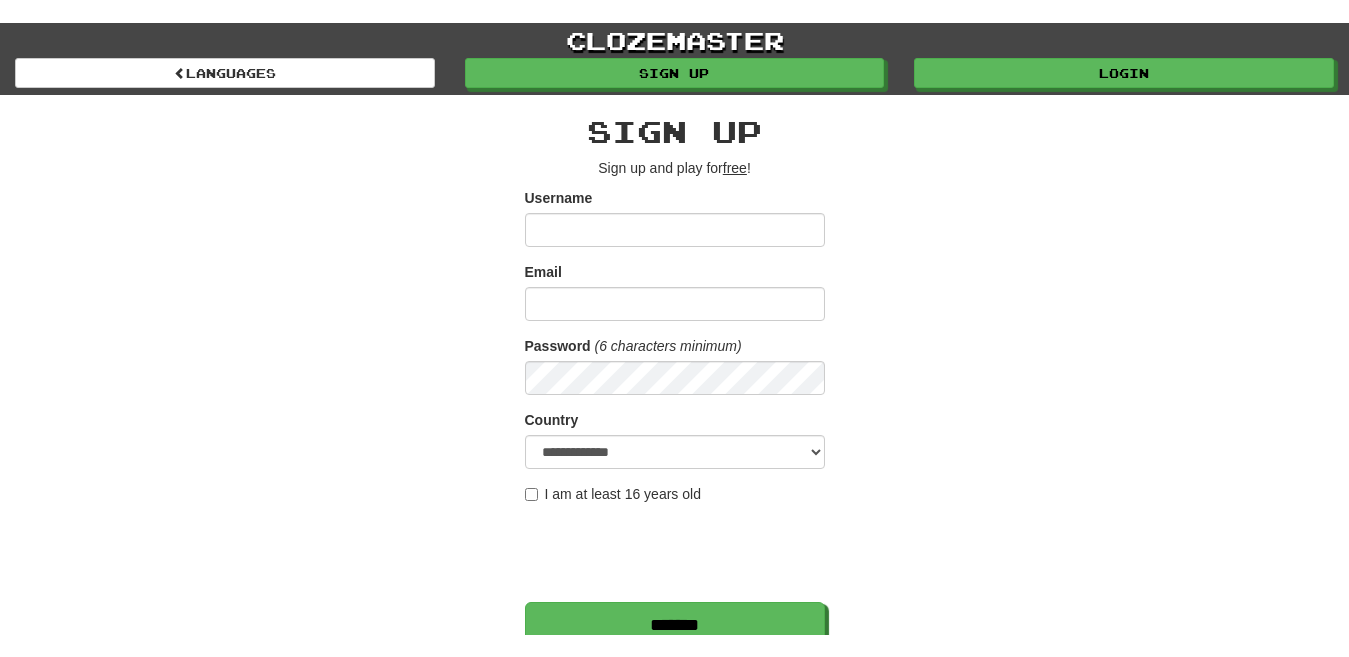scroll, scrollTop: 0, scrollLeft: 0, axis: both 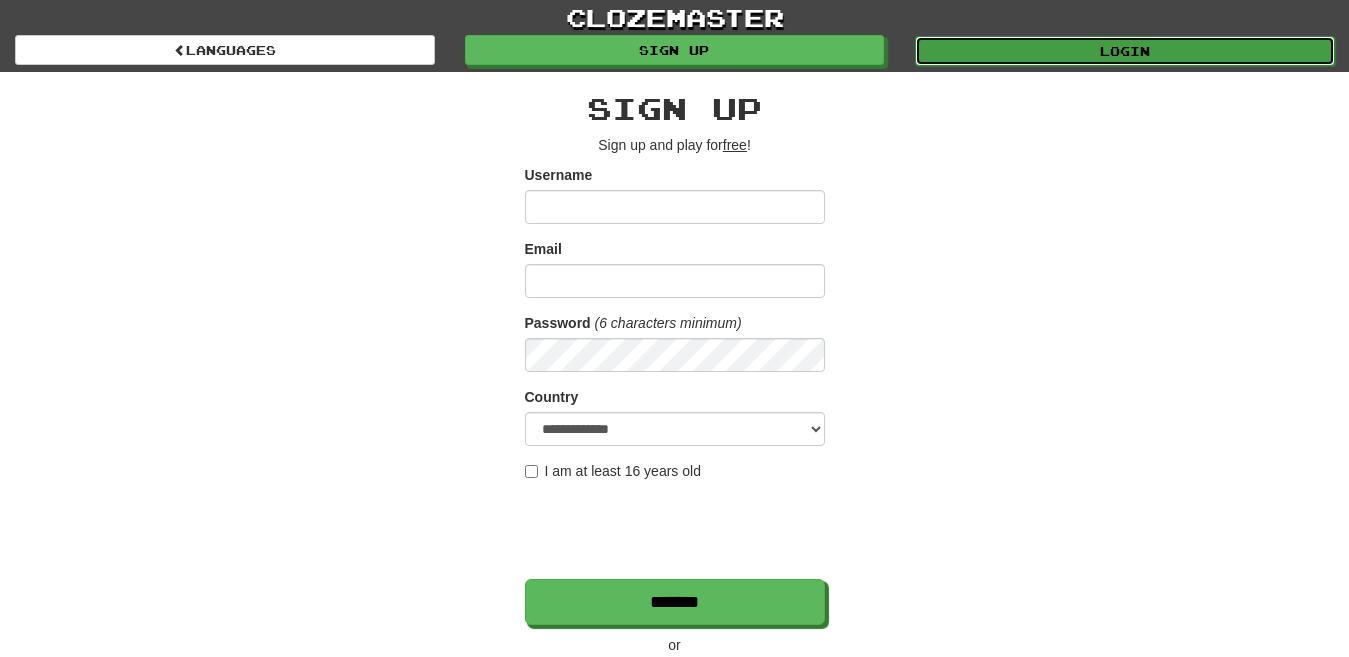 click on "Login" at bounding box center [1125, 51] 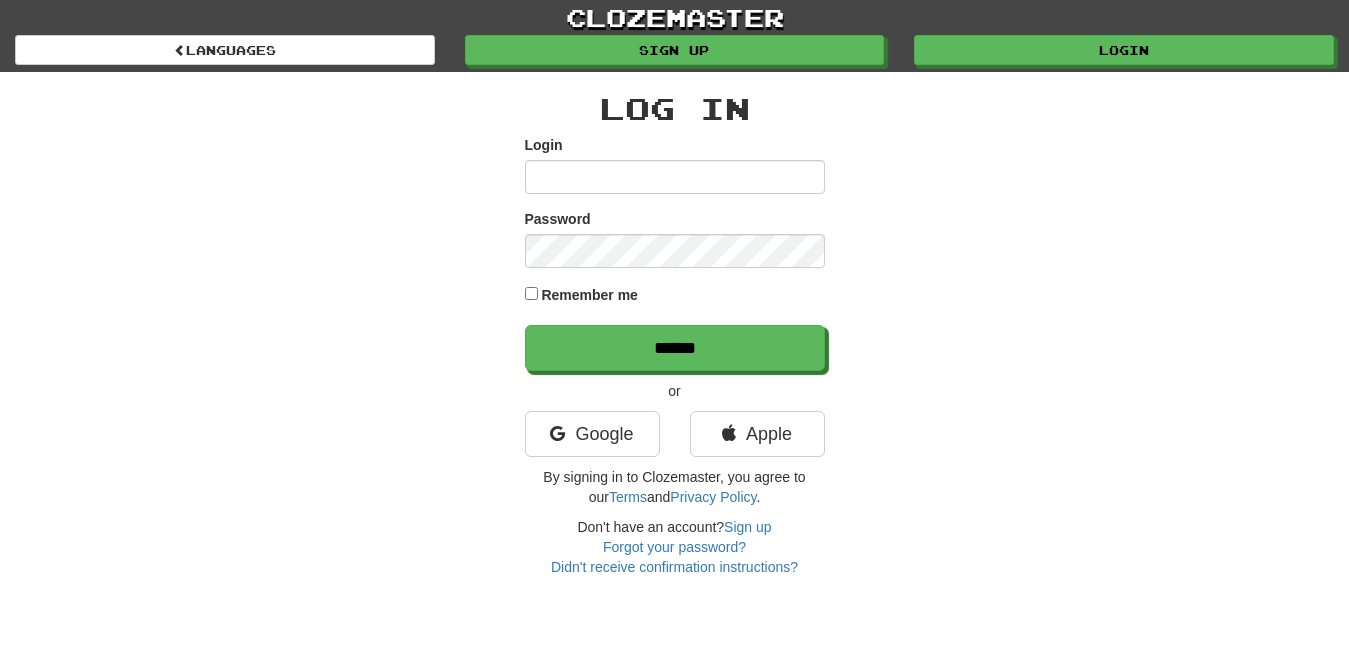scroll, scrollTop: 0, scrollLeft: 0, axis: both 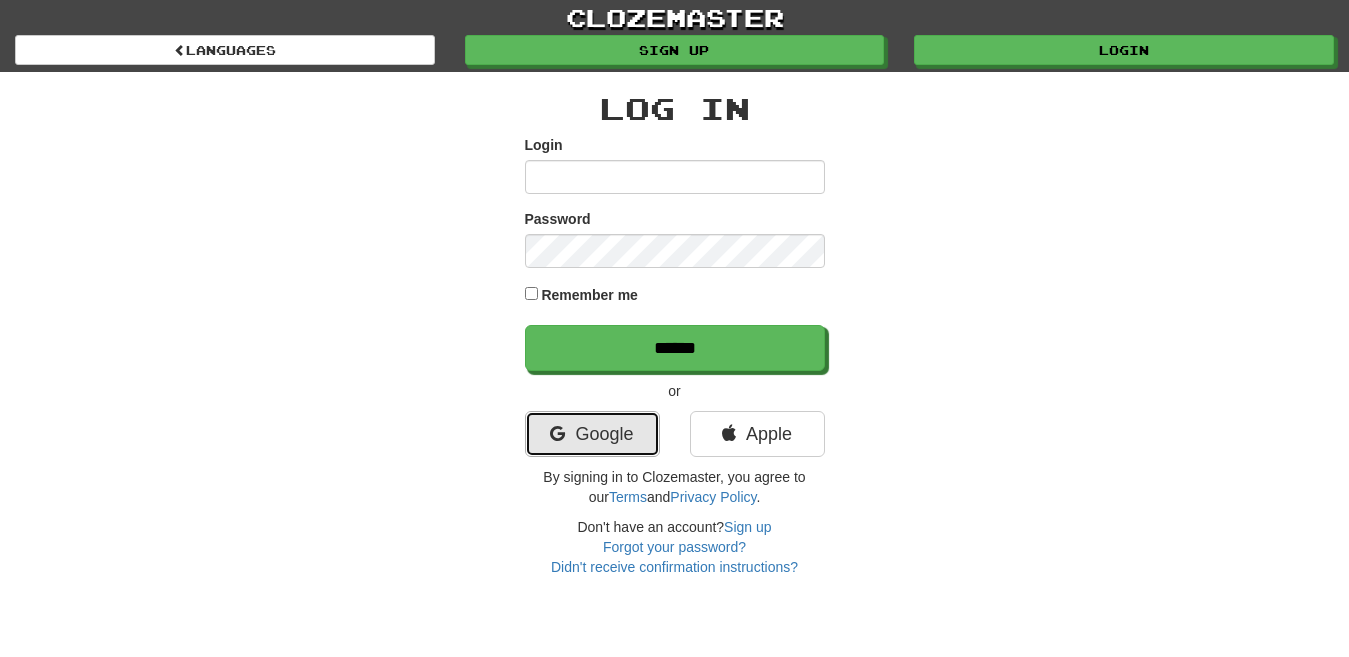 click on "Google" at bounding box center [592, 434] 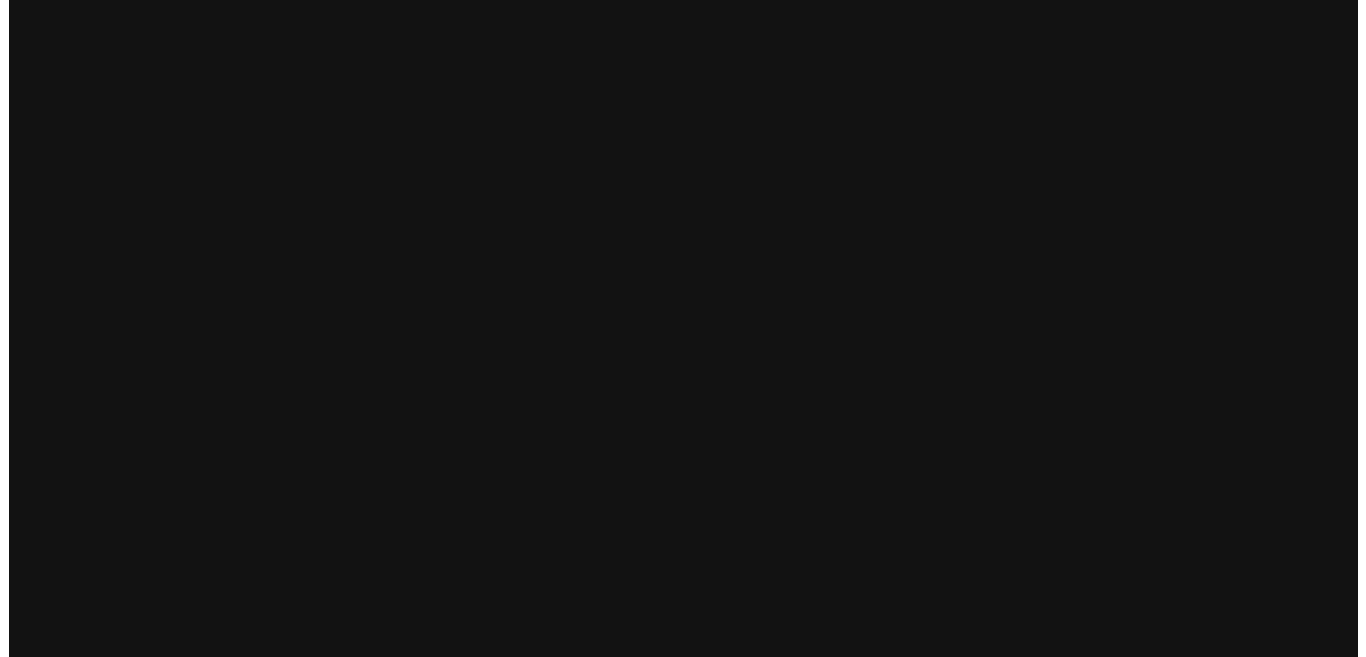 scroll, scrollTop: 0, scrollLeft: 0, axis: both 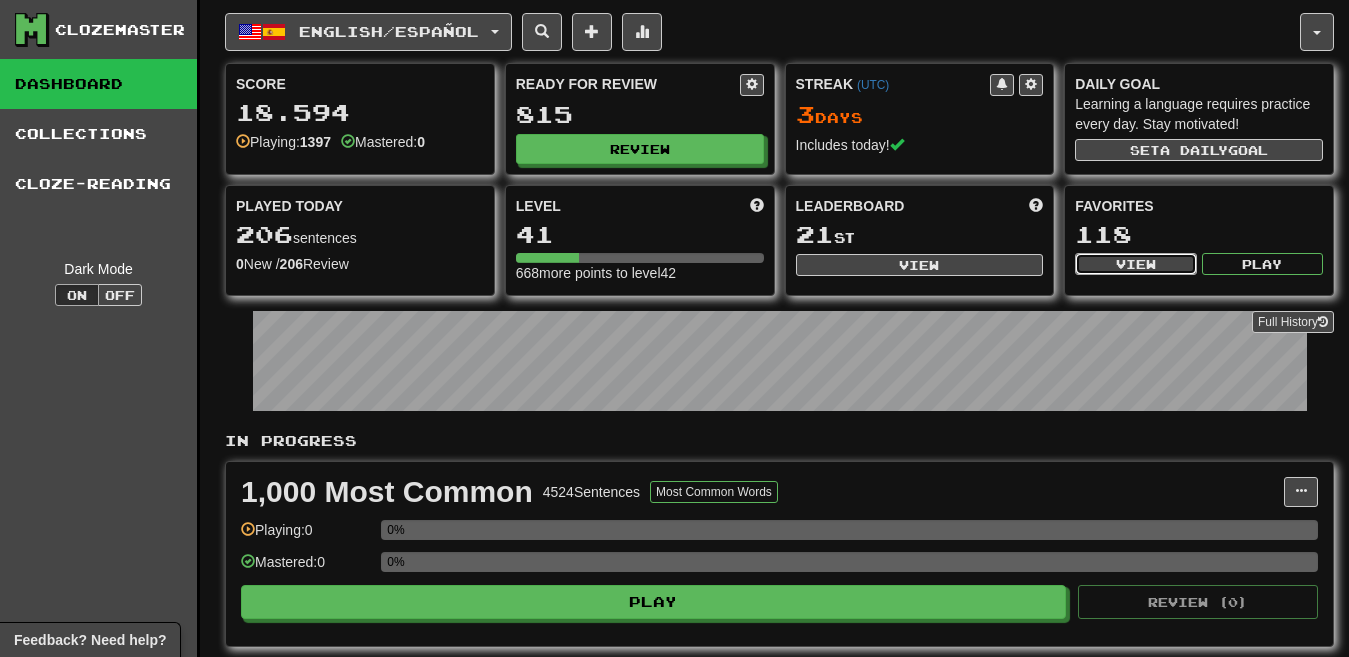 click on "View" at bounding box center [1135, 264] 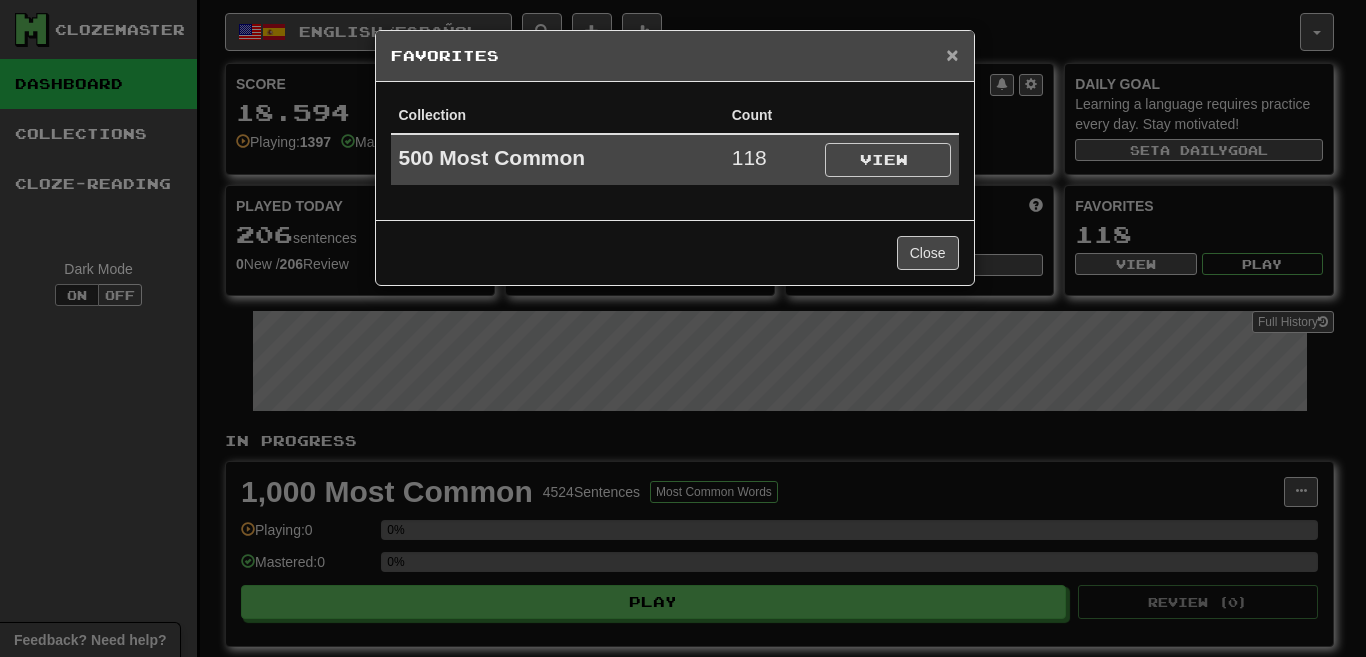click on "×" at bounding box center (952, 54) 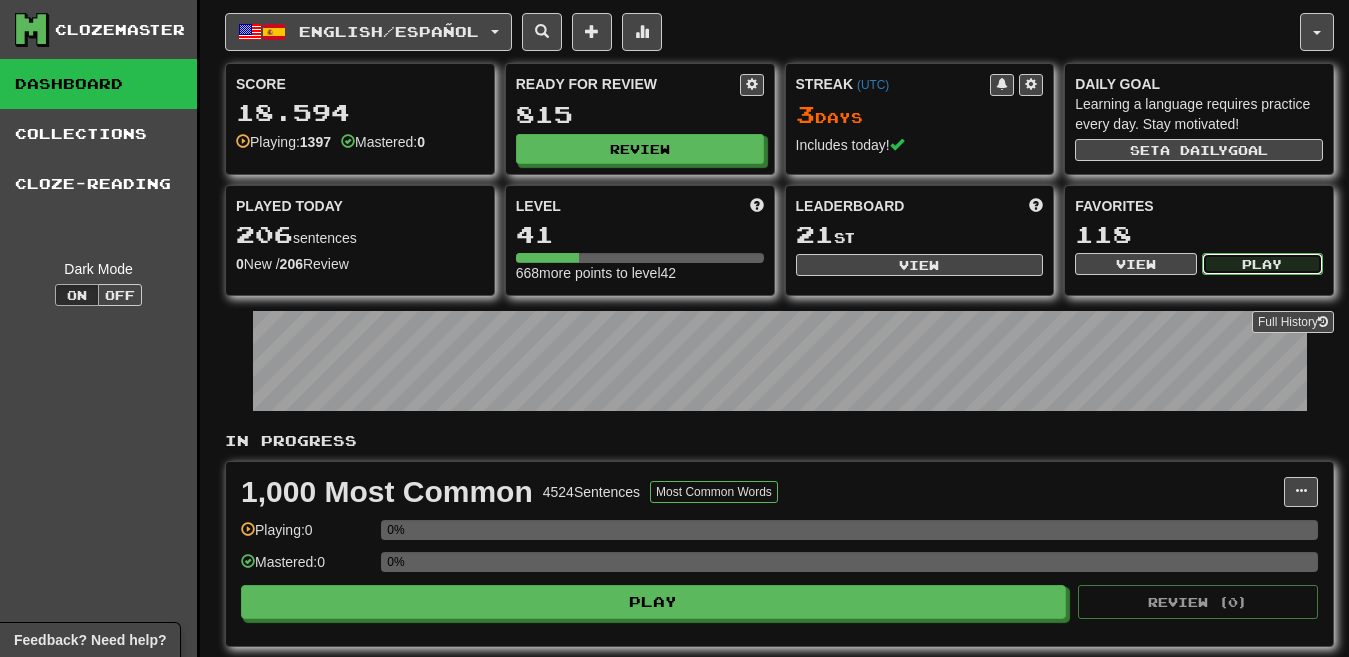 click on "Play" at bounding box center [1262, 264] 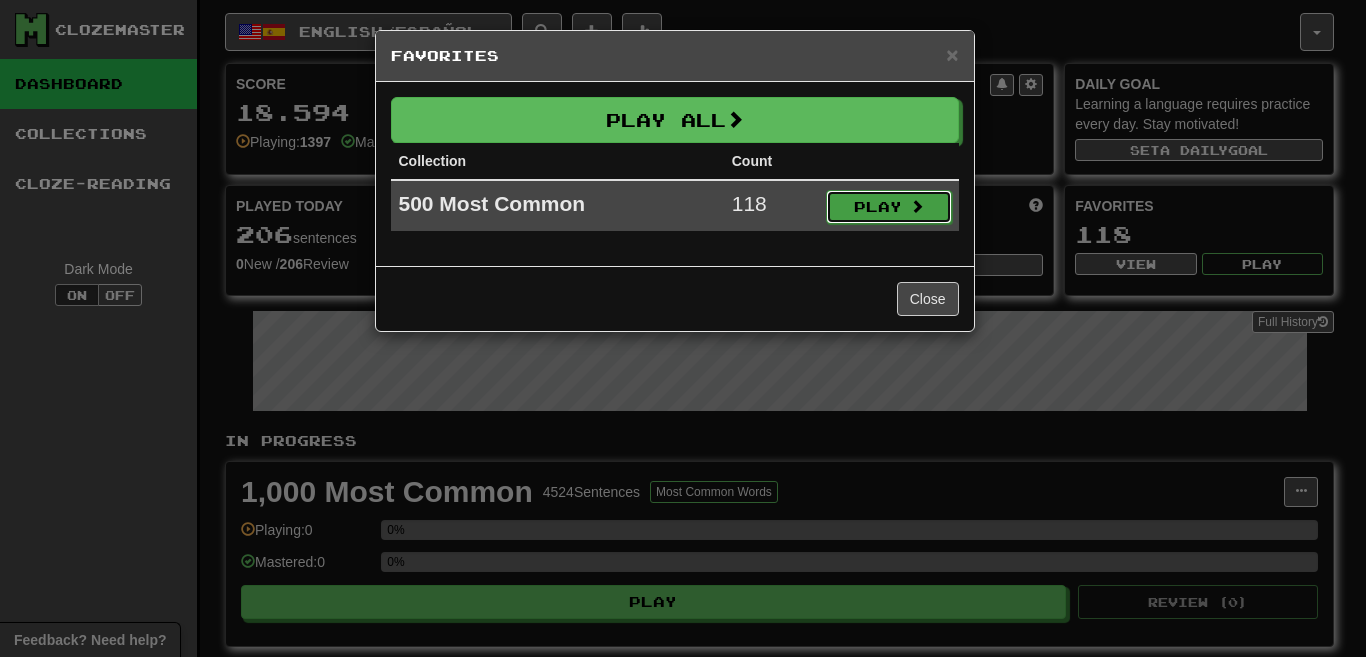click on "Play" at bounding box center [889, 207] 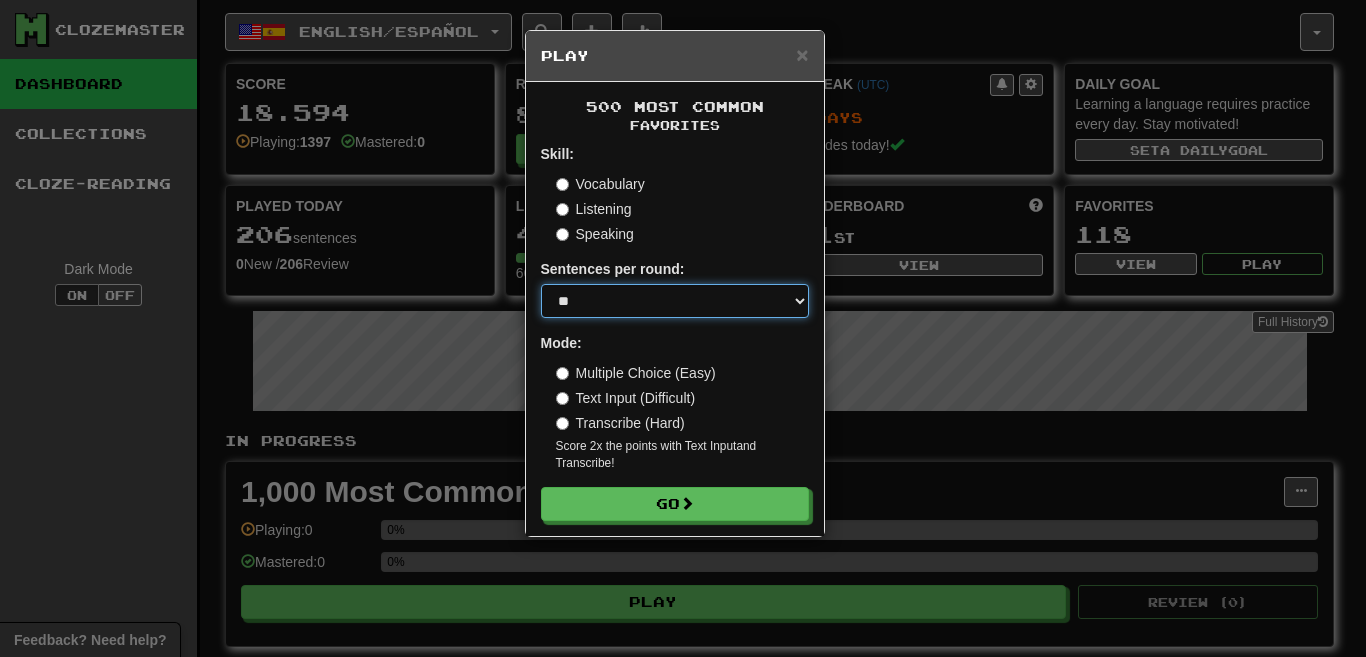 click on "* ** ** ** ** ** *** ********" at bounding box center (675, 301) 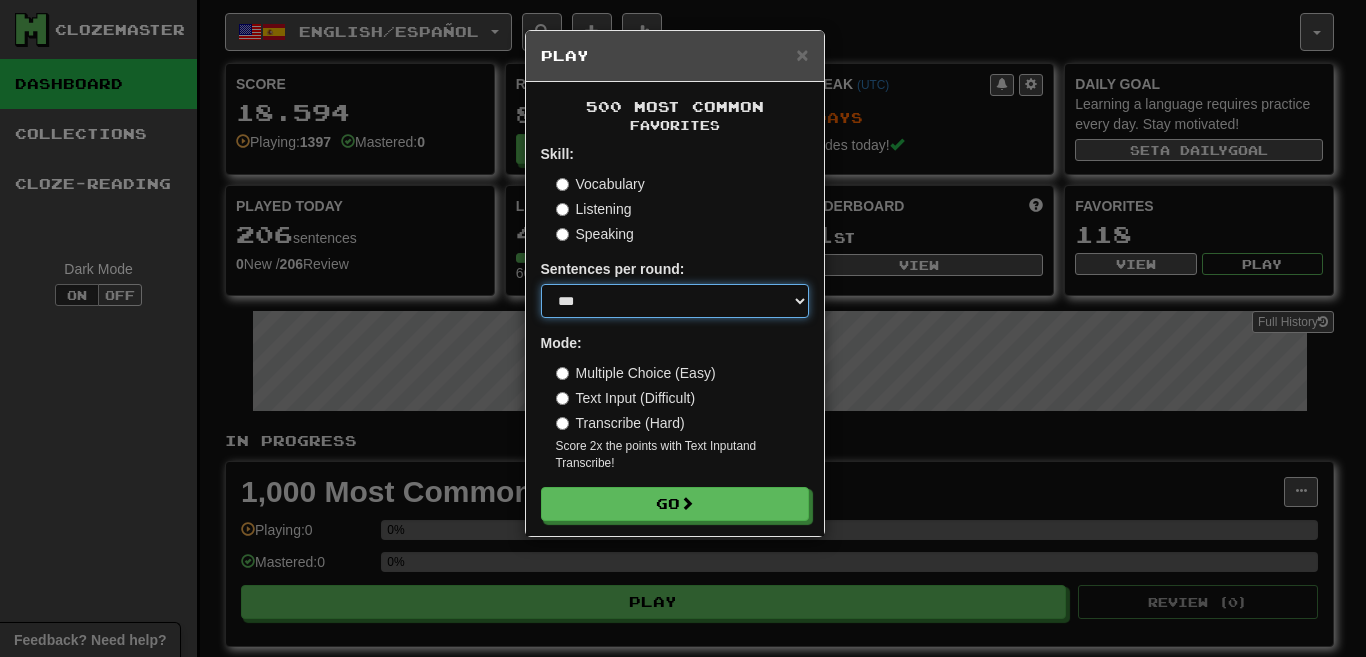 click on "* ** ** ** ** ** *** ********" at bounding box center (675, 301) 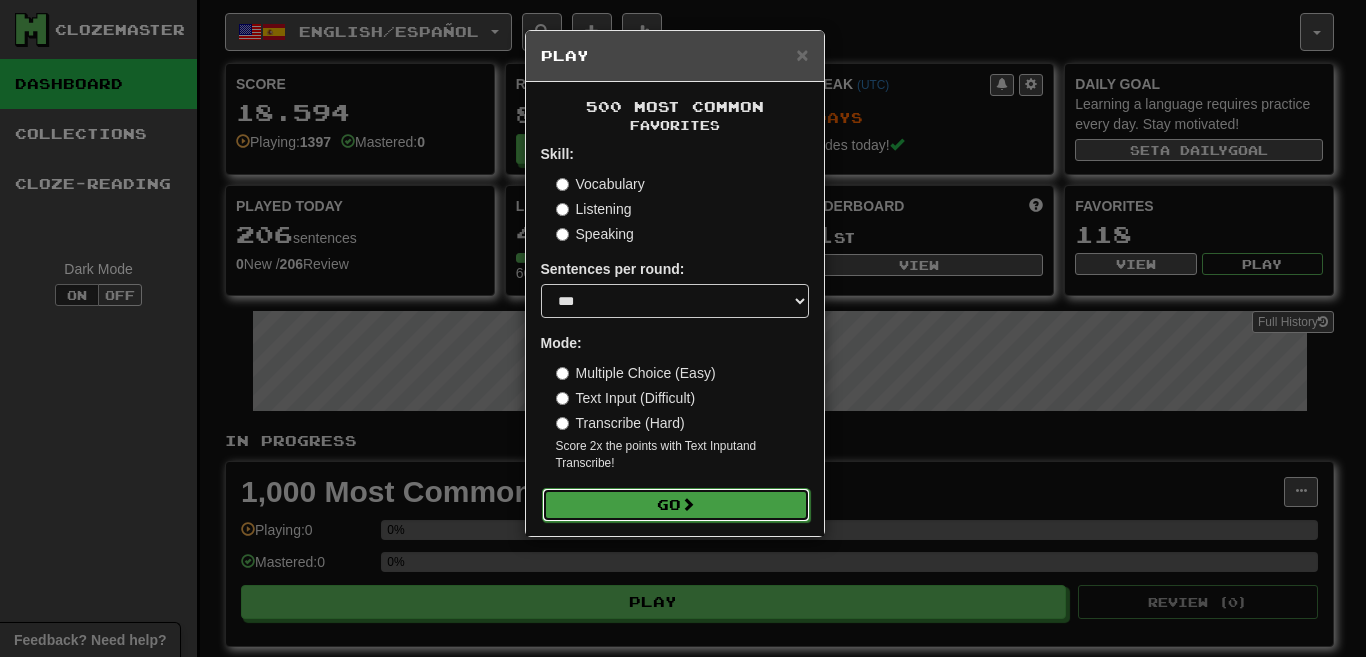 click on "Go" at bounding box center [676, 505] 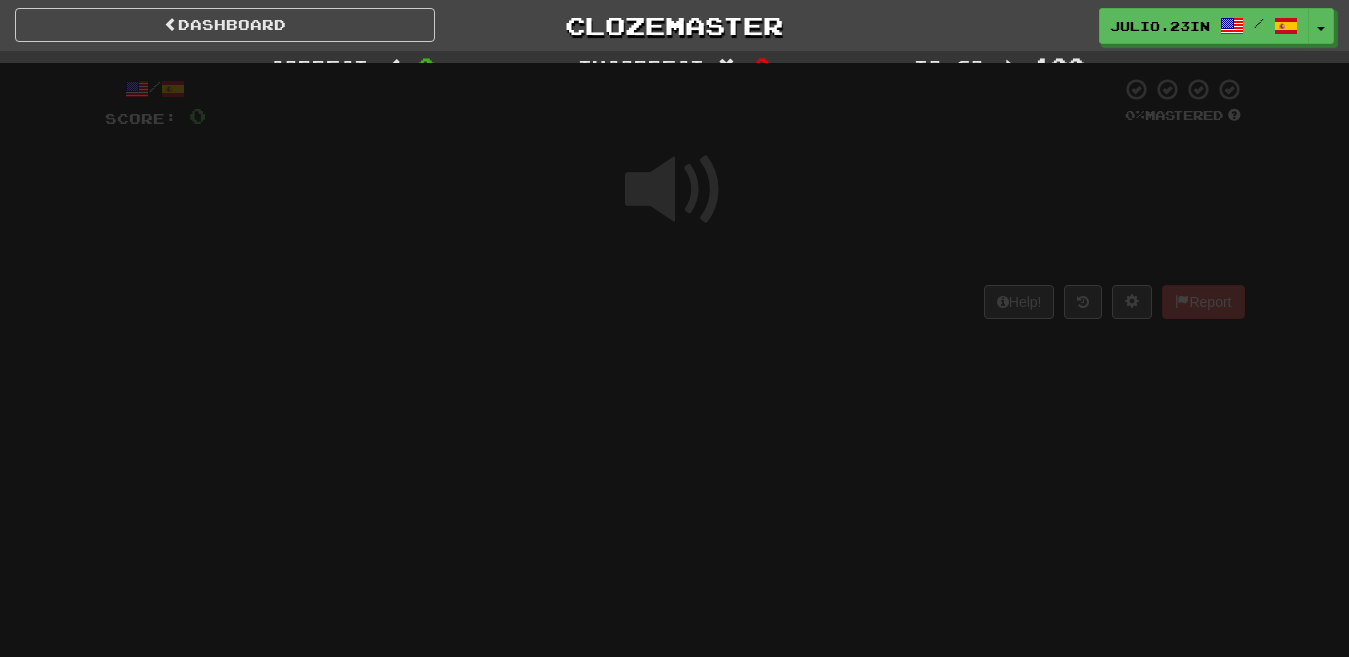 scroll, scrollTop: 0, scrollLeft: 0, axis: both 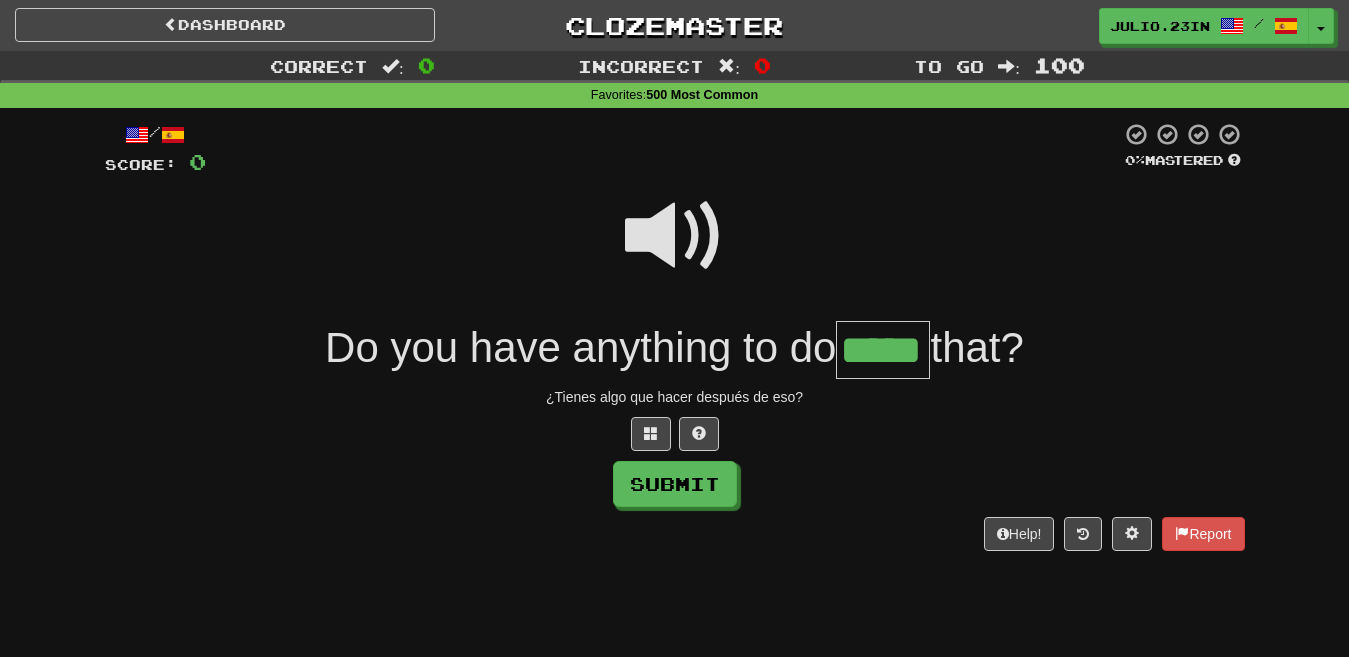 type on "*****" 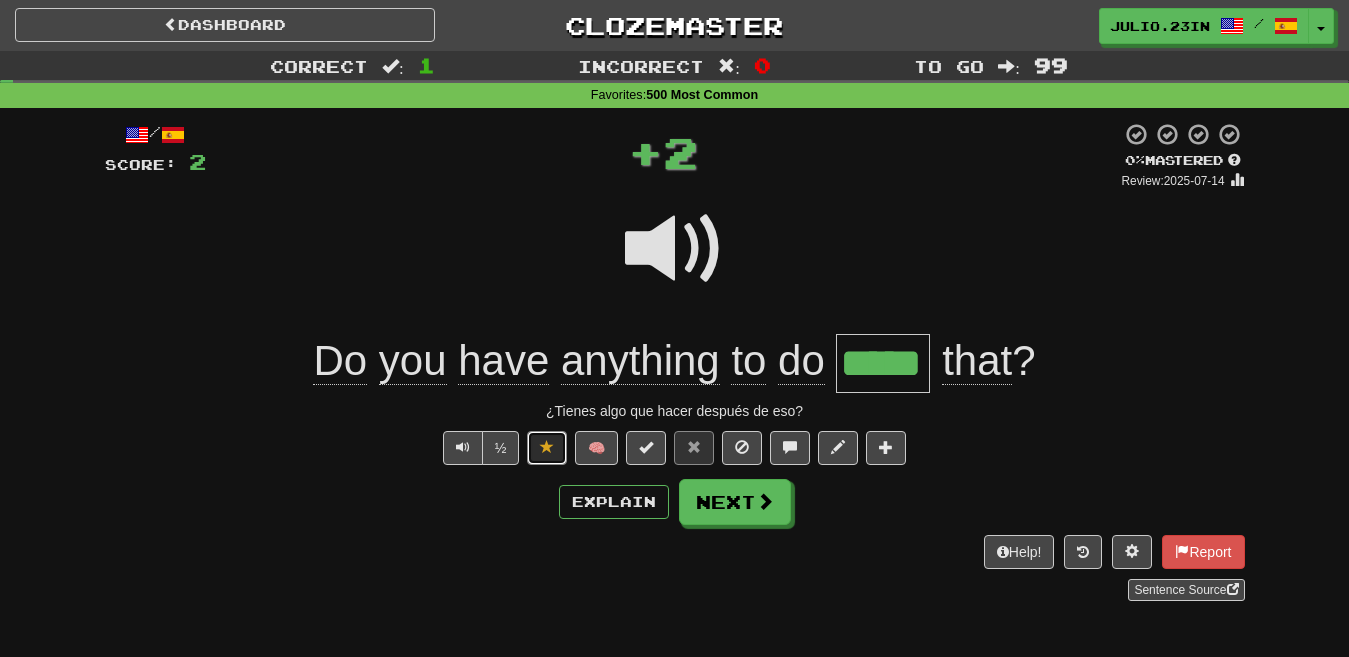 click at bounding box center (547, 447) 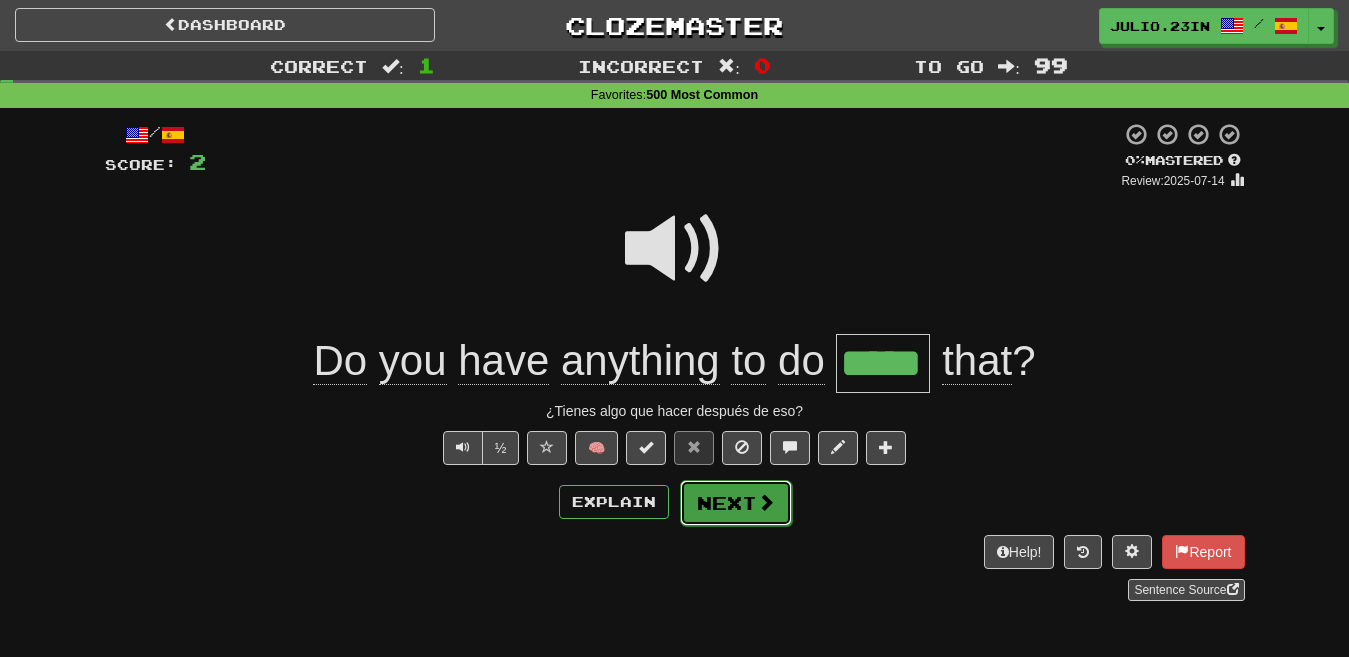 click on "Next" at bounding box center [736, 503] 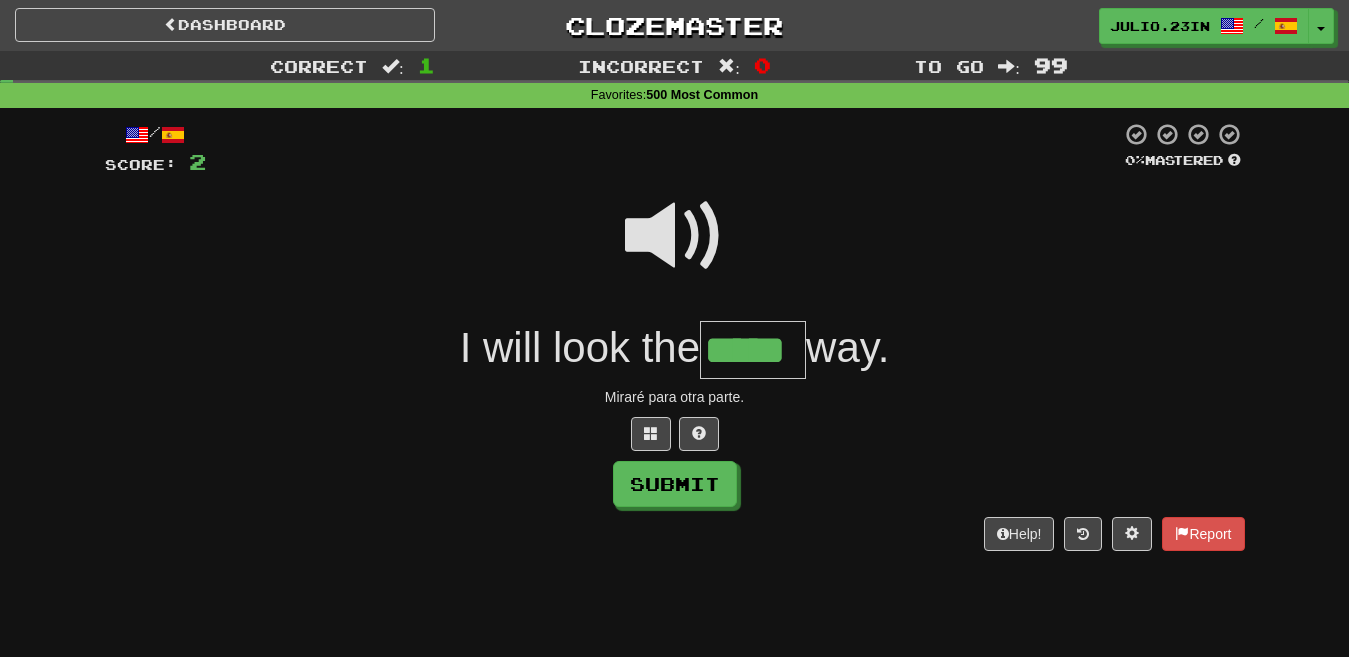type on "*****" 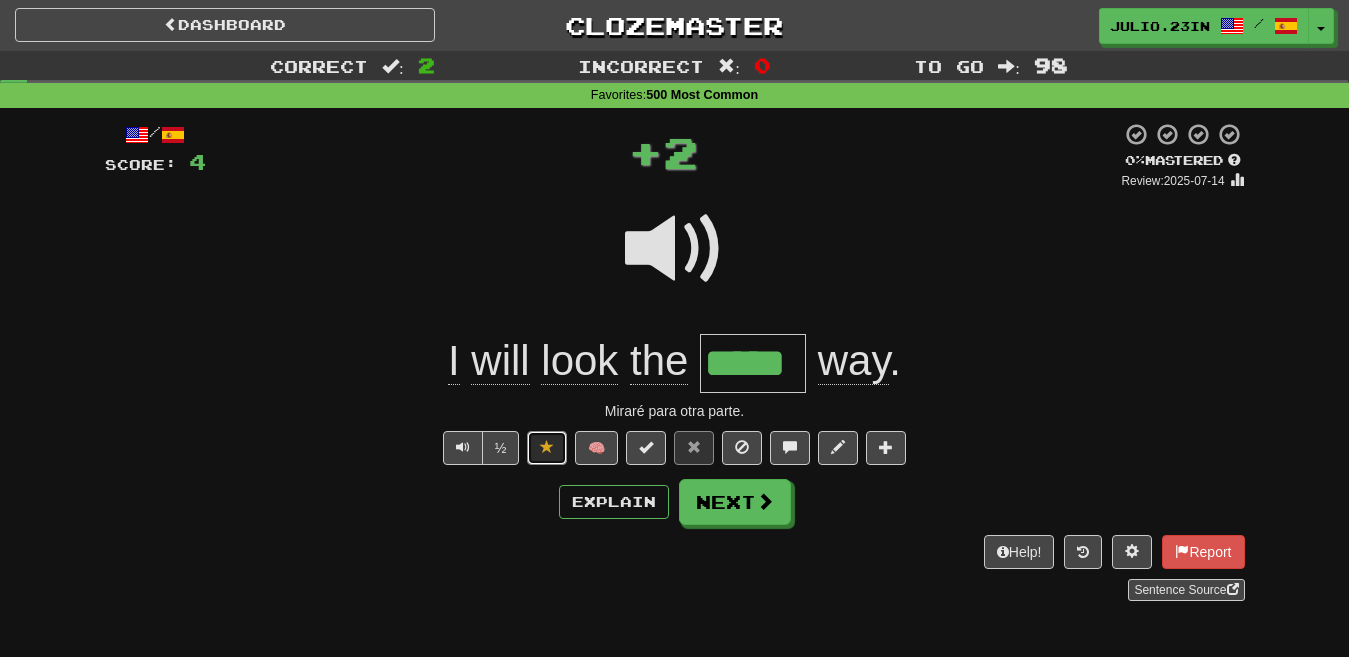 click at bounding box center [547, 448] 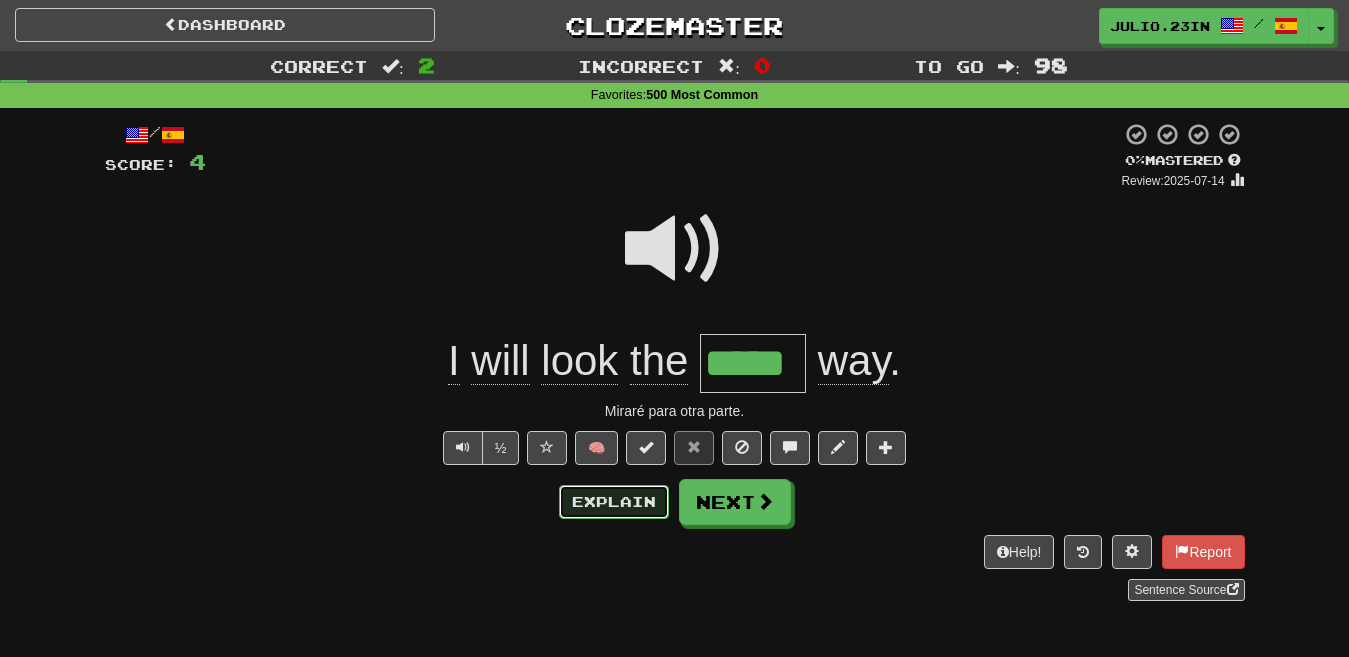 click on "Explain" at bounding box center (614, 502) 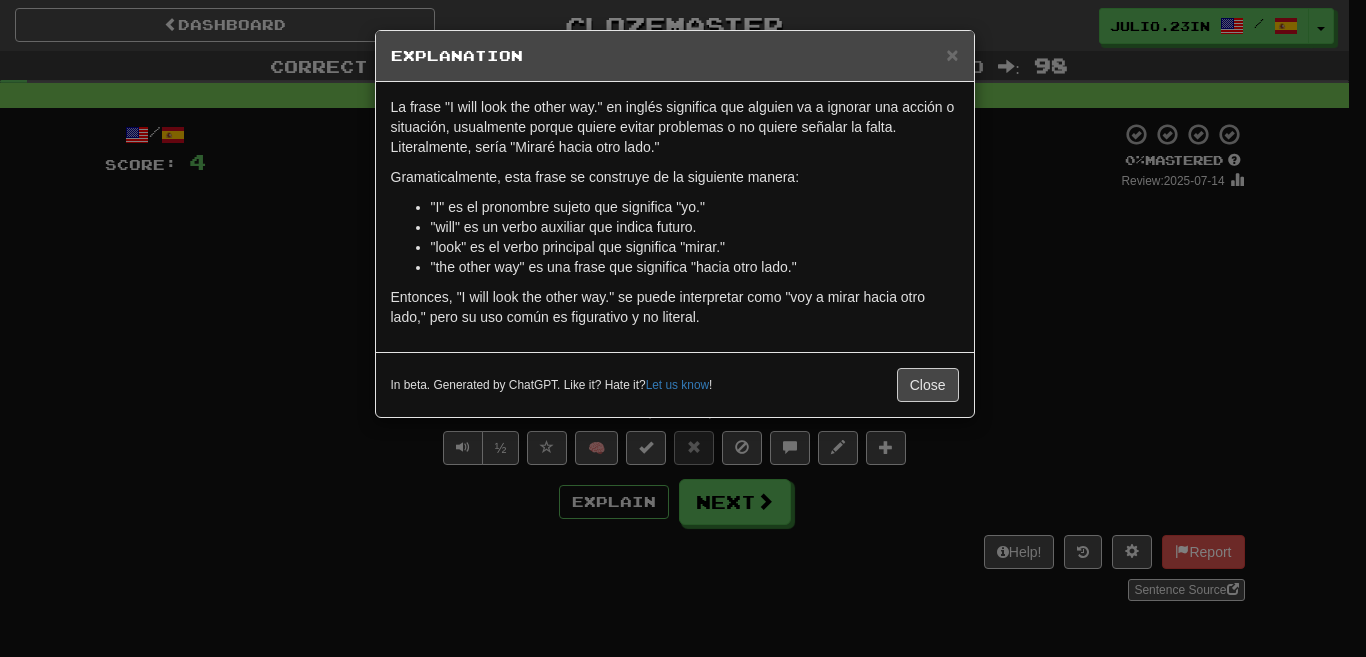 click on "× Explanation La frase "I will look the other way." en inglés significa que alguien va a ignorar una acción o situación, usualmente porque quiere evitar problemas o no quiere señalar la falta. Literalmente, sería "Miraré hacia otro lado."
Gramaticalmente, esta frase se construye de la siguiente manera:
"I" es el pronombre sujeto que significa "yo."
"will" es un verbo auxiliar que indica futuro.
"look" es el verbo principal que significa "mirar."
"the other way" es una frase que significa "hacia otro lado."
Entonces, "I will look the other way." se puede interpretar como "voy a mirar hacia otro lado," pero su uso común es figurativo y no literal. In beta. Generated by ChatGPT. Like it? Hate it?  Let us know ! Close" at bounding box center (683, 328) 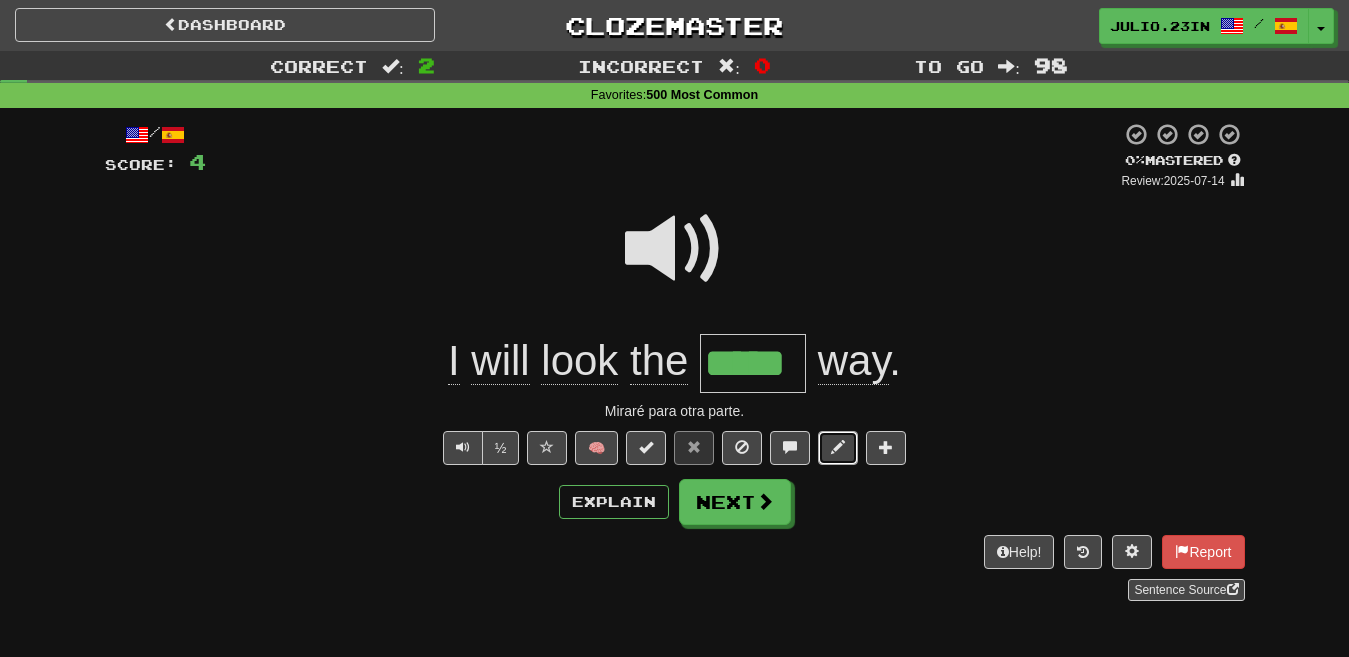 click at bounding box center [838, 447] 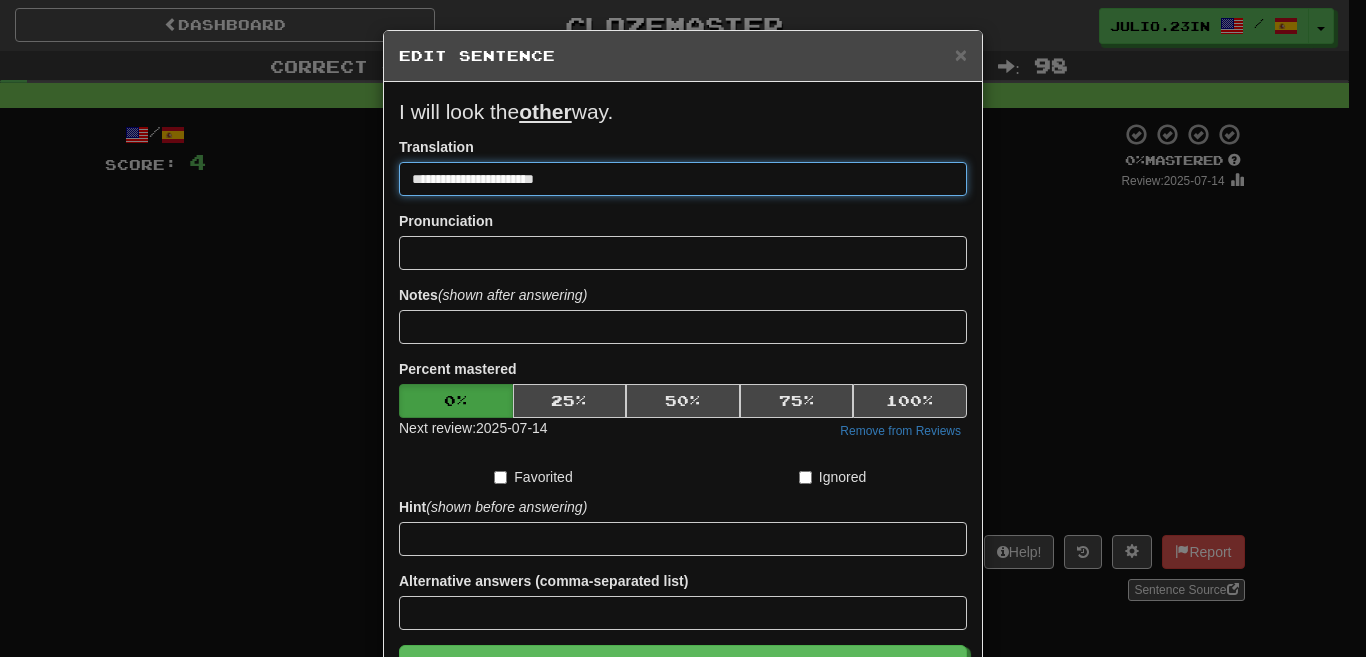 type on "**********" 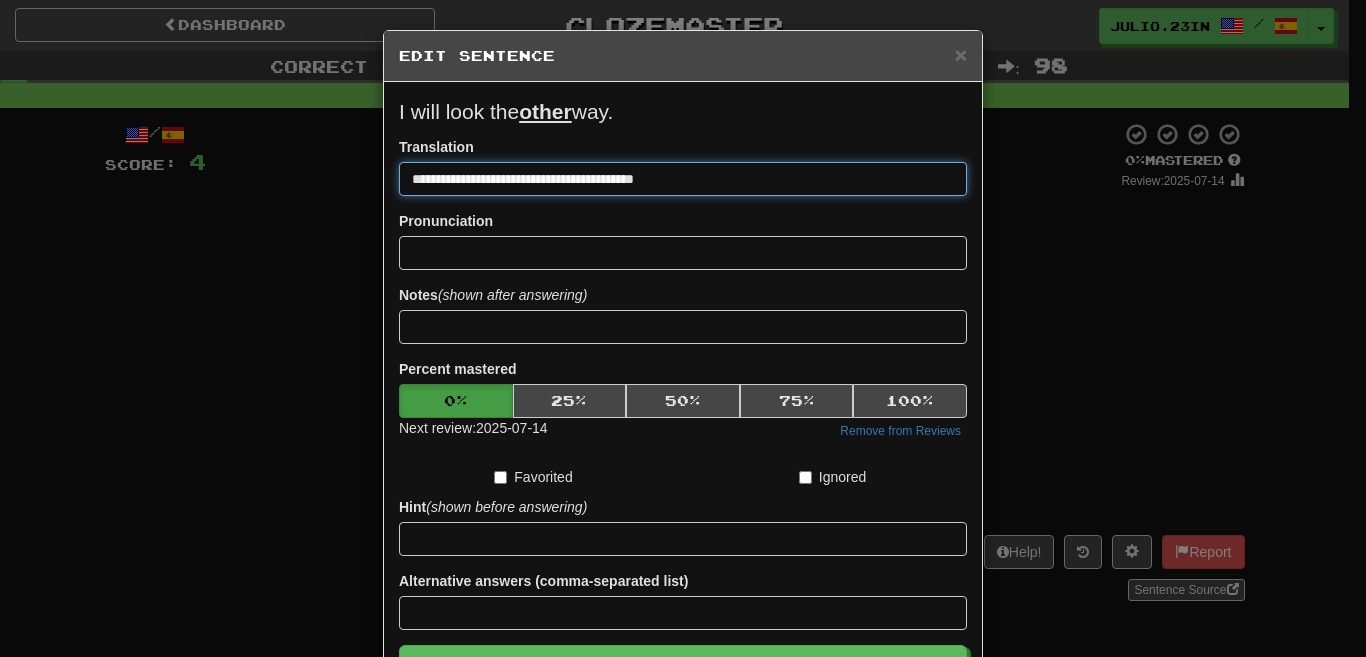 click on "Save" at bounding box center (683, 668) 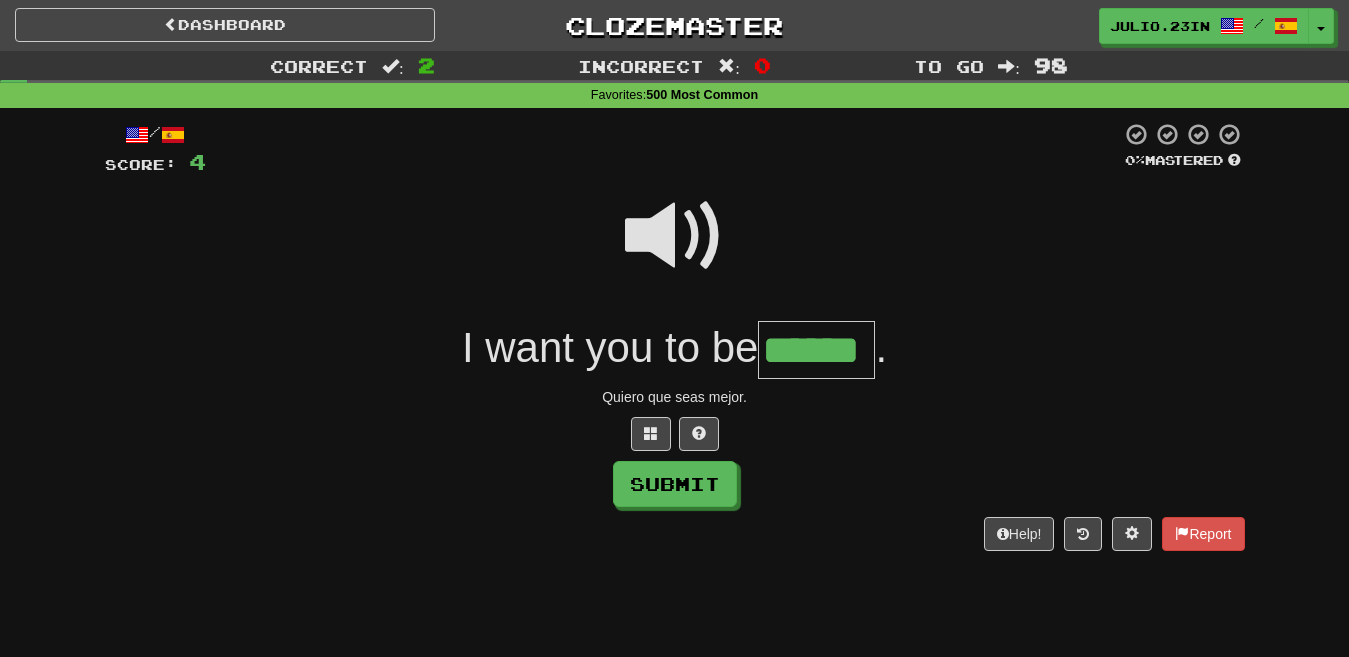 type on "******" 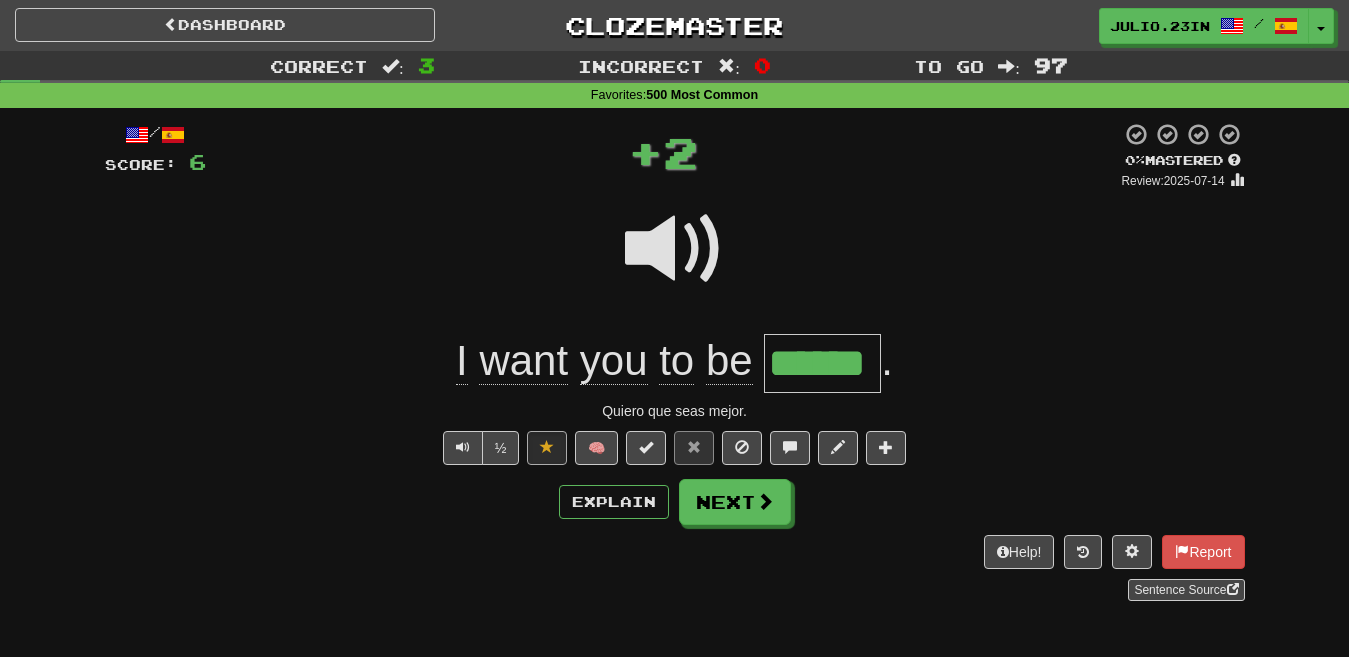 type 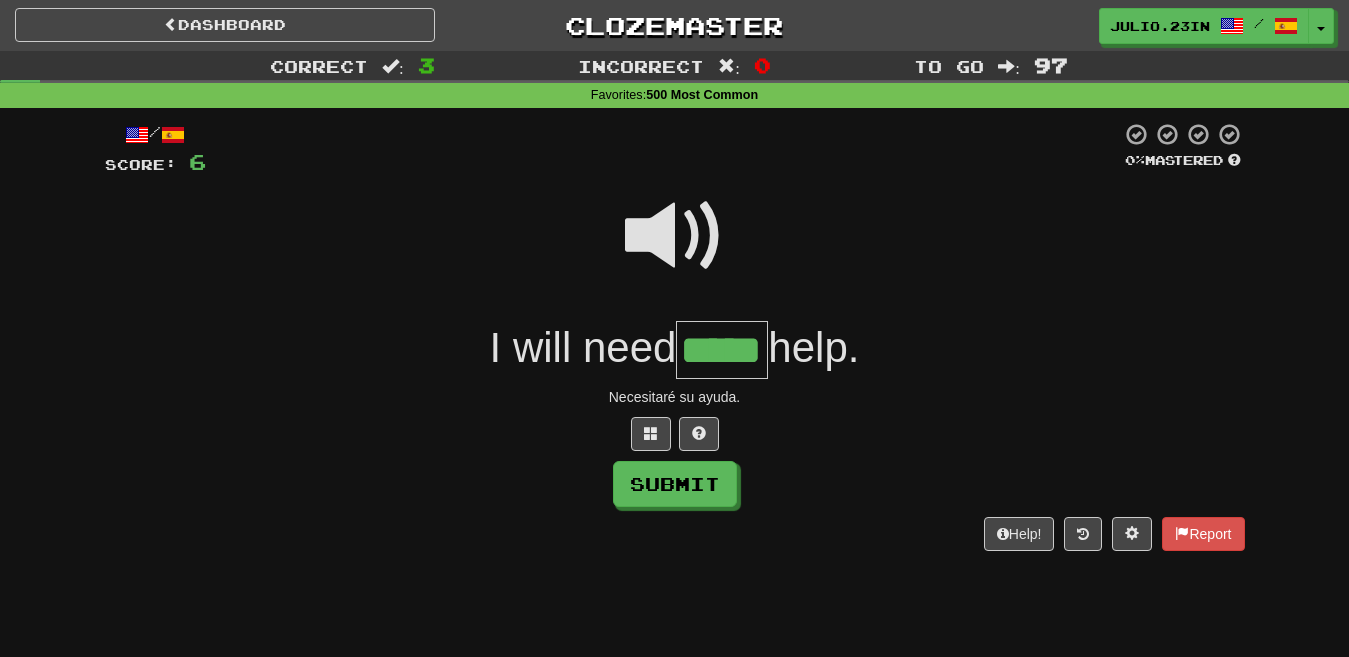 type on "*****" 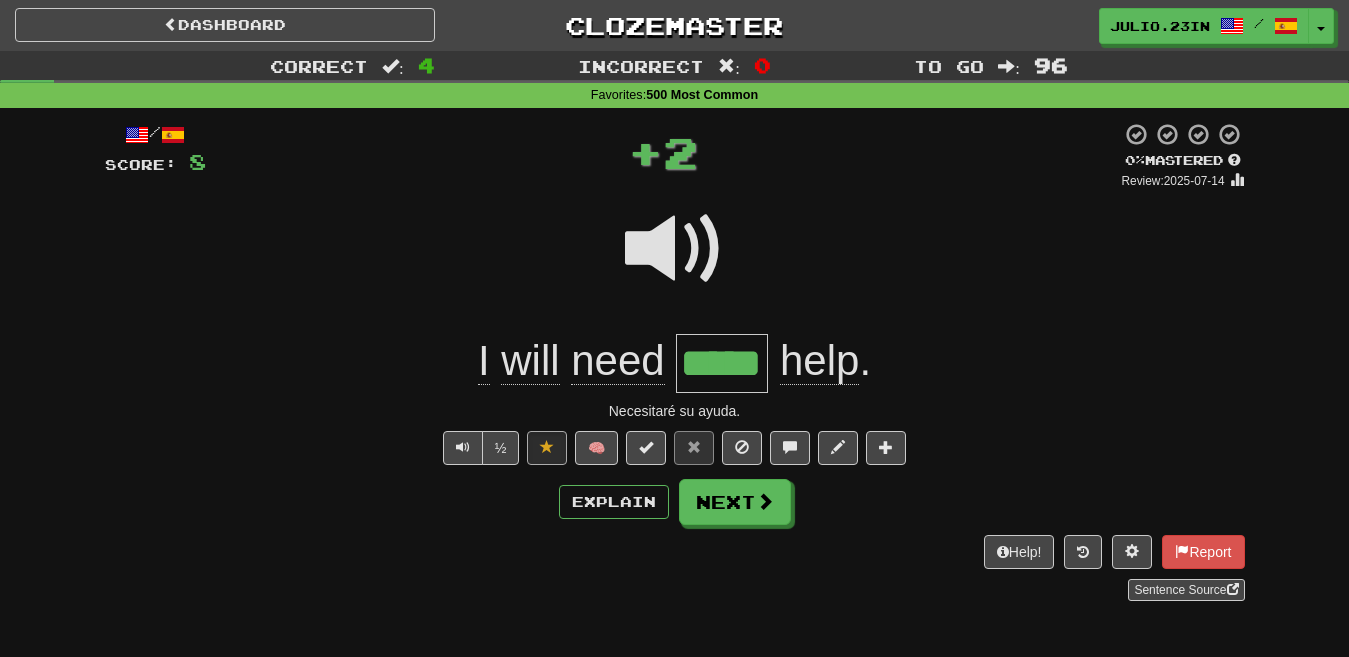 type 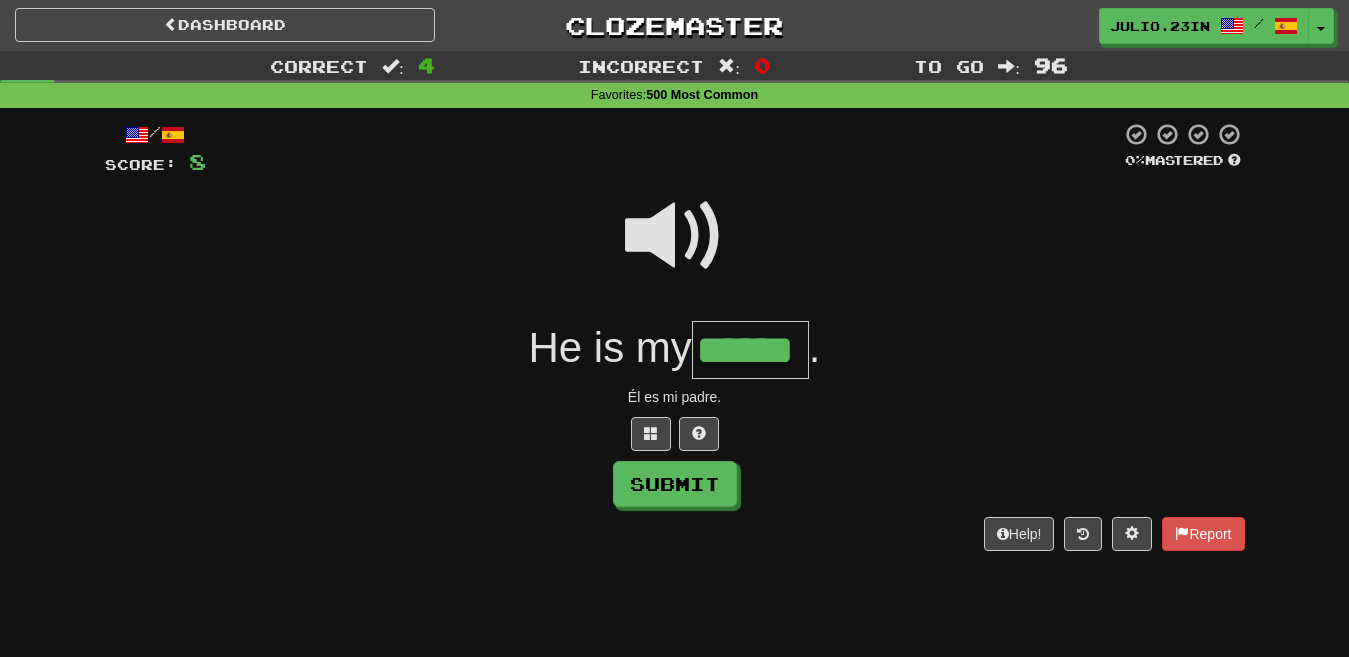 type on "******" 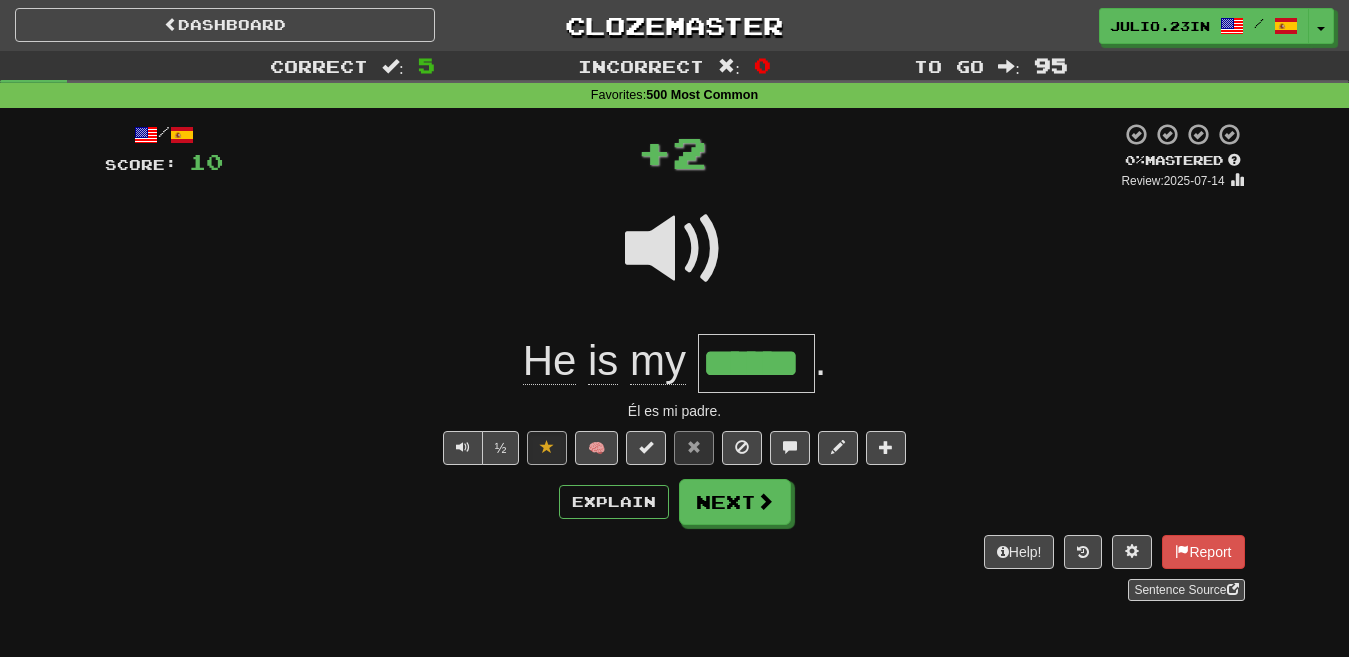 type 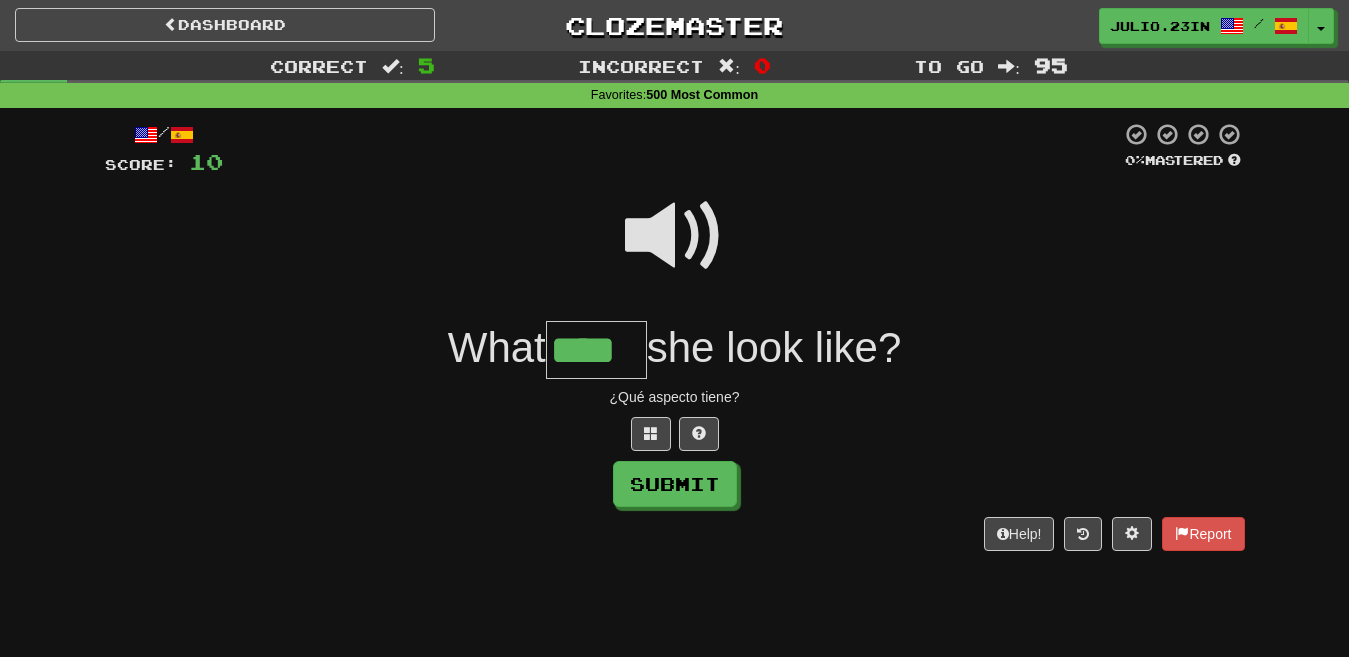 type on "****" 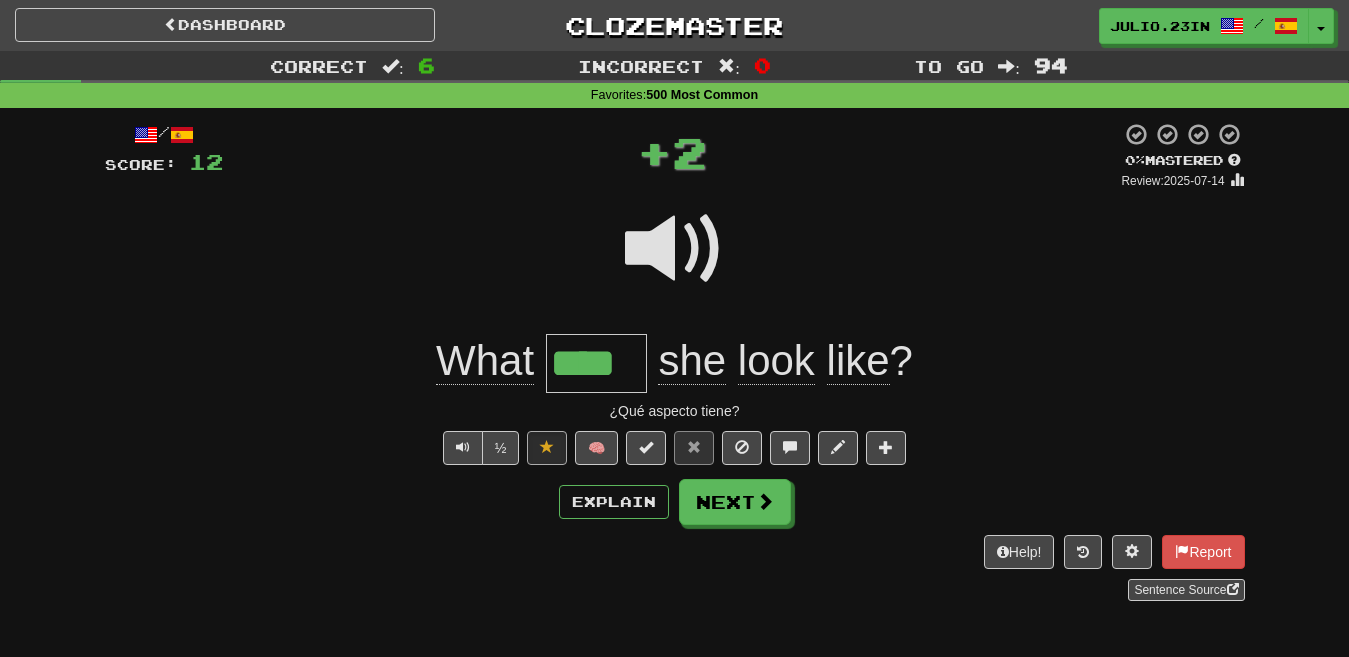 type 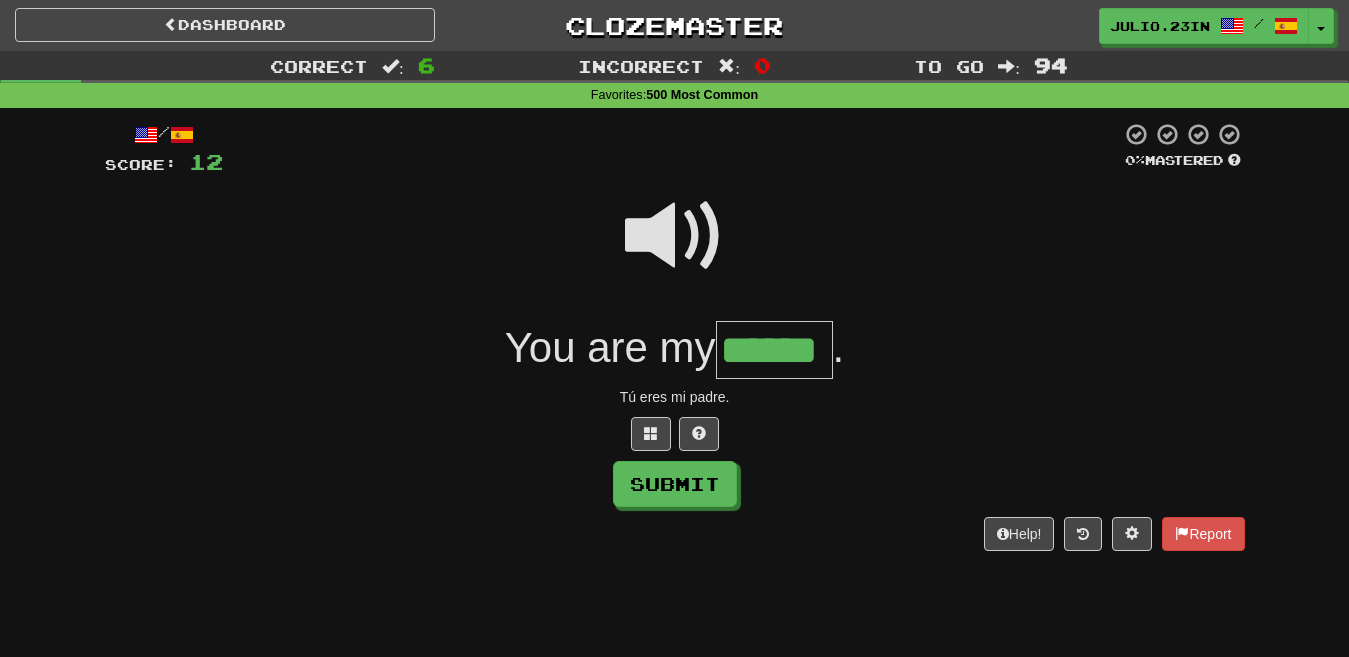 type on "******" 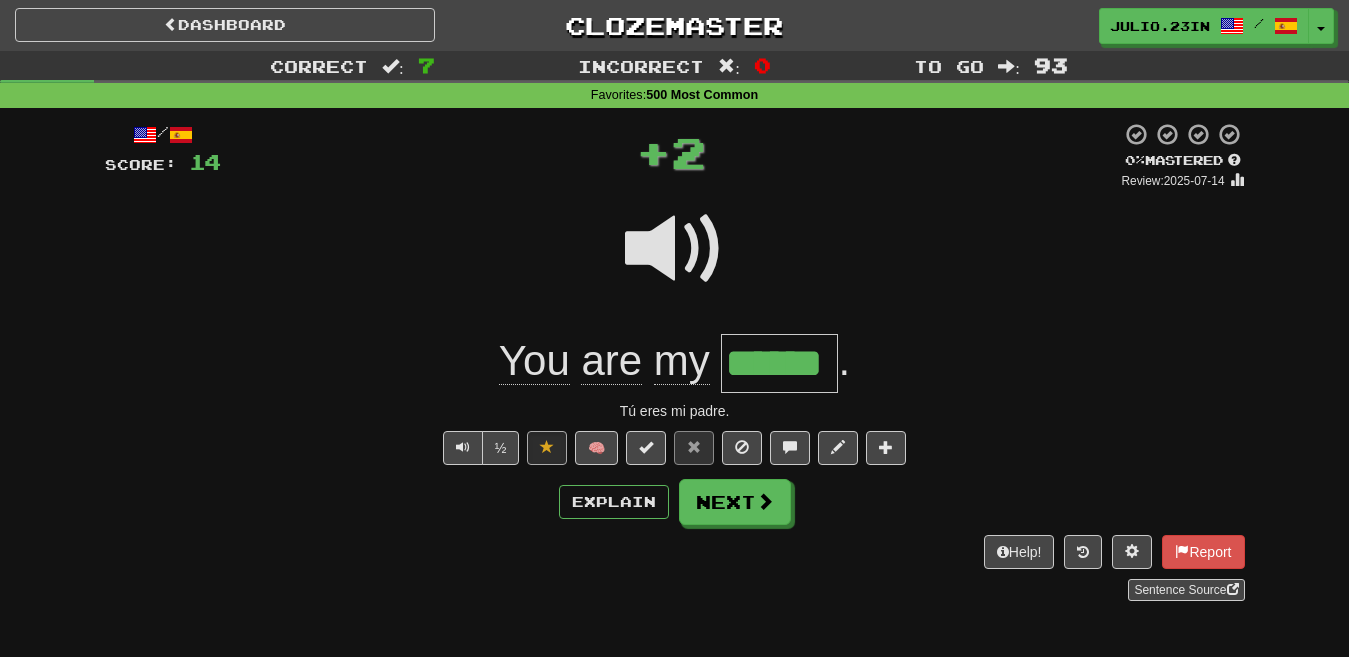 type 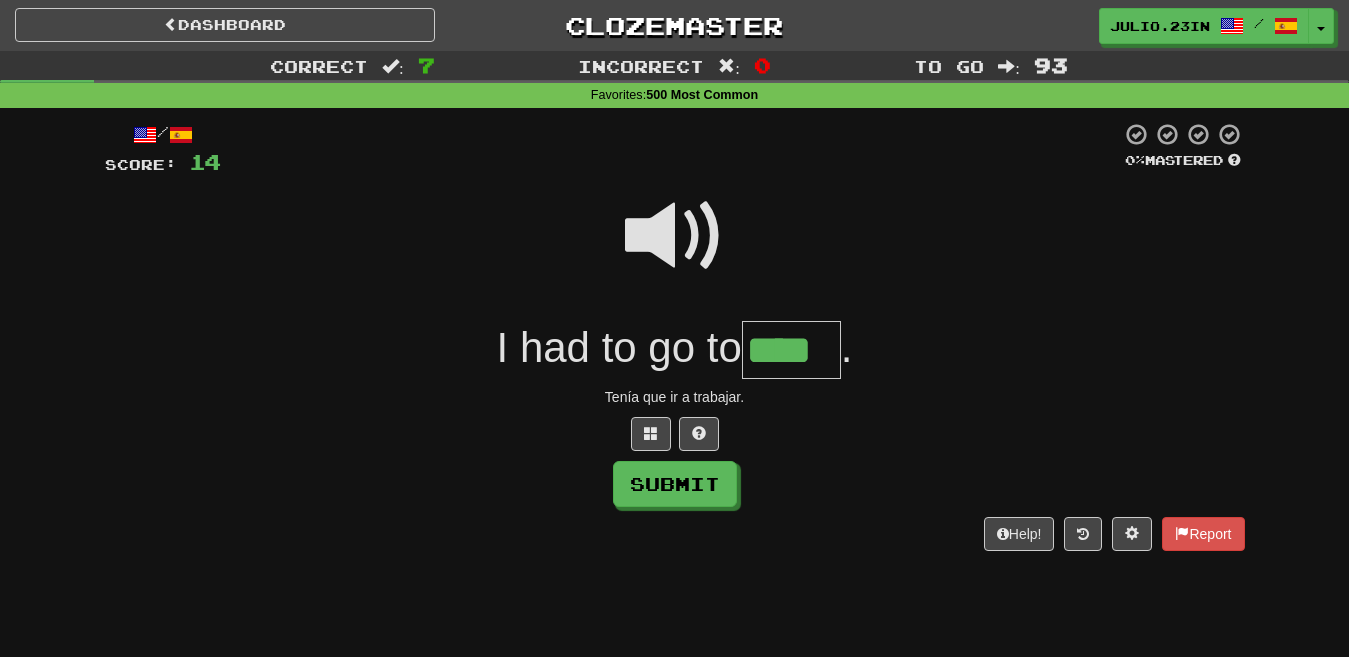type on "****" 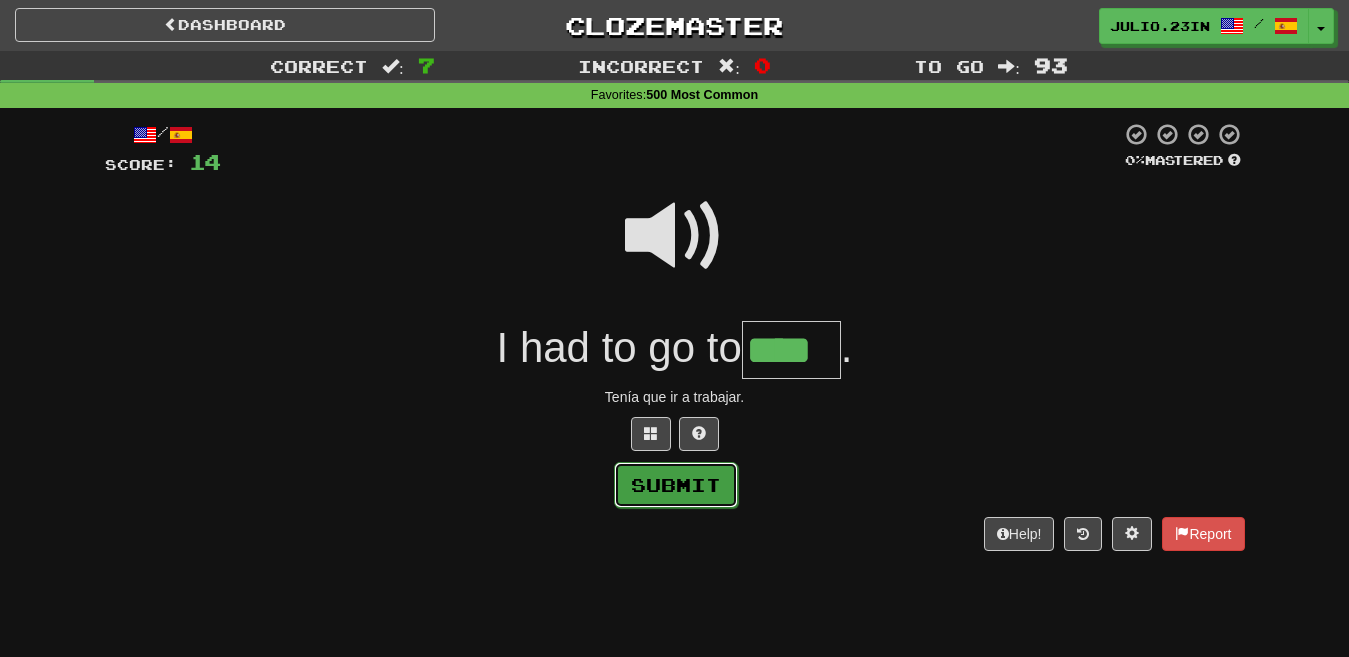 drag, startPoint x: 642, startPoint y: 231, endPoint x: 689, endPoint y: 495, distance: 268.15106 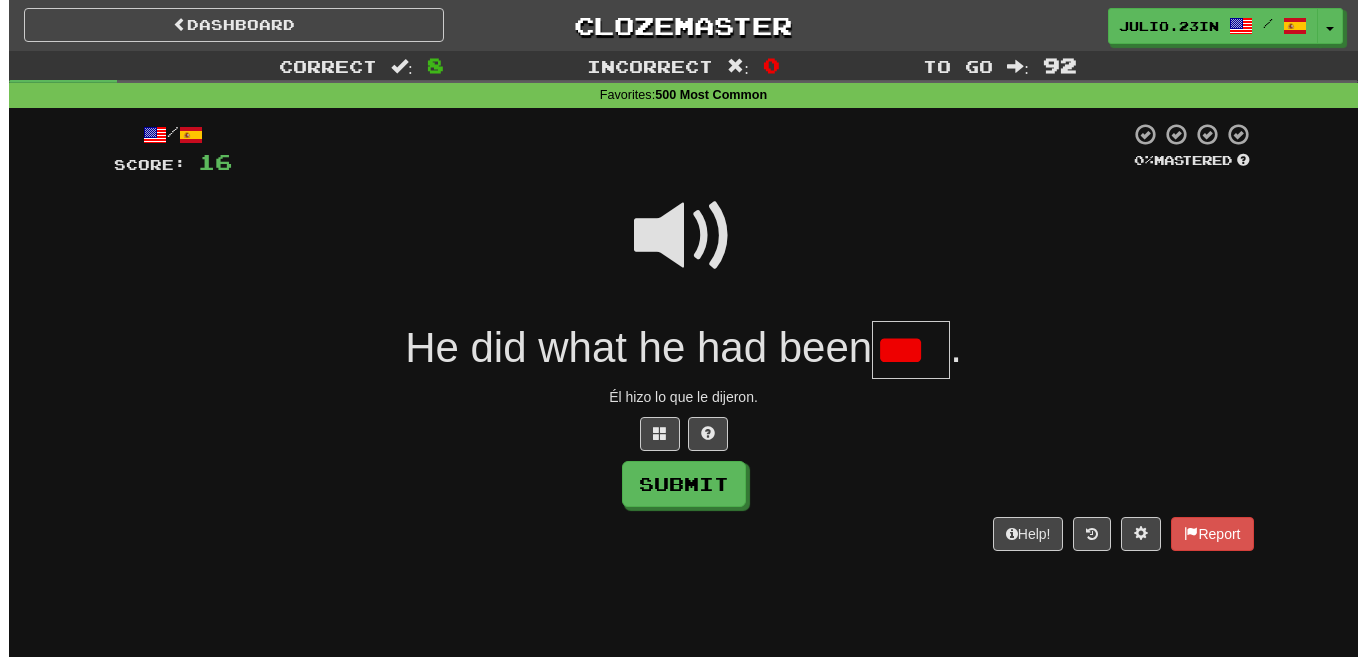 scroll, scrollTop: 0, scrollLeft: 0, axis: both 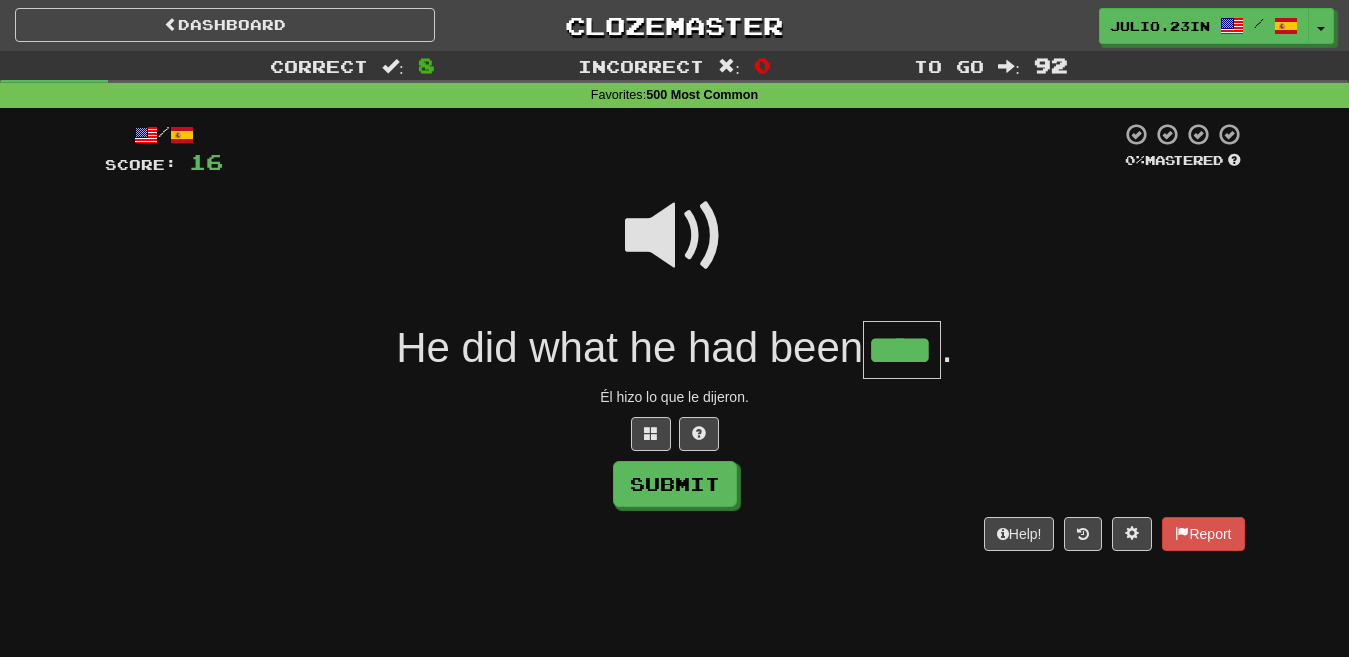 type on "****" 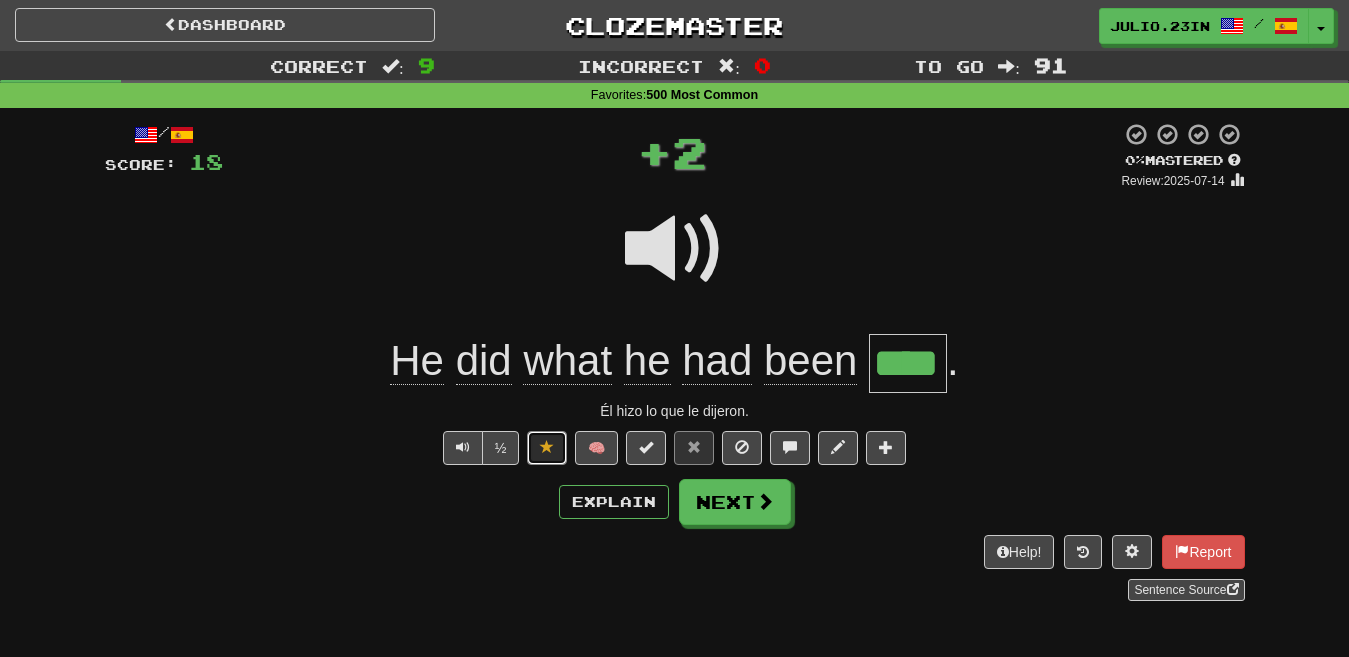 click at bounding box center [547, 447] 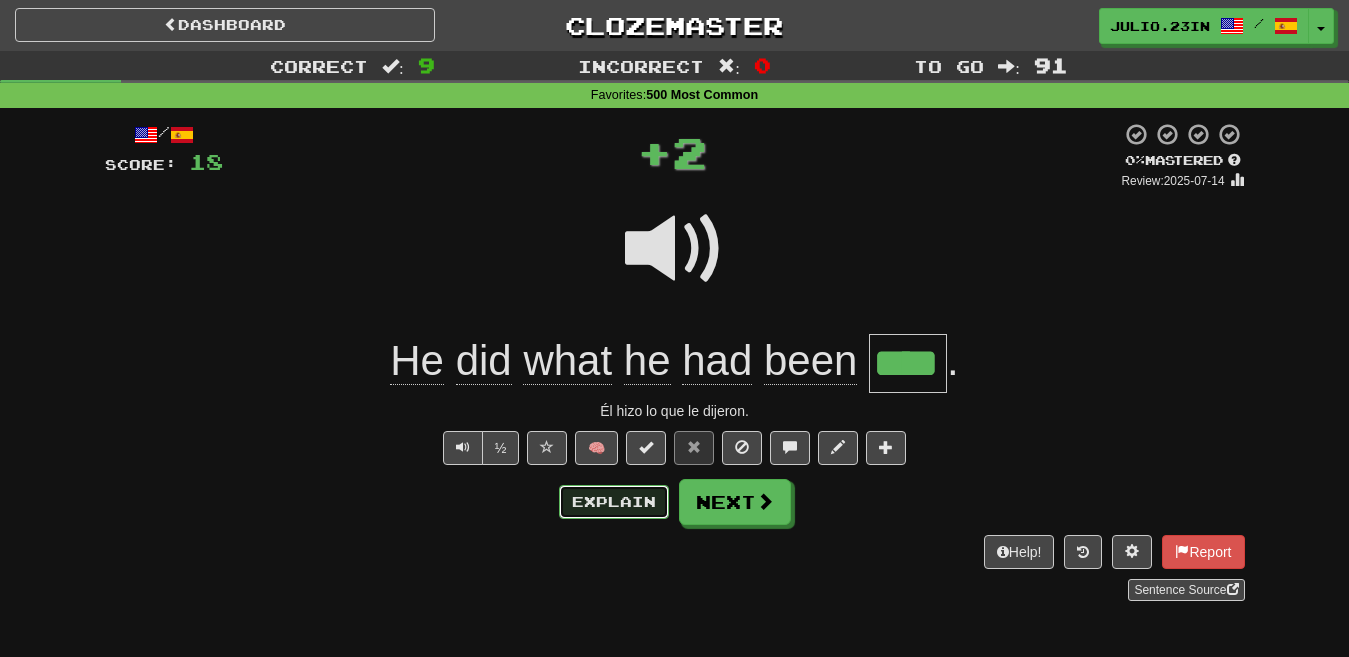 click on "Explain" at bounding box center [614, 502] 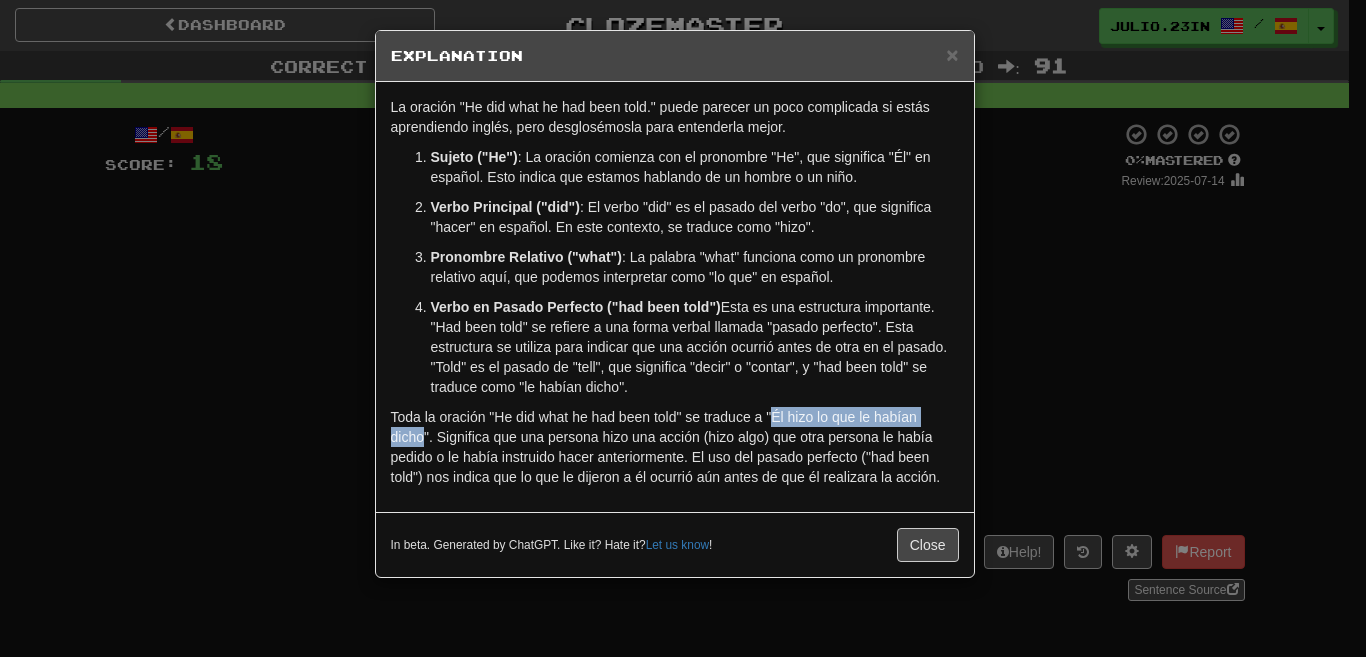 drag, startPoint x: 770, startPoint y: 414, endPoint x: 424, endPoint y: 434, distance: 346.57755 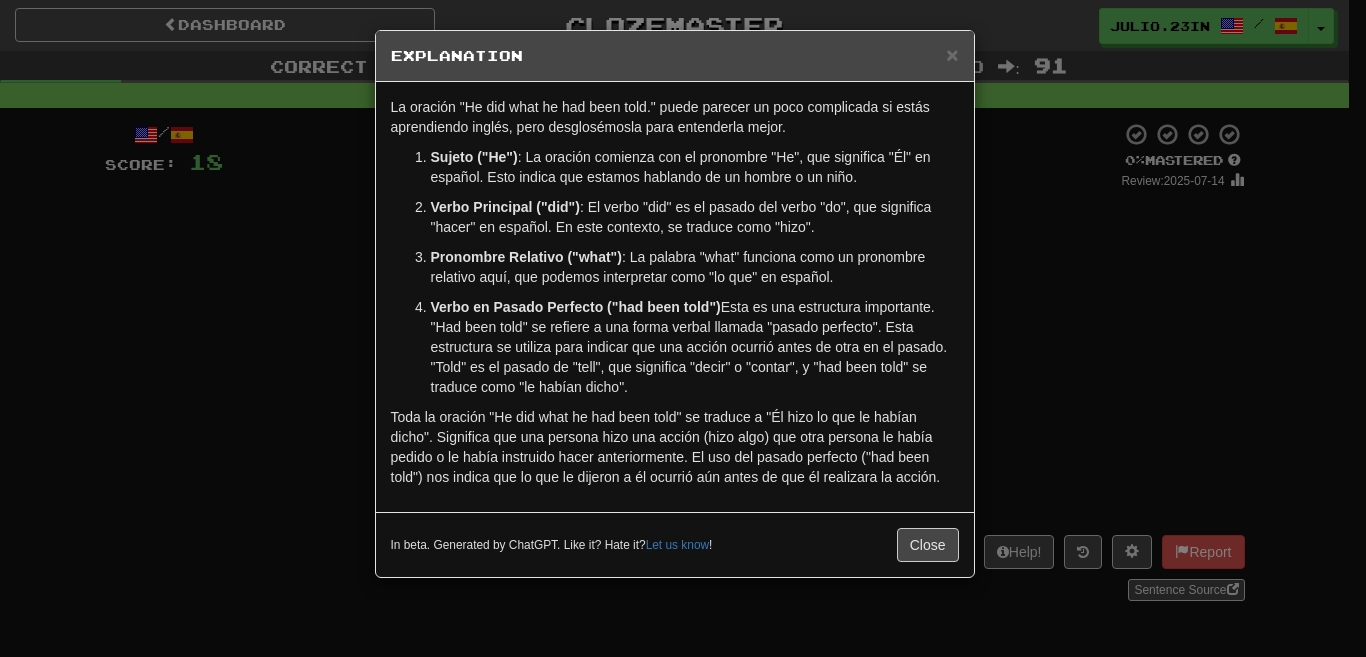 click on "× Explanation La oración "He did what he had been told." puede parecer un poco complicada si estás aprendiendo inglés, pero desglosémosla para entenderla mejor.
Sujeto ("He") : La oración comienza con el pronombre "He", que significa "Él" en español. Esto indica que estamos hablando de un hombre o un niño.
Verbo Principal ("did") : El verbo "did" es el pasado del verbo "do", que significa "hacer" en español. En este contexto, se traduce como "hizo".
Pronombre Relativo ("what") : La palabra "what" funciona como un pronombre relativo aquí, que podemos interpretar como "lo que" en español.
Verbo en Pasado Perfecto ("had been told") : Esta es una estructura importante. "Had been told" se refiere a una forma verbal llamada "pasado perfecto". Esta estructura se utiliza para indicar que una acción ocurrió antes de otra en el pasado. "Told" es el pasado de "tell", que significa "decir" o "contar", y "had been told" se traduce como "le habían dicho".
Let us know ! Close" at bounding box center (683, 328) 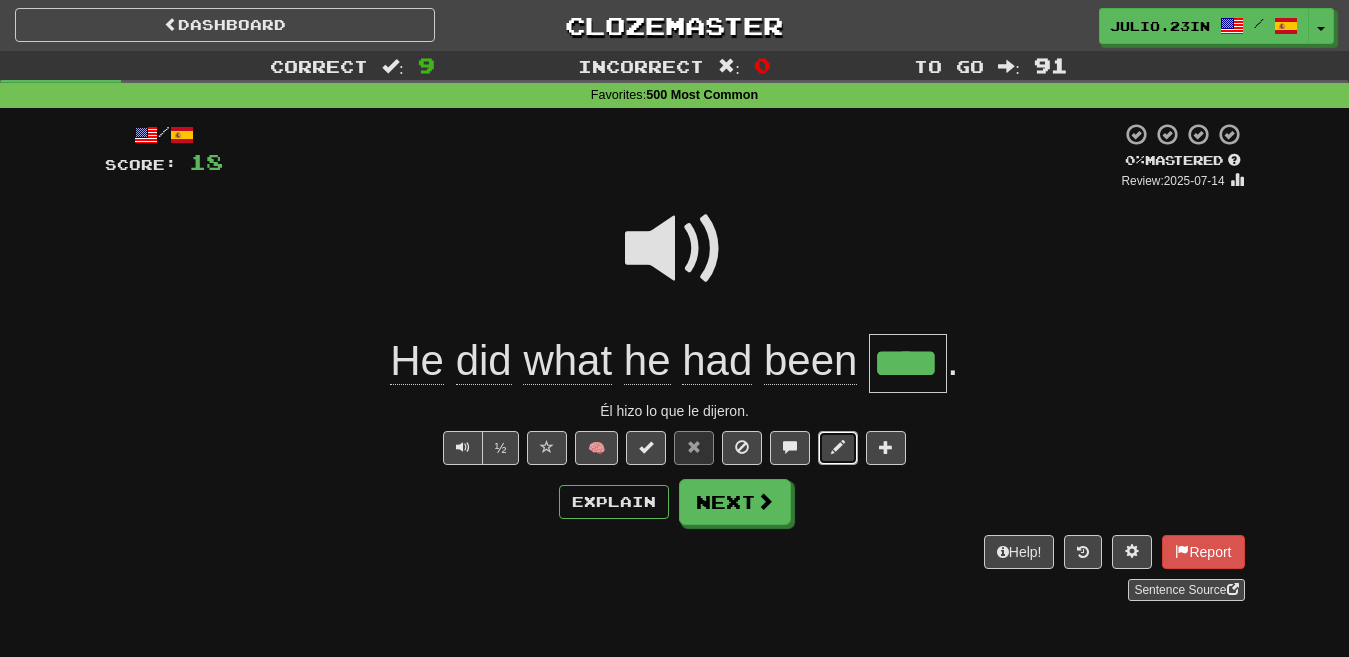 click at bounding box center [838, 447] 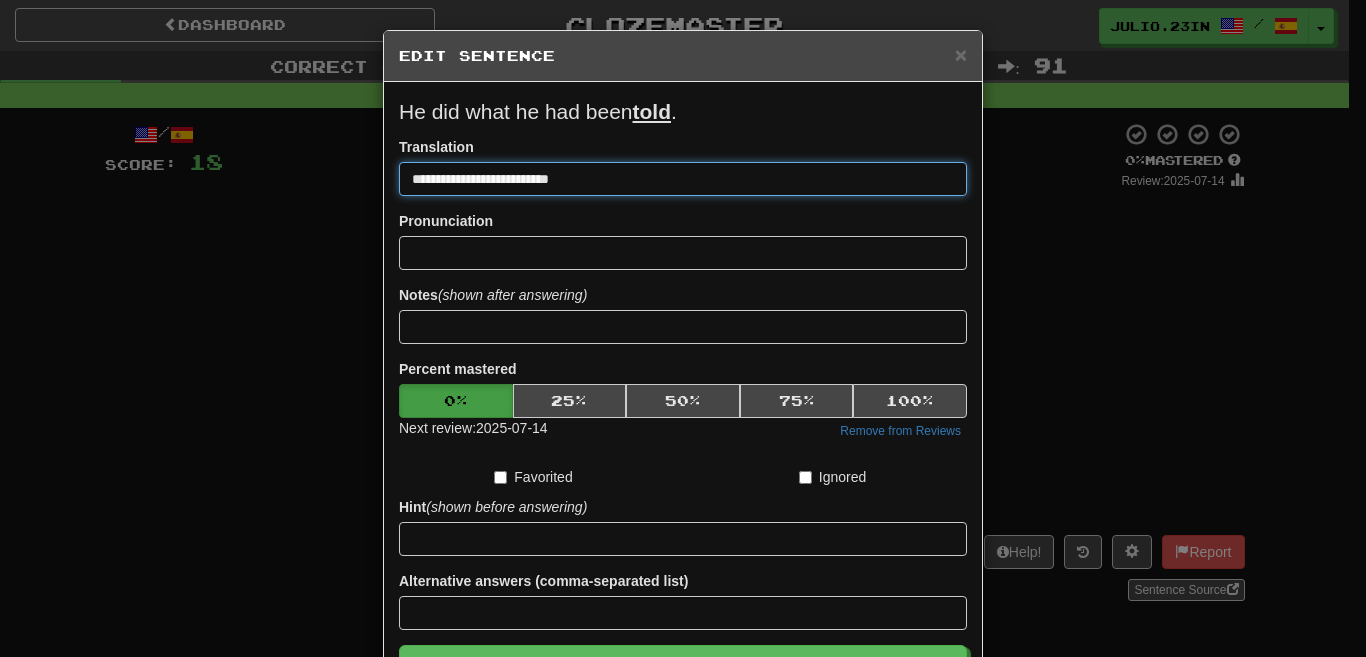 paste on "**********" 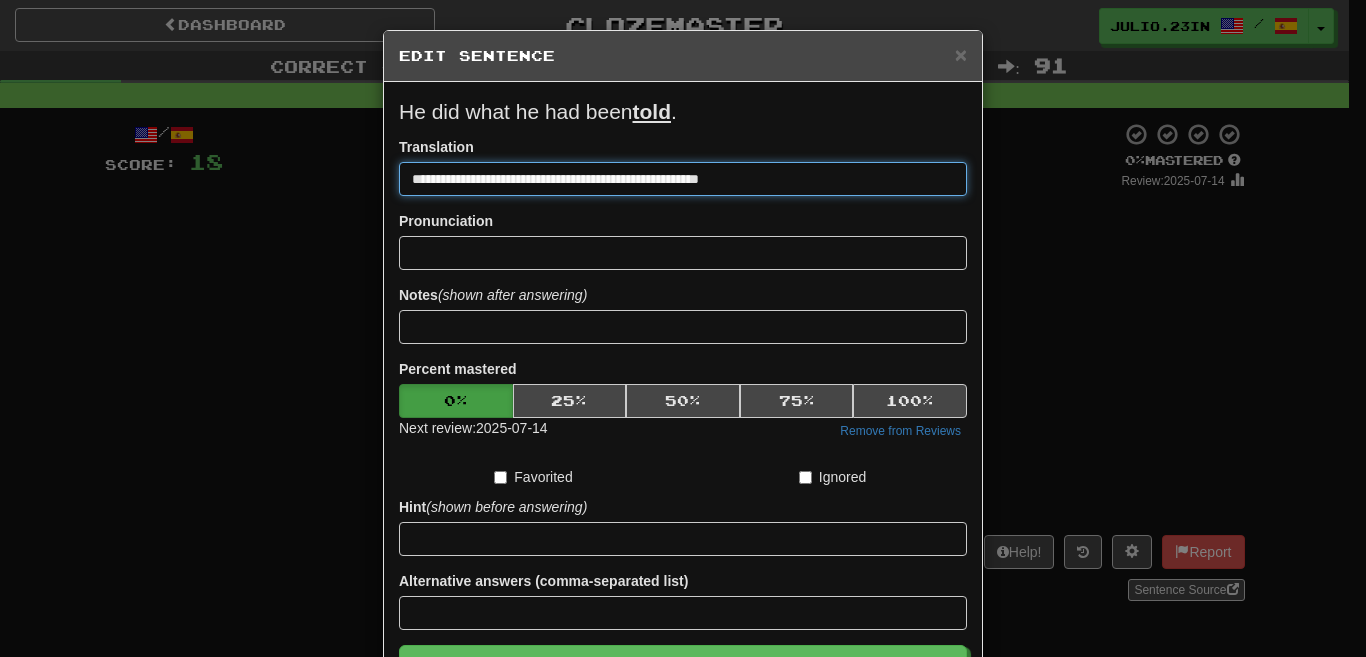 drag, startPoint x: 555, startPoint y: 180, endPoint x: 264, endPoint y: 229, distance: 295.0966 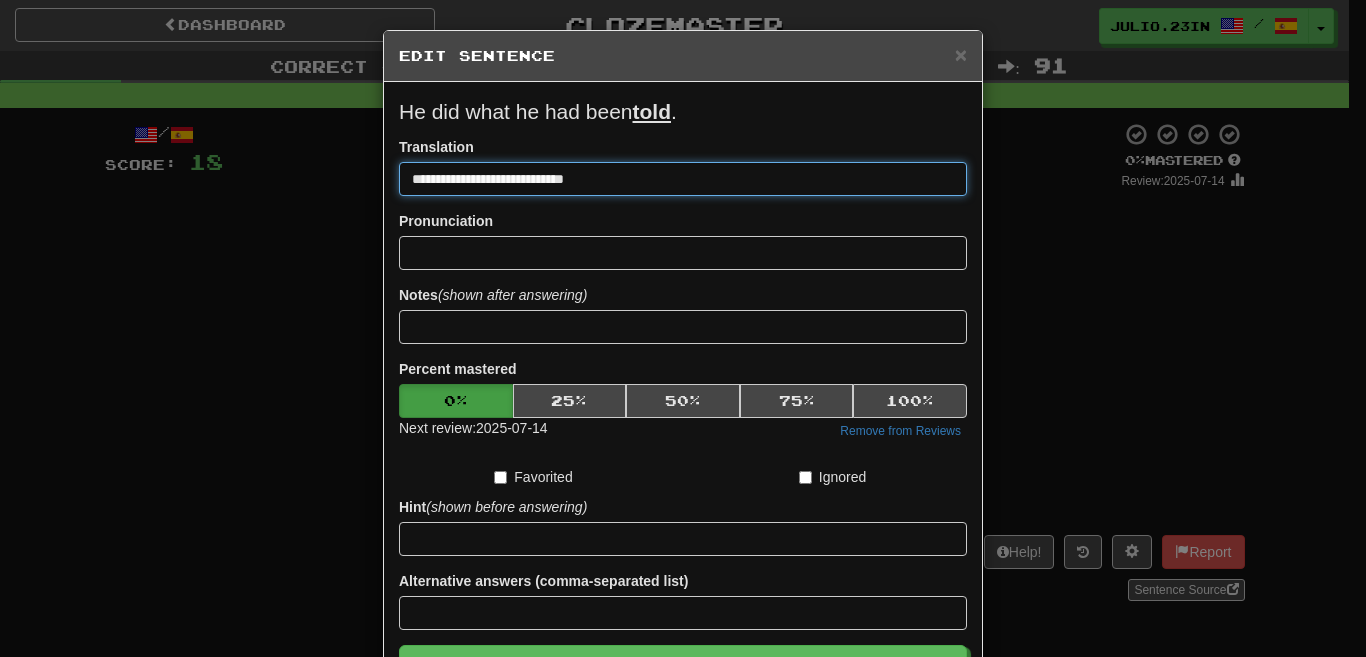 type on "**********" 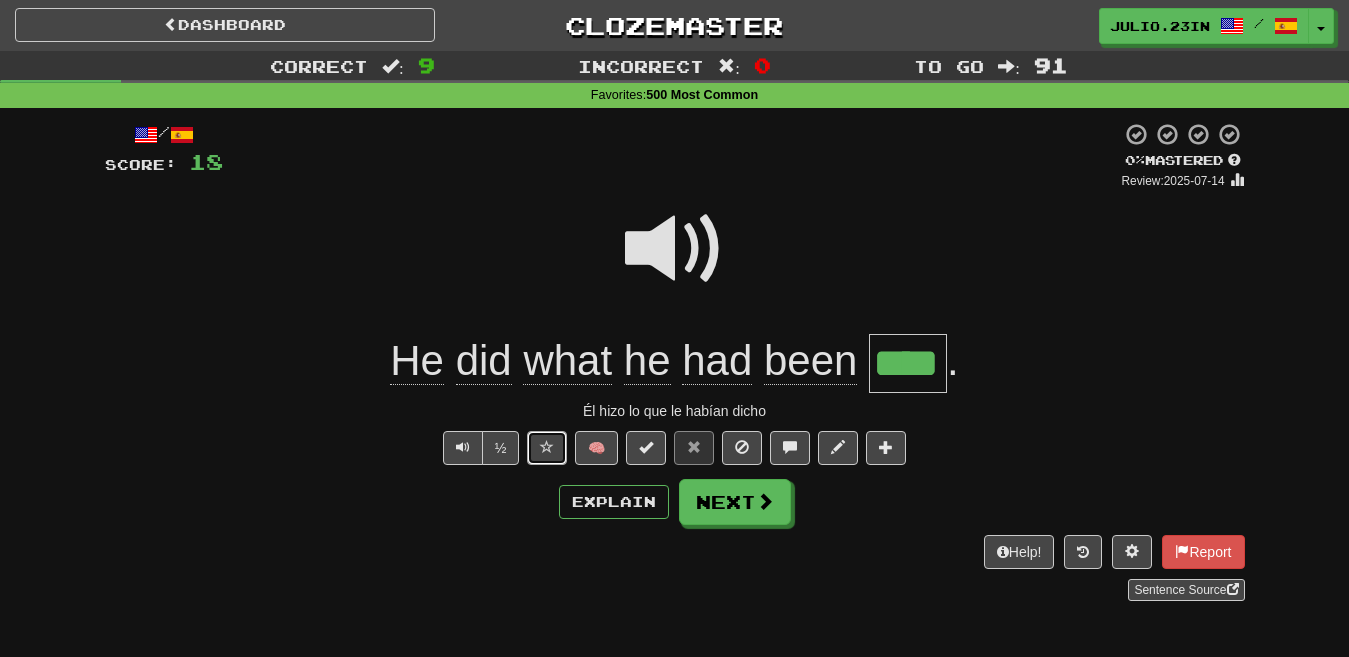 click at bounding box center [547, 447] 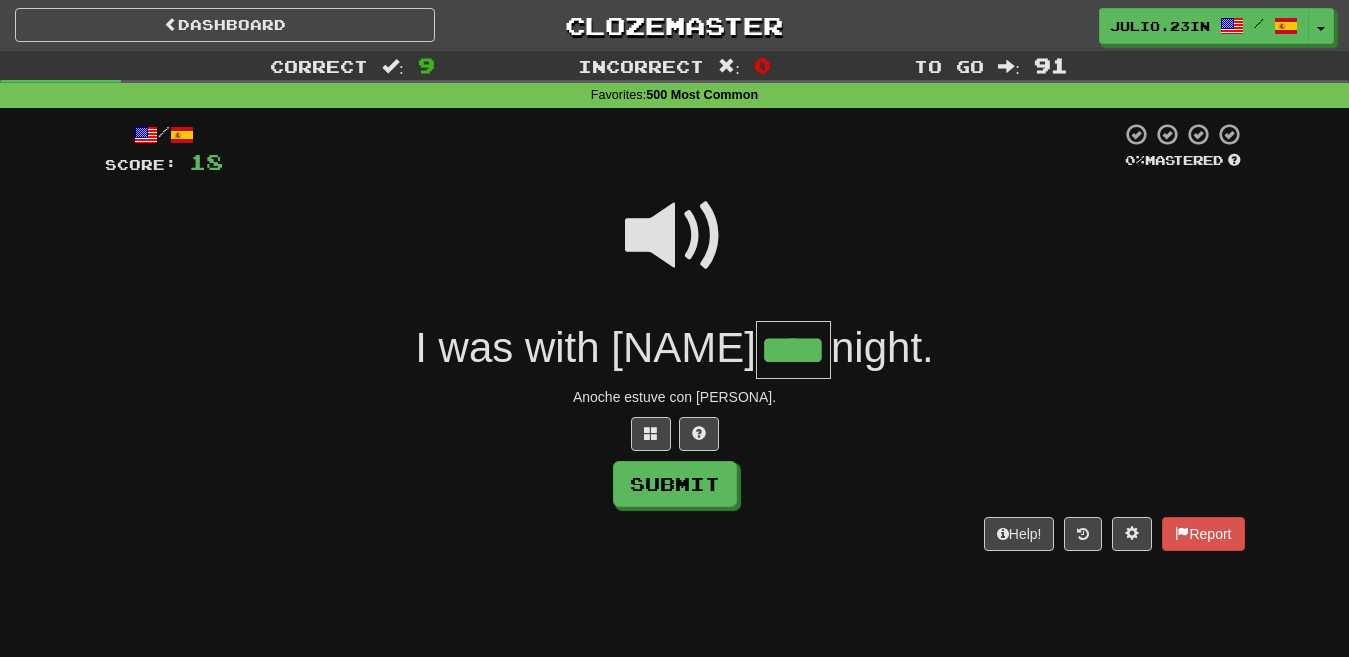 type on "****" 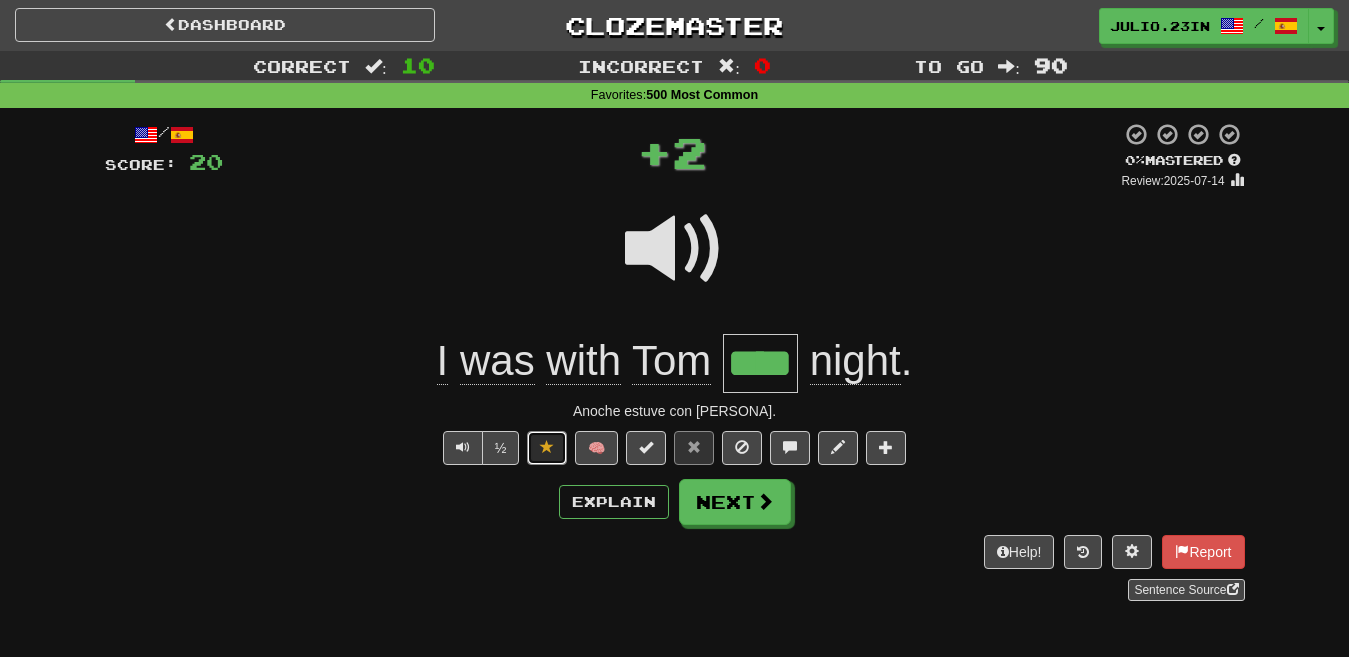 click at bounding box center (547, 447) 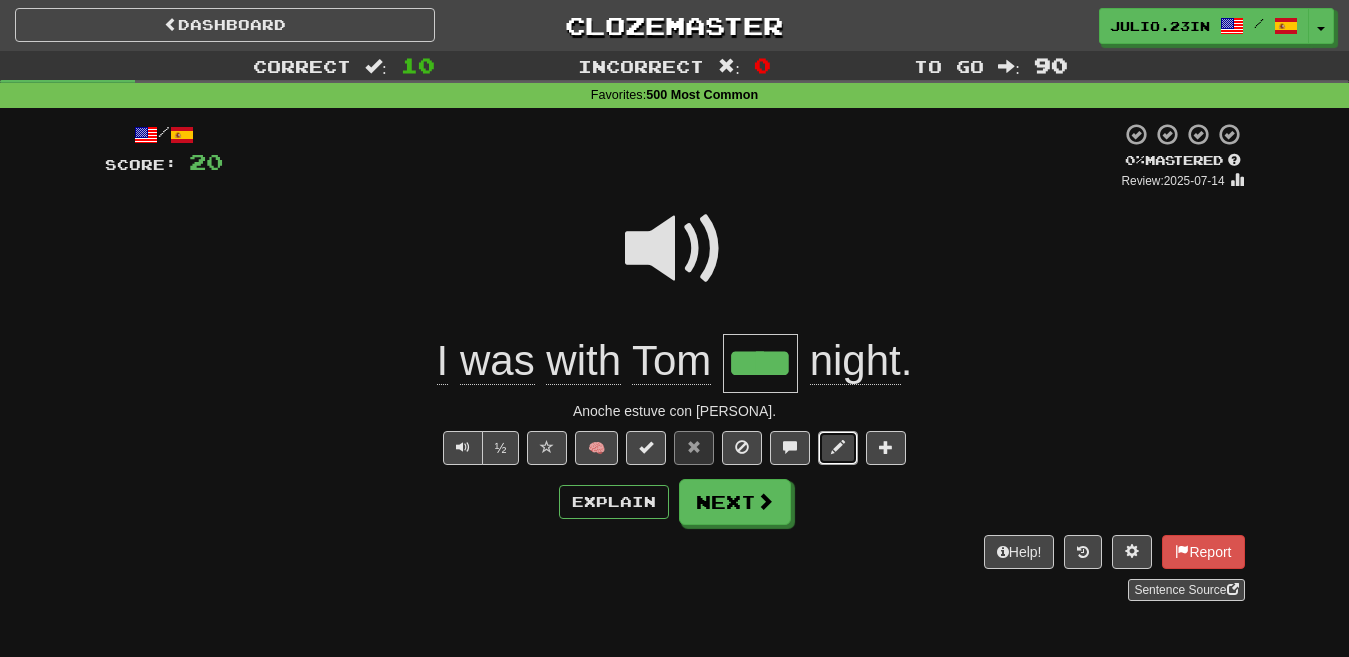 click at bounding box center [838, 448] 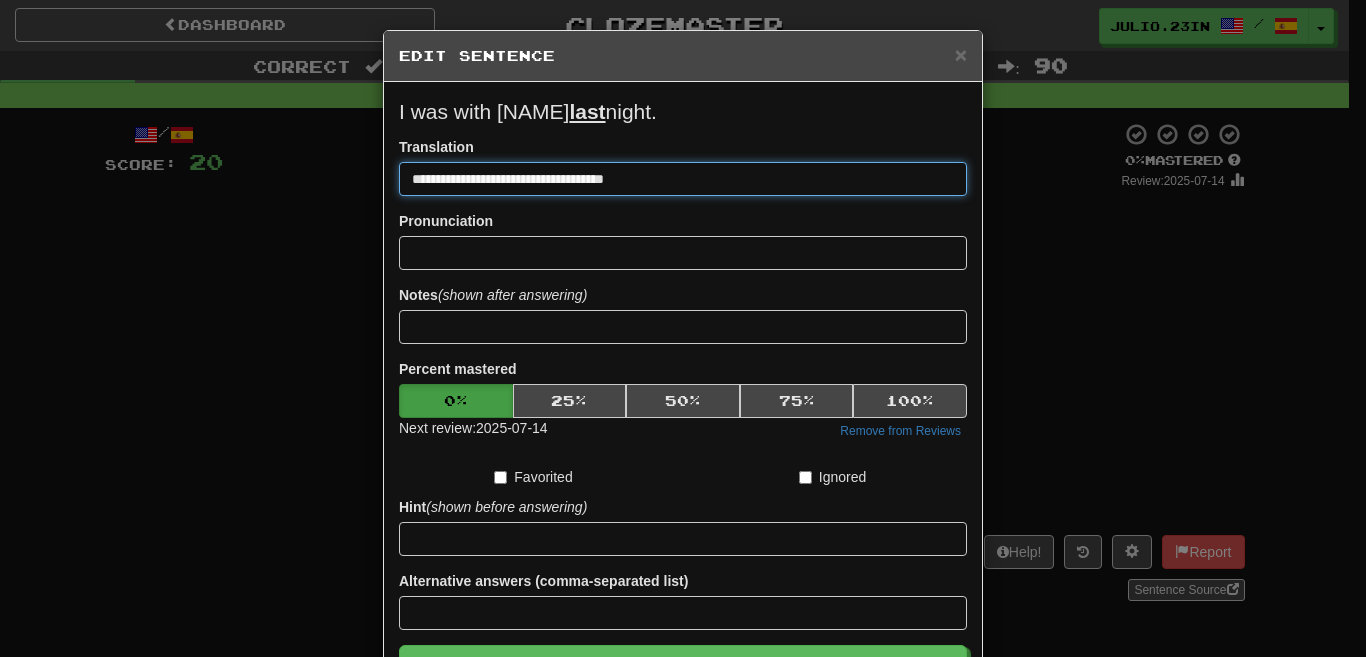 type on "**********" 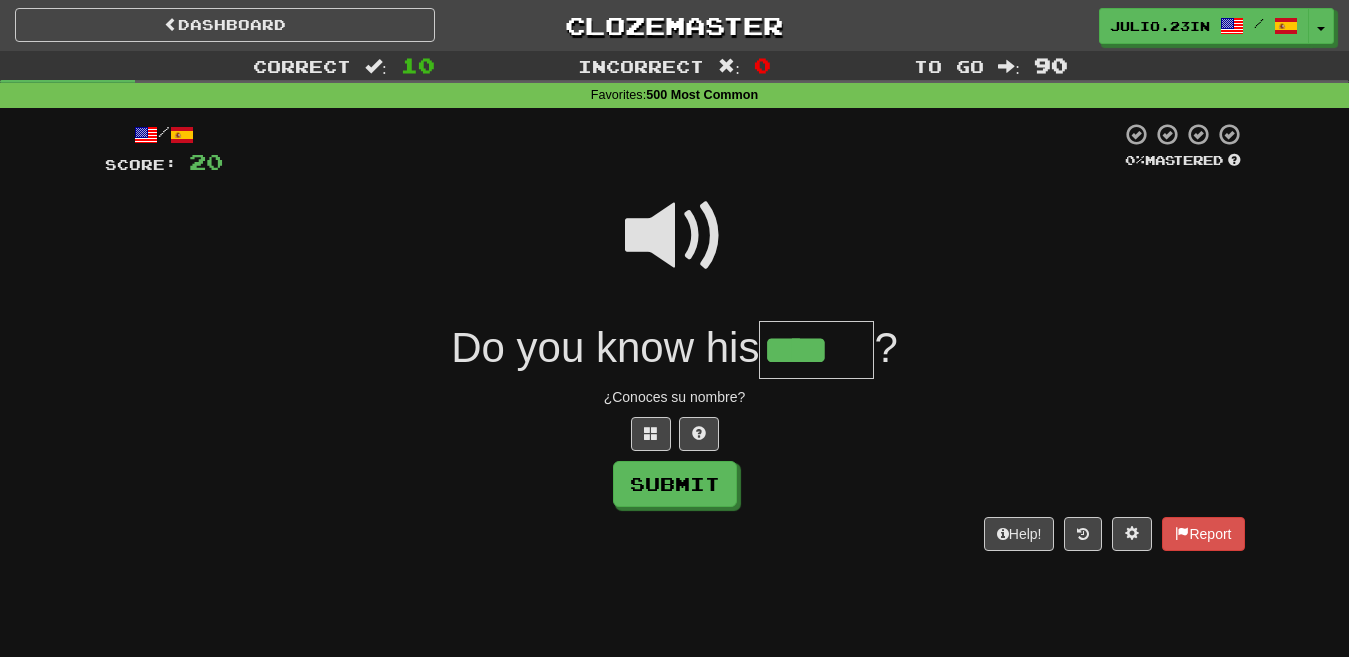 type on "****" 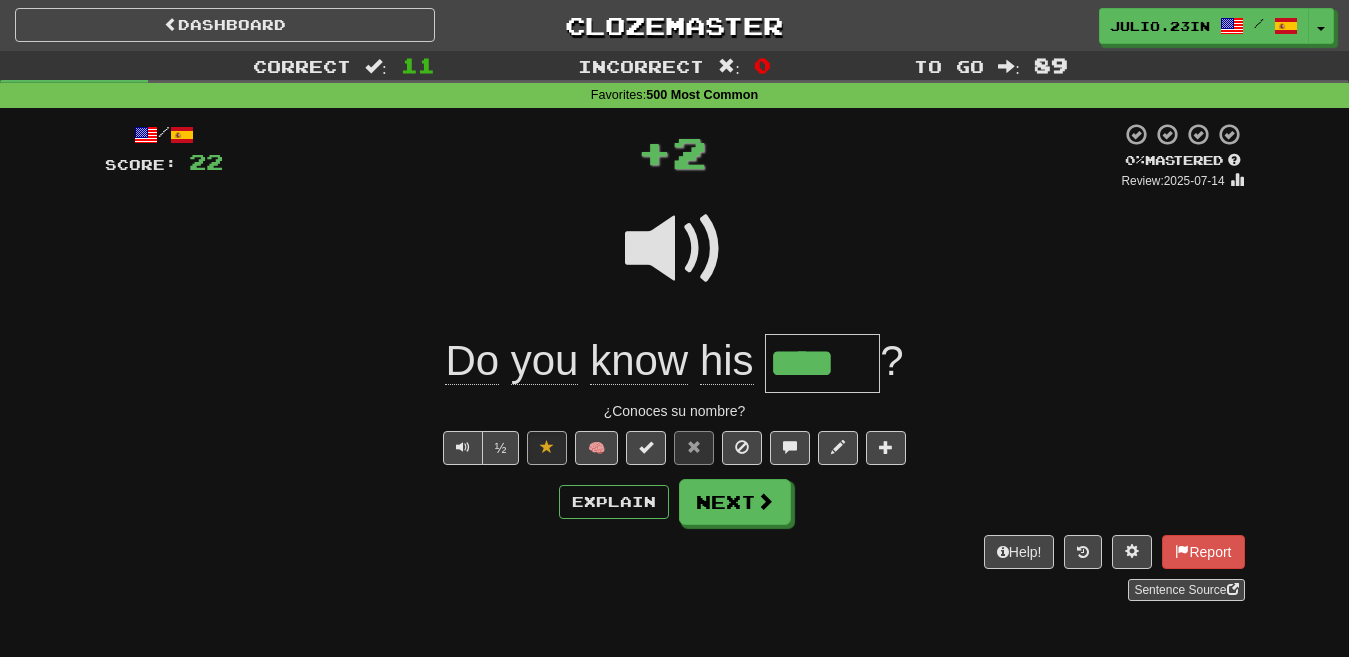 type 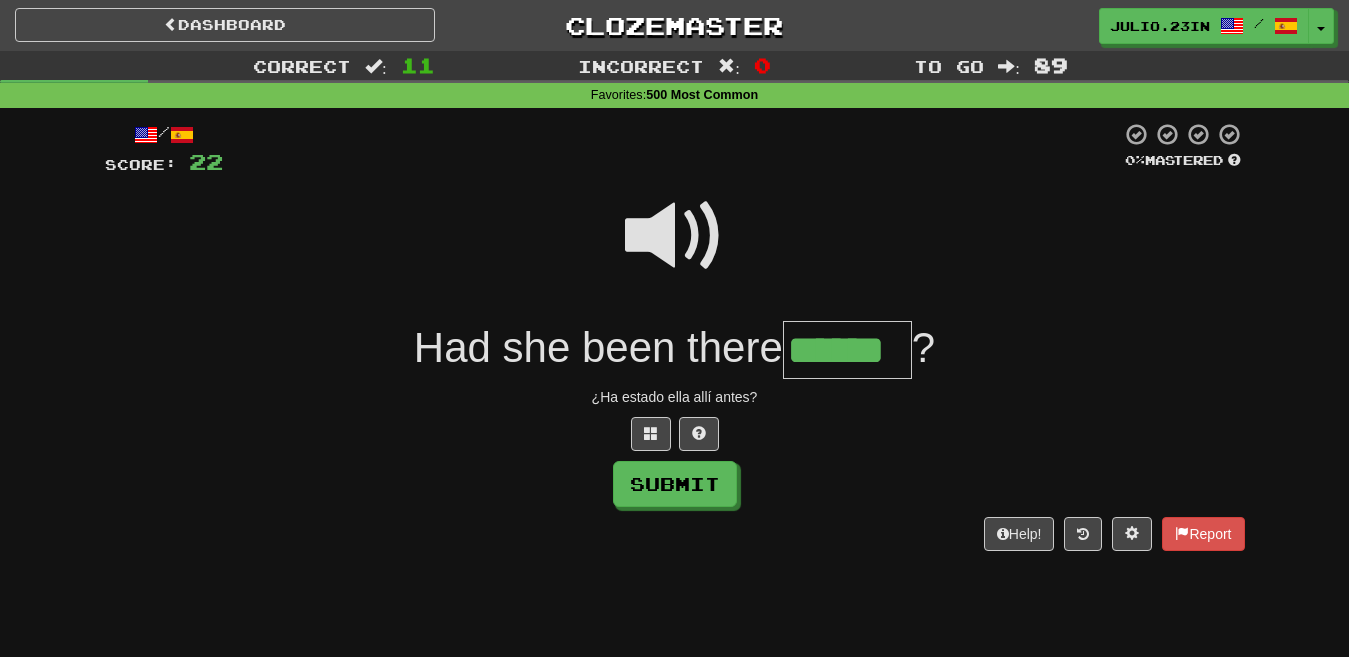 type on "******" 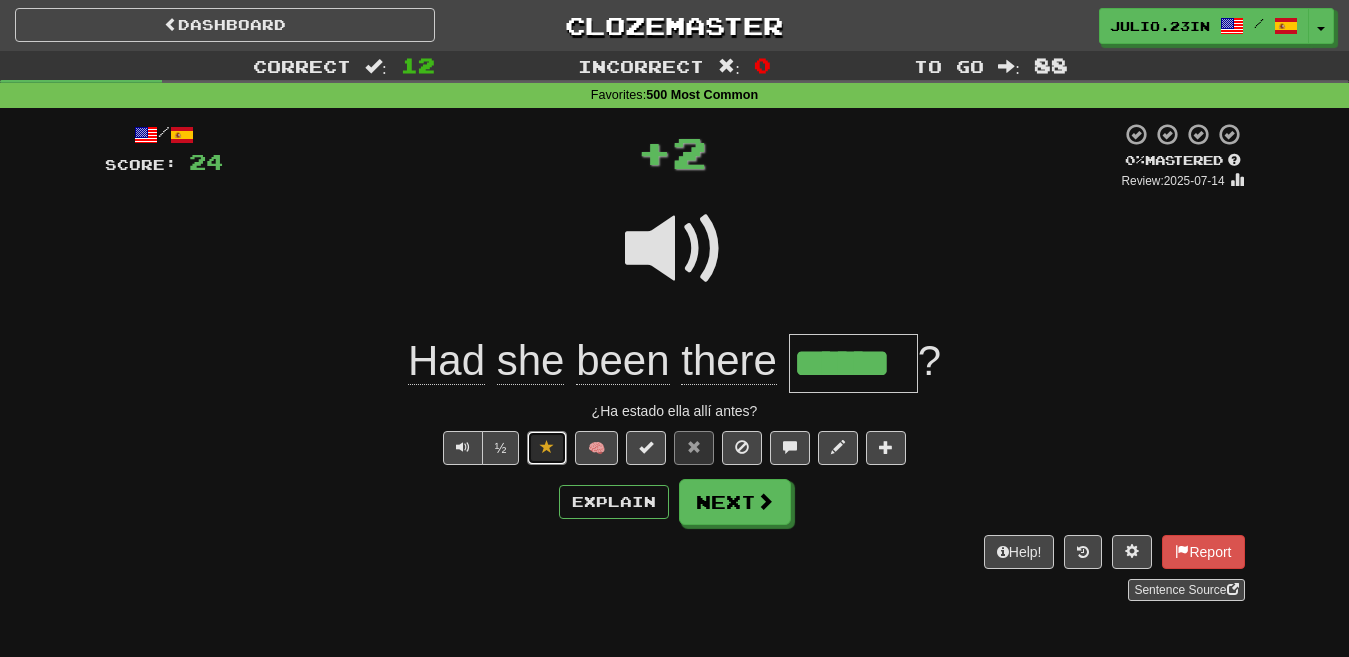 click at bounding box center [547, 448] 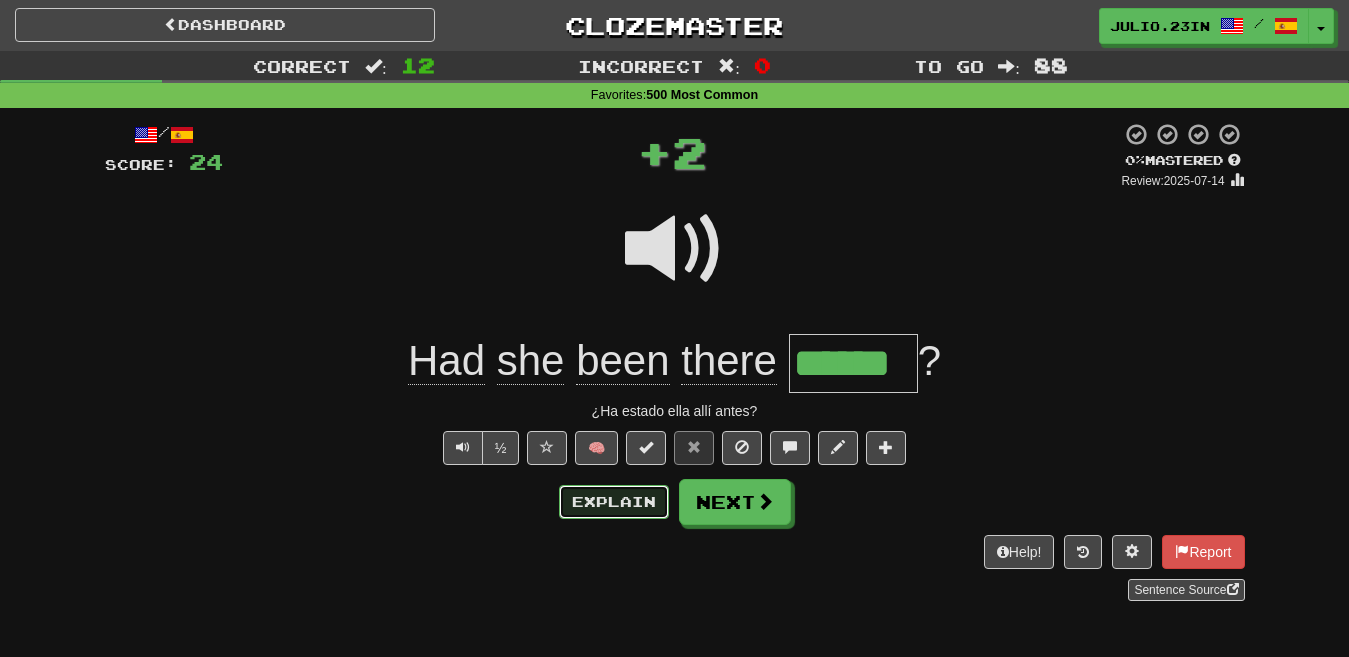 click on "Explain" at bounding box center [614, 502] 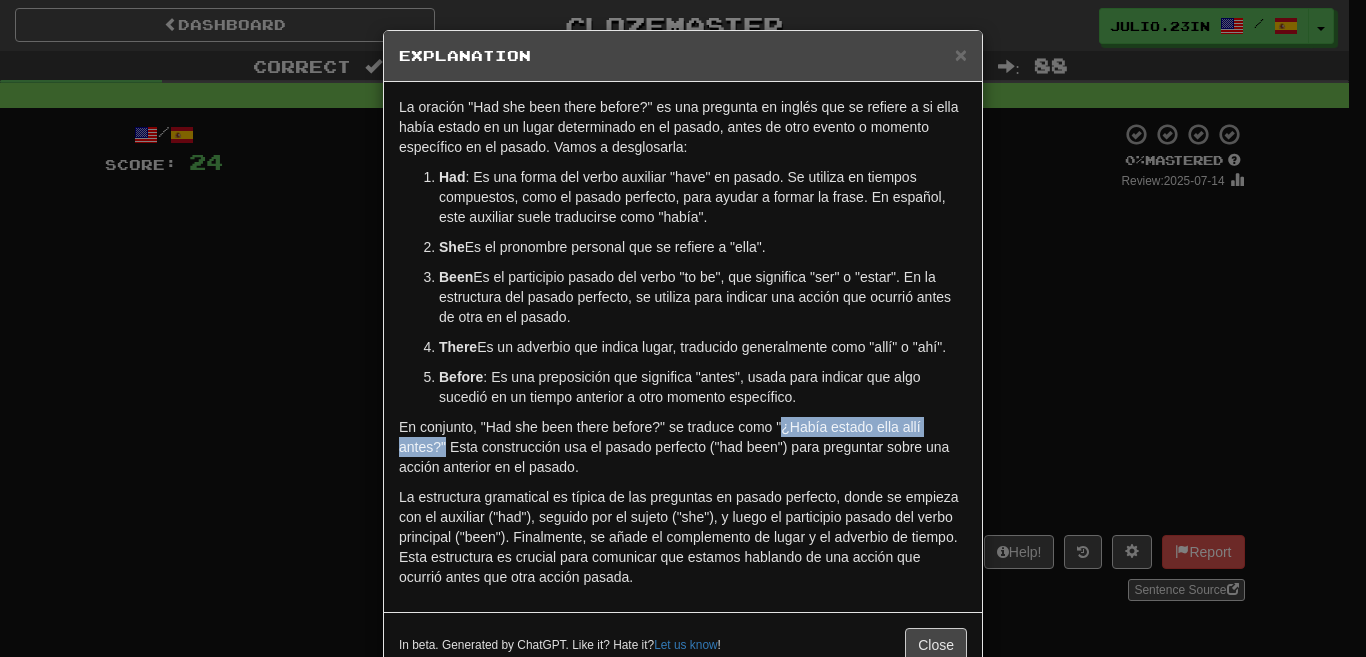 drag, startPoint x: 773, startPoint y: 428, endPoint x: 436, endPoint y: 449, distance: 337.65366 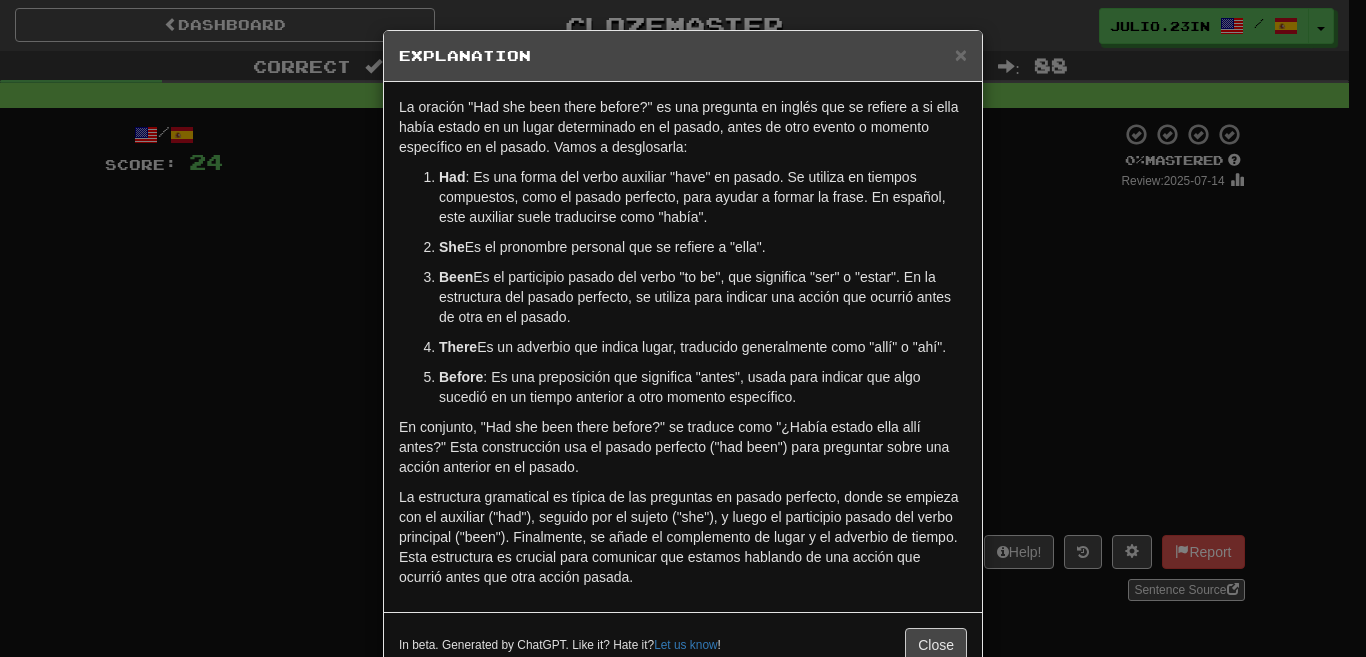click on "× Explanation La oración "Had she been there before?" es una pregunta en inglés que se refiere a si ella había estado en un lugar determinado en el pasado, antes de otro evento o momento específico en el pasado. Vamos a desglosarla:
Had : Es una forma del verbo auxiliar "have" en pasado. Se utiliza en tiempos compuestos, como el pasado perfecto, para ayudar a formar la frase. En español, este auxiliar suele traducirse como "había".
She : Es el pronombre personal que se refiere a "ella".
Been : Es el participio pasado del verbo "to be", que significa "ser" o "estar". En la estructura del pasado perfecto, se utiliza para indicar una acción que ocurrió antes de otra en el pasado.
There : Es un adverbio que indica lugar, traducido generalmente como "allí" o "ahí".
Before : Es una preposición que significa "antes", usada para indicar que algo sucedió en un tiempo anterior a otro momento específico.
In beta. Generated by ChatGPT. Like it? Hate it?  Let us know !" at bounding box center (683, 328) 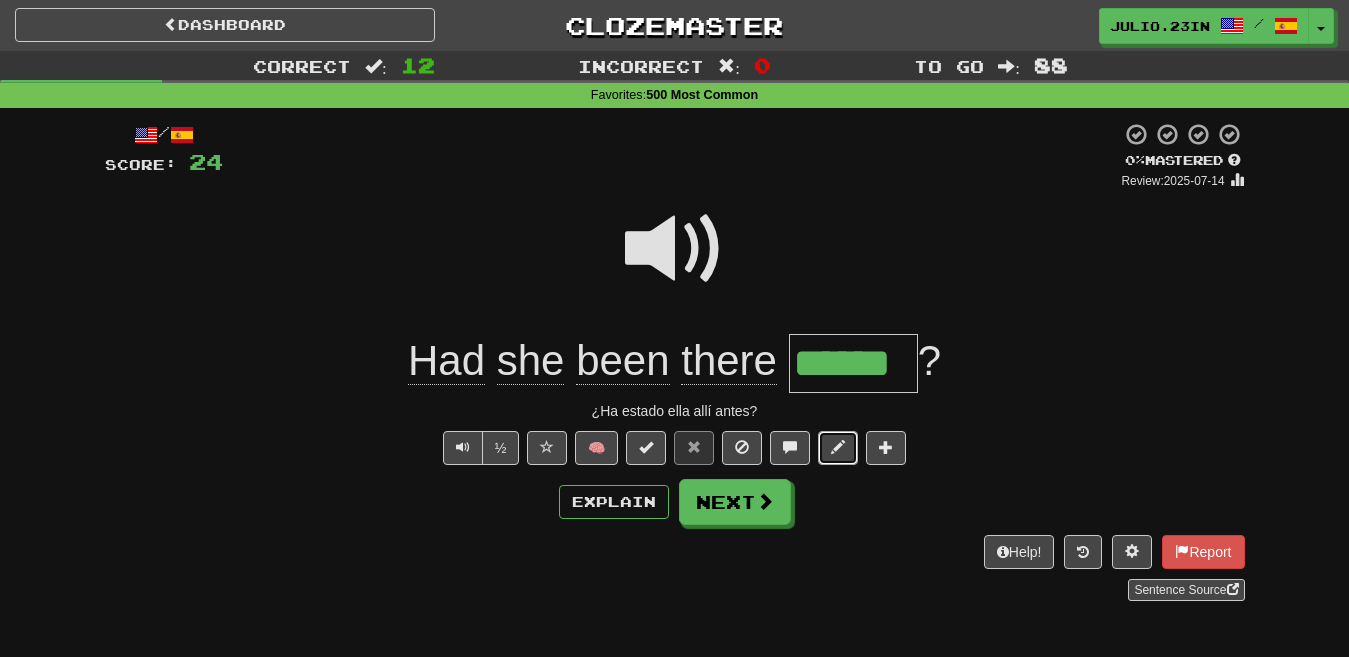 click at bounding box center (838, 448) 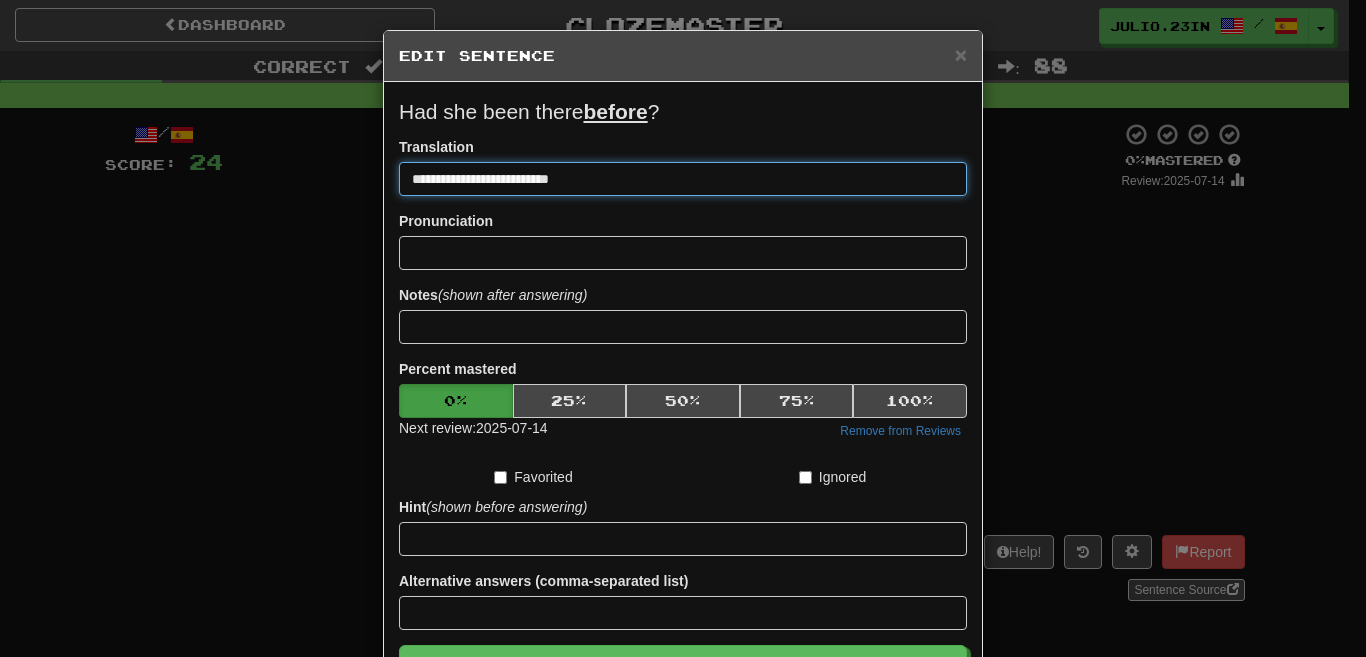 drag, startPoint x: 474, startPoint y: 143, endPoint x: 127, endPoint y: 113, distance: 348.2944 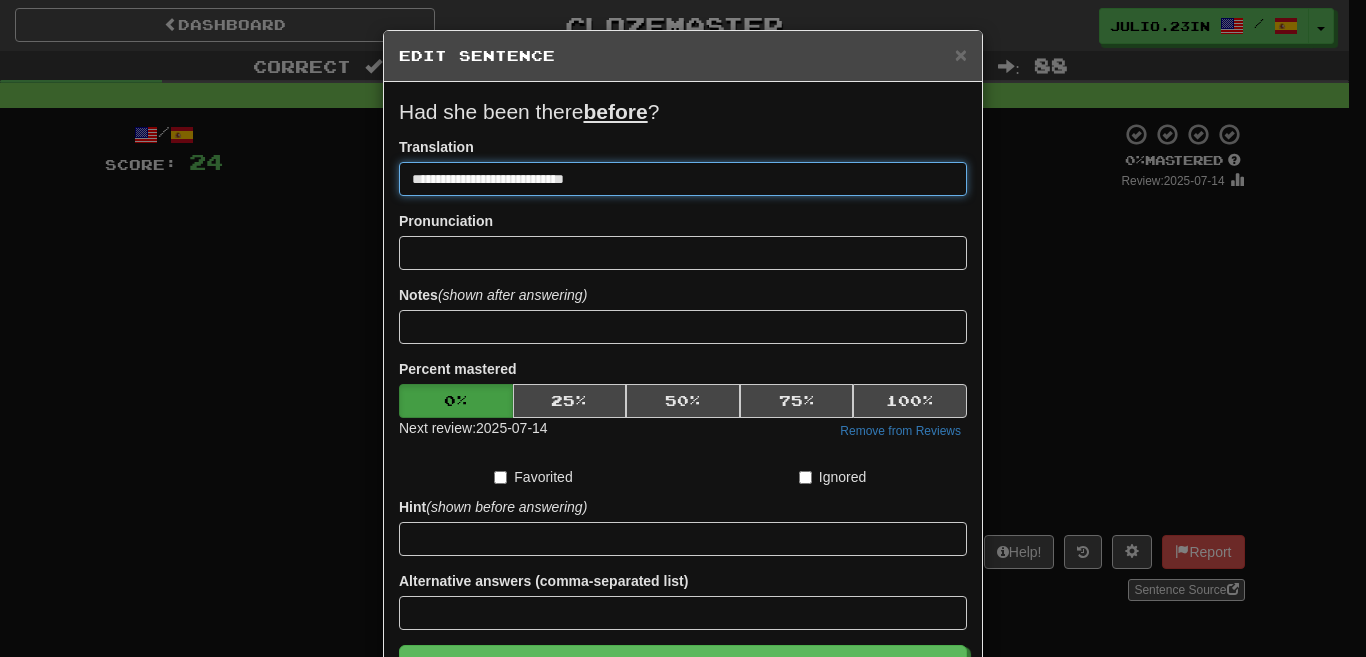 type on "**********" 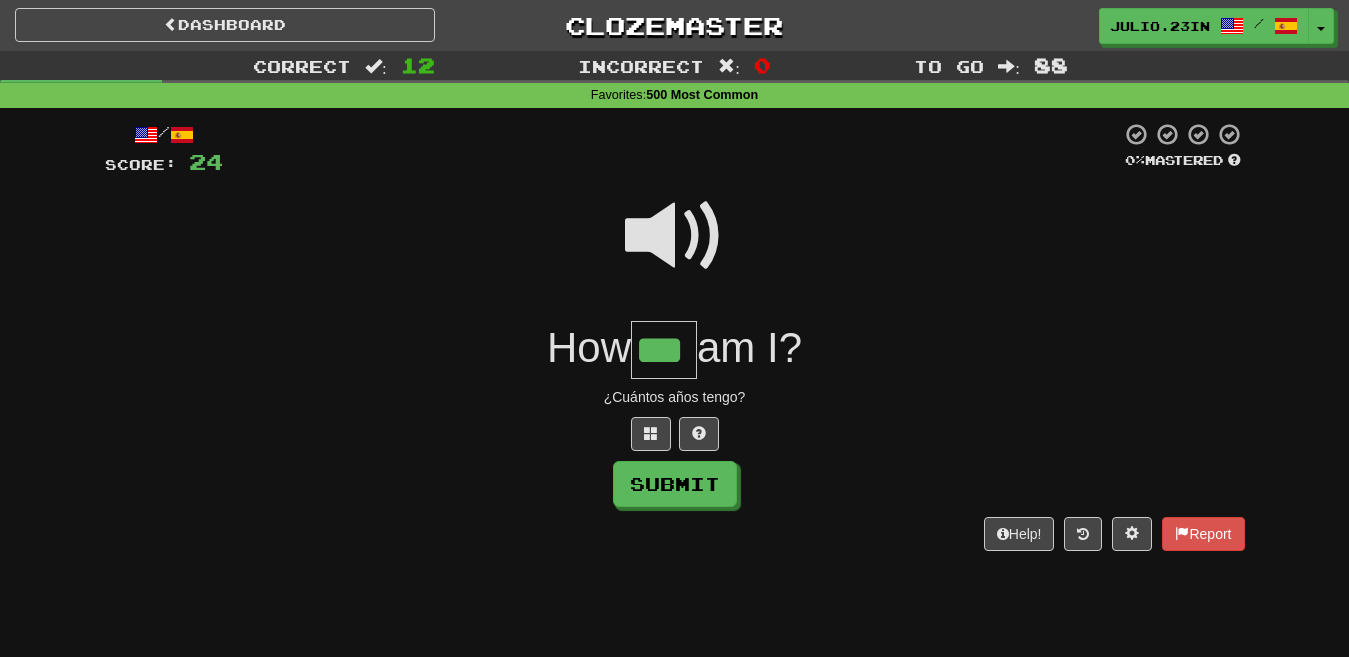 type on "***" 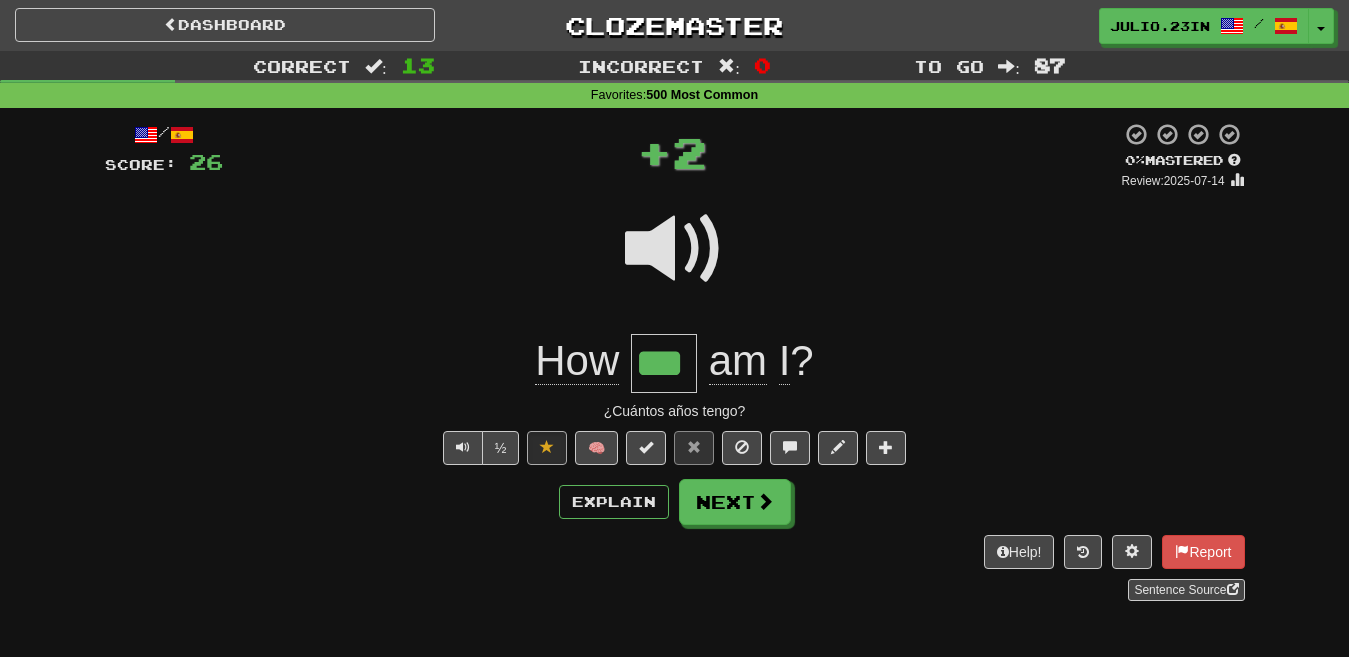 type 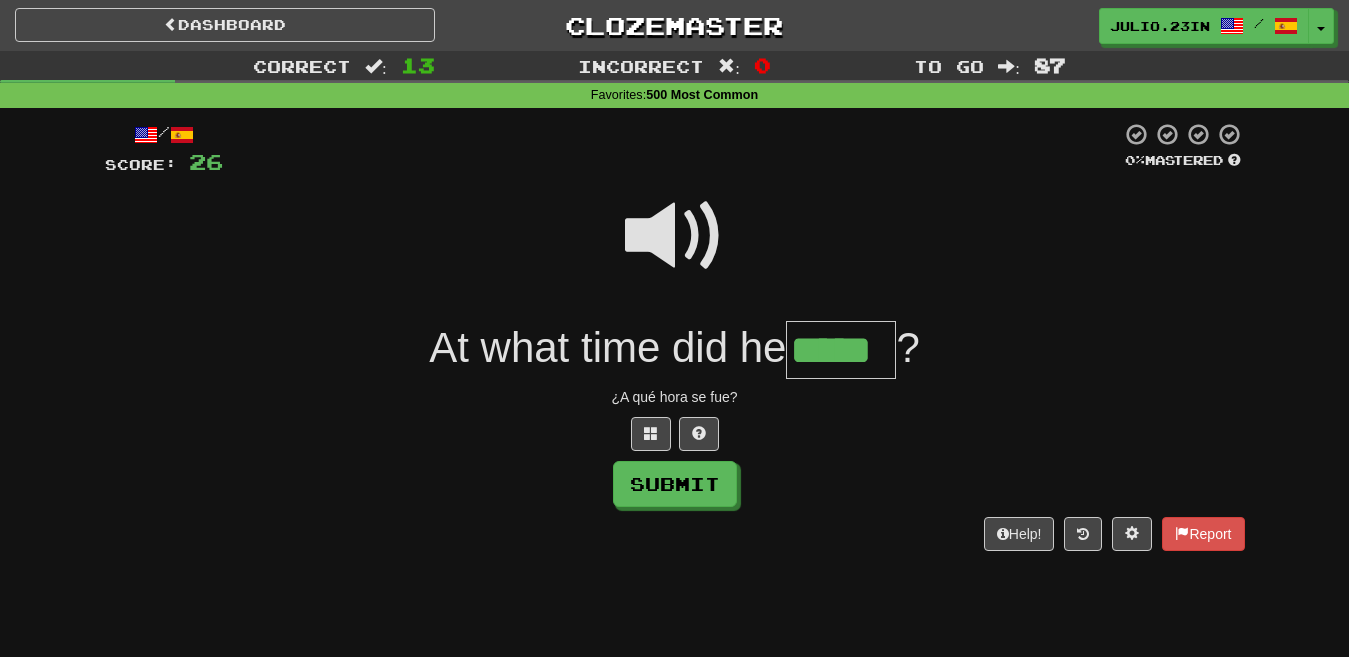 type on "*****" 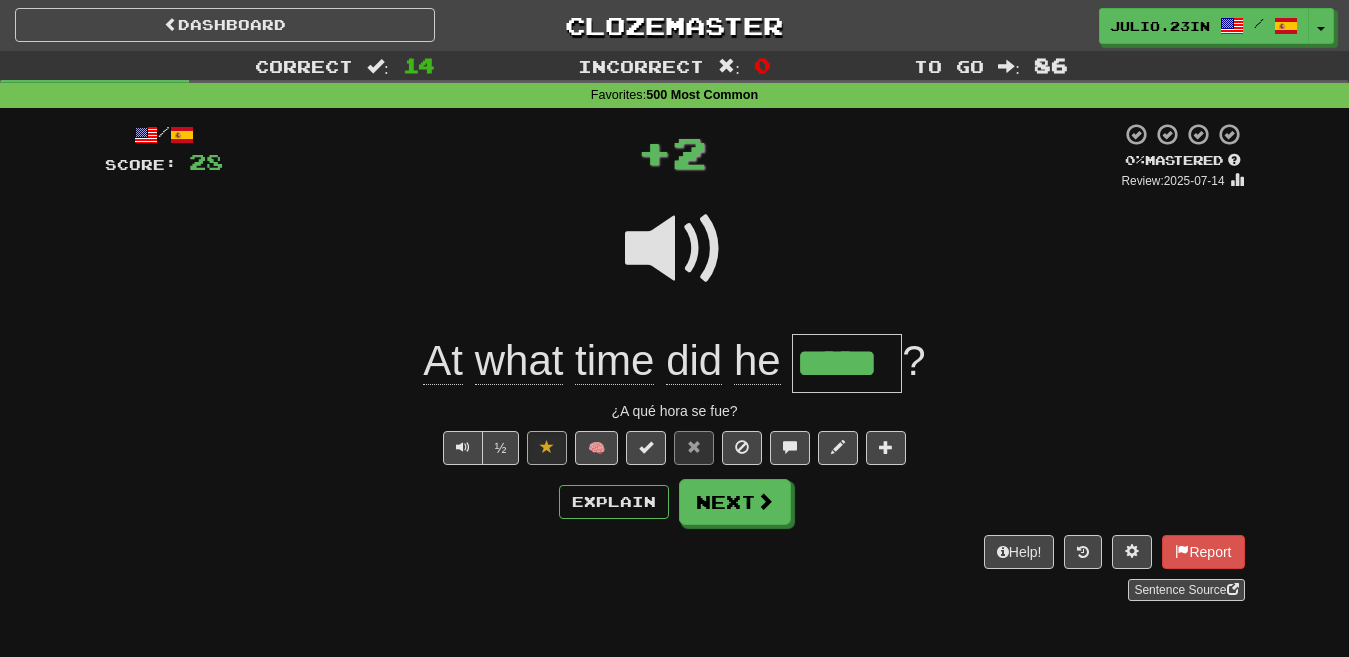 type 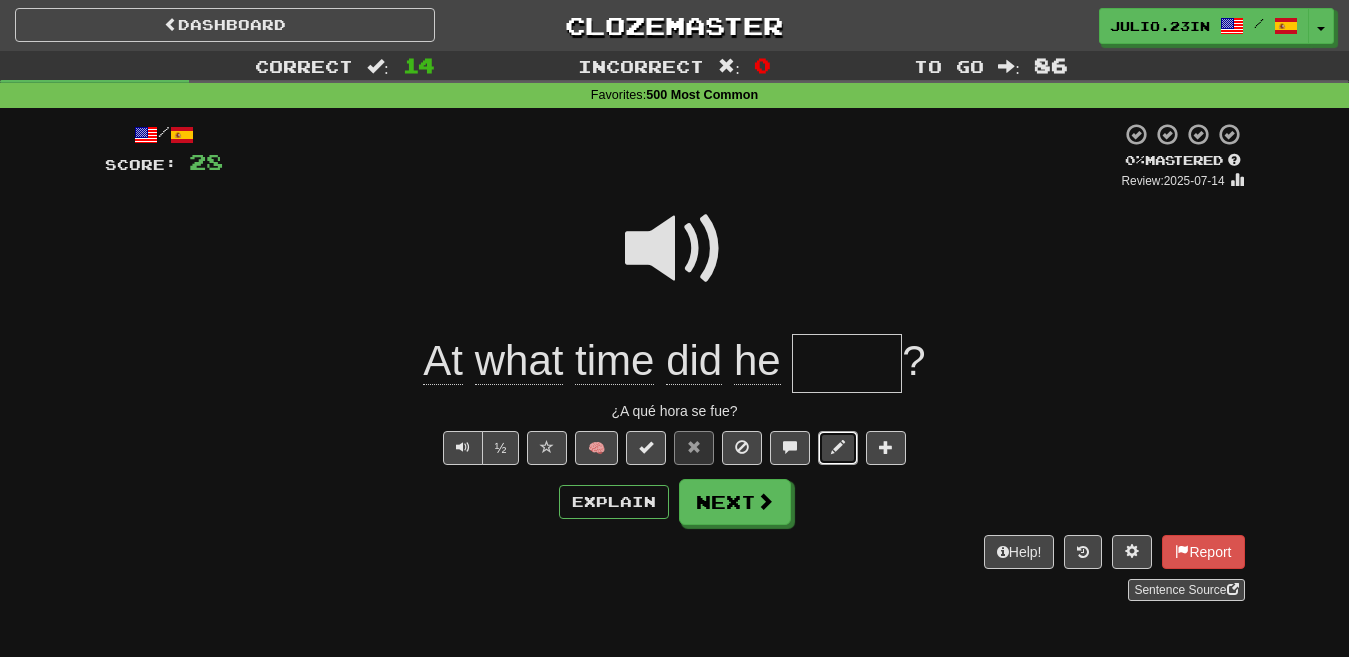 click at bounding box center [838, 448] 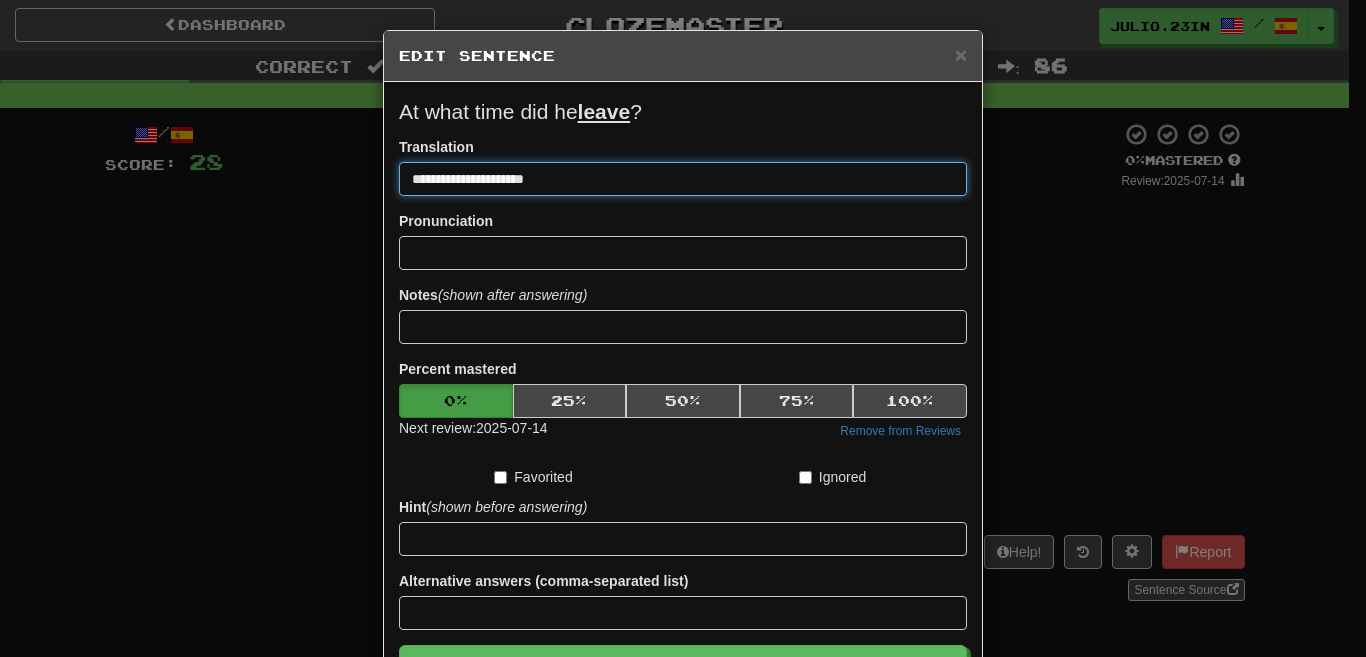 type on "**********" 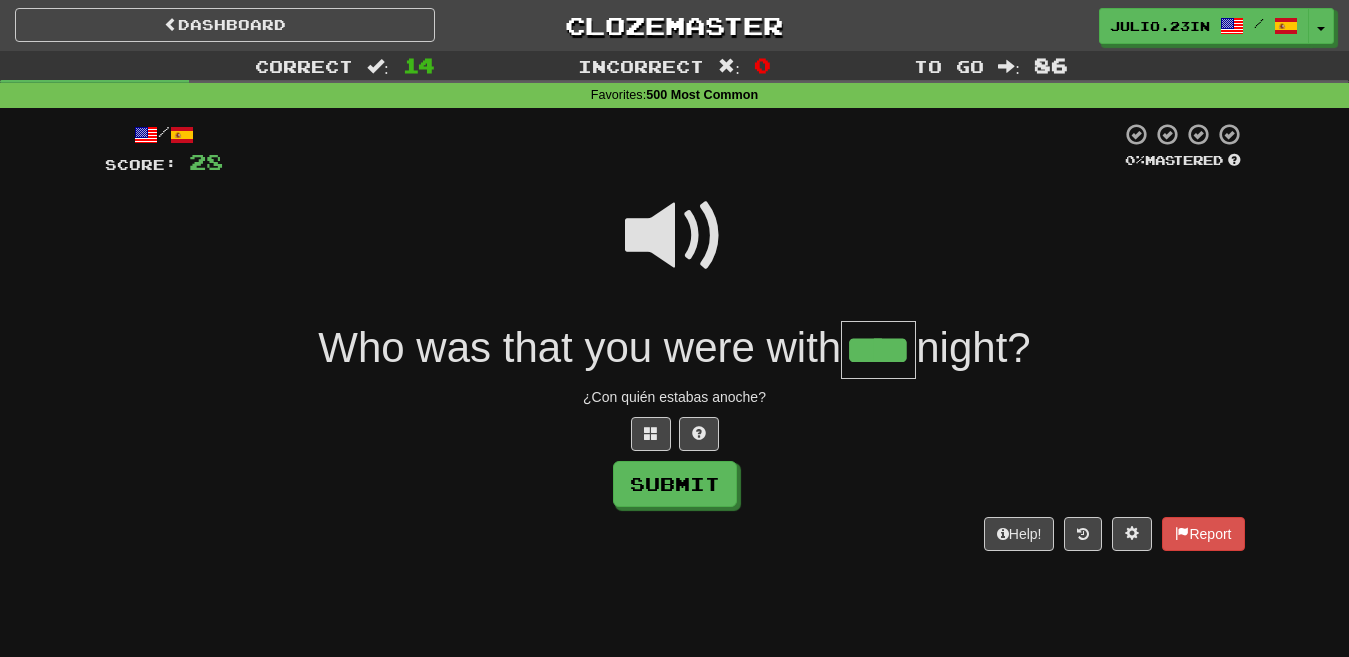 type on "****" 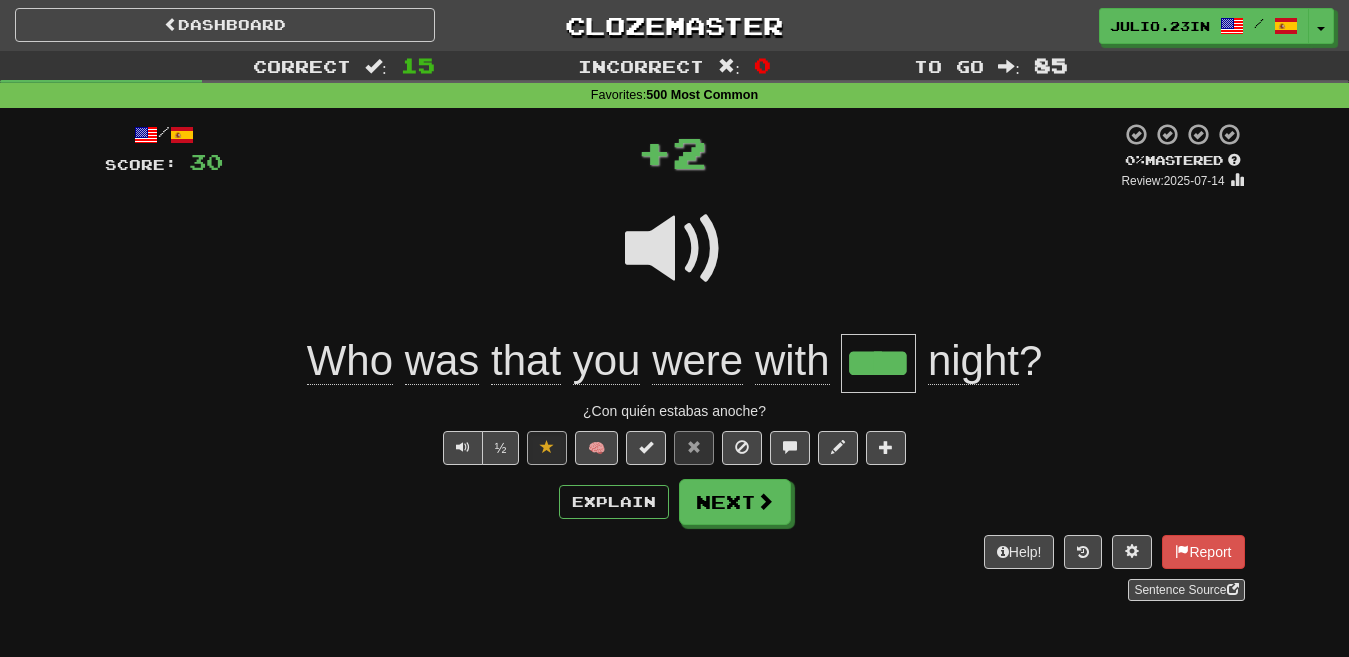 type 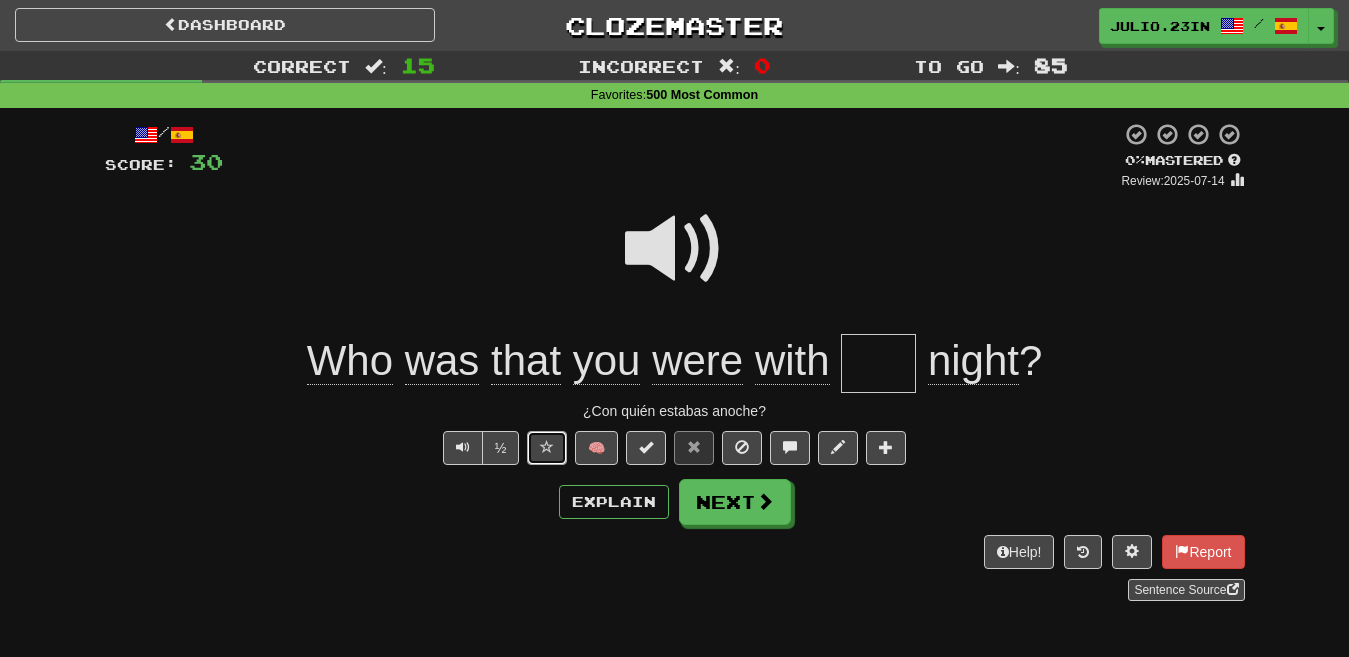 click at bounding box center (547, 448) 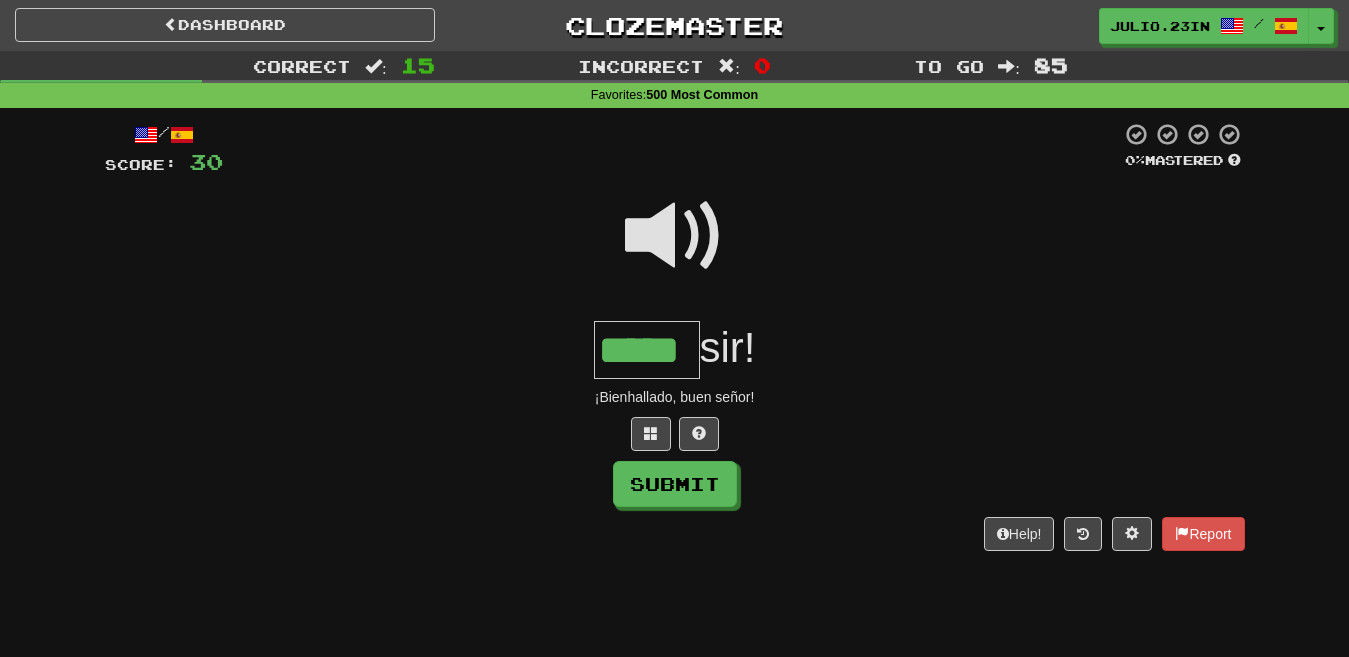 type on "*****" 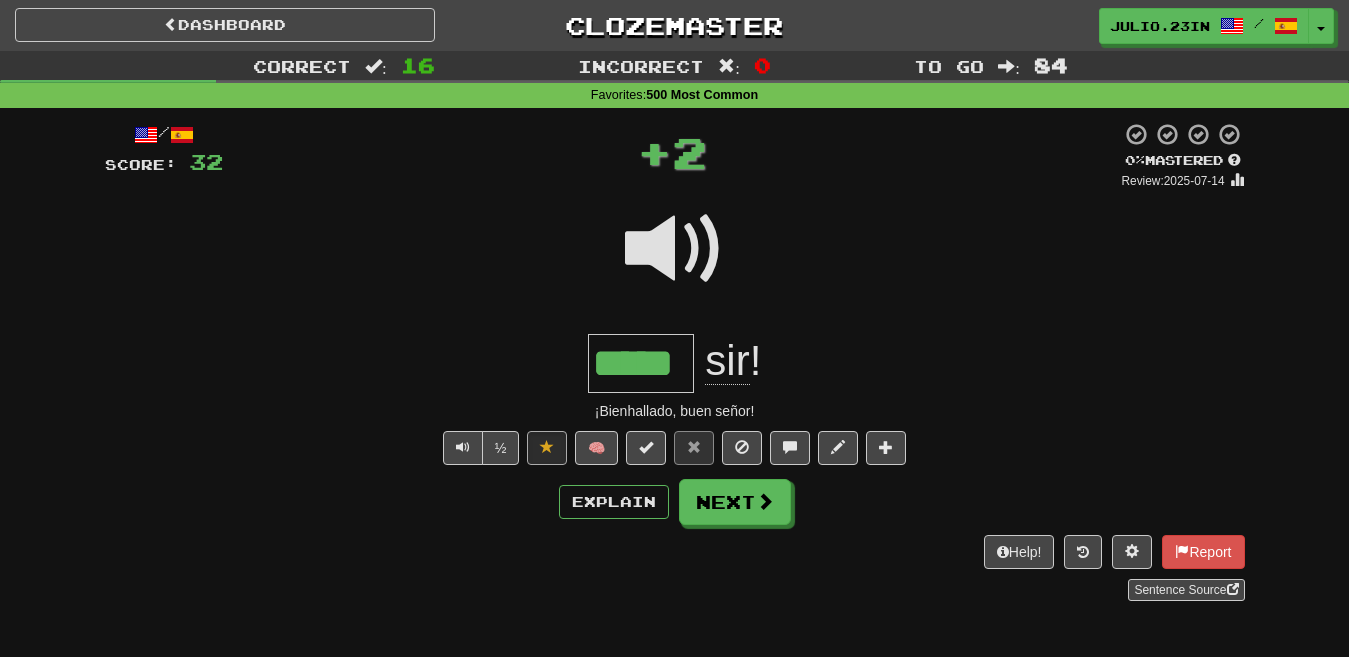 type 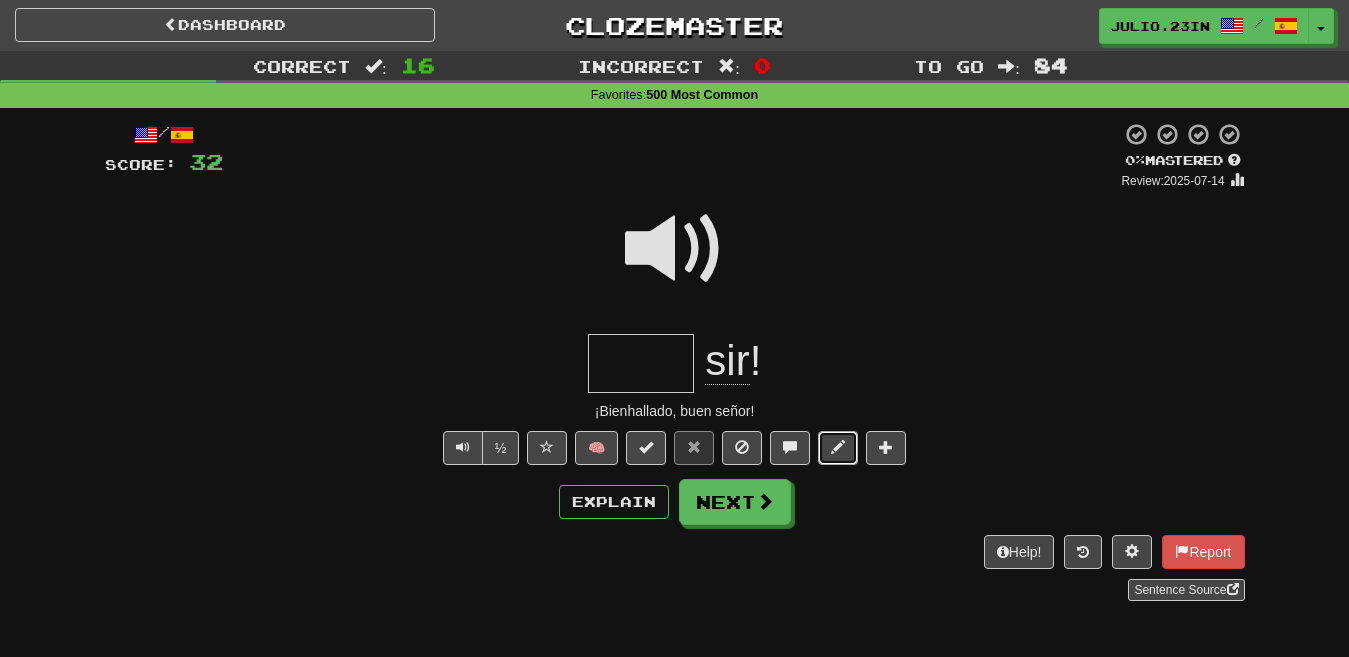click at bounding box center [838, 448] 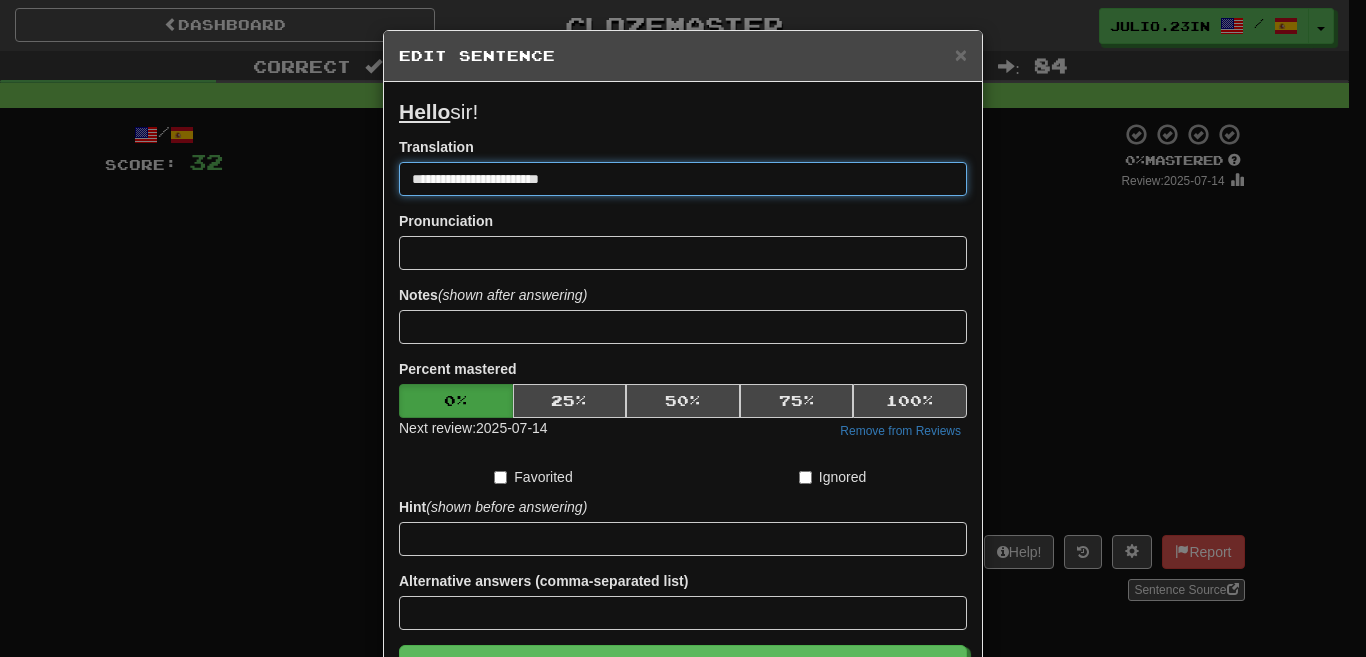 drag, startPoint x: 484, startPoint y: 186, endPoint x: 409, endPoint y: 173, distance: 76.11833 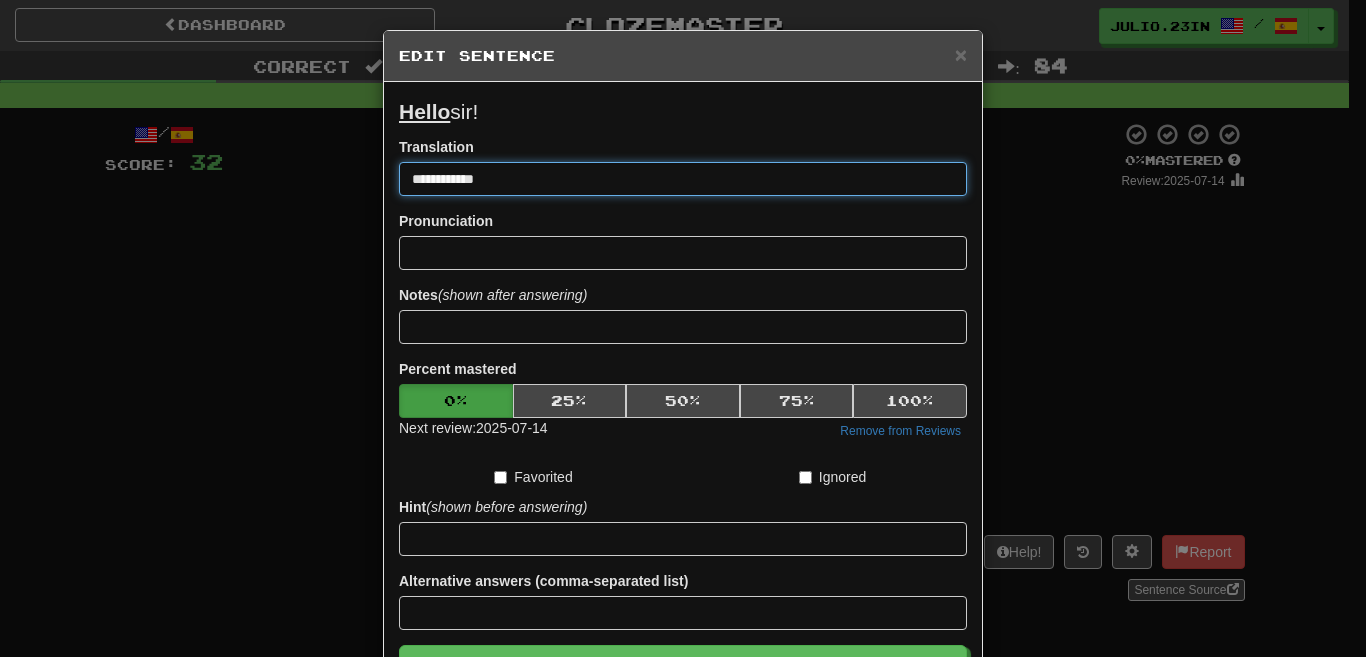 type on "**********" 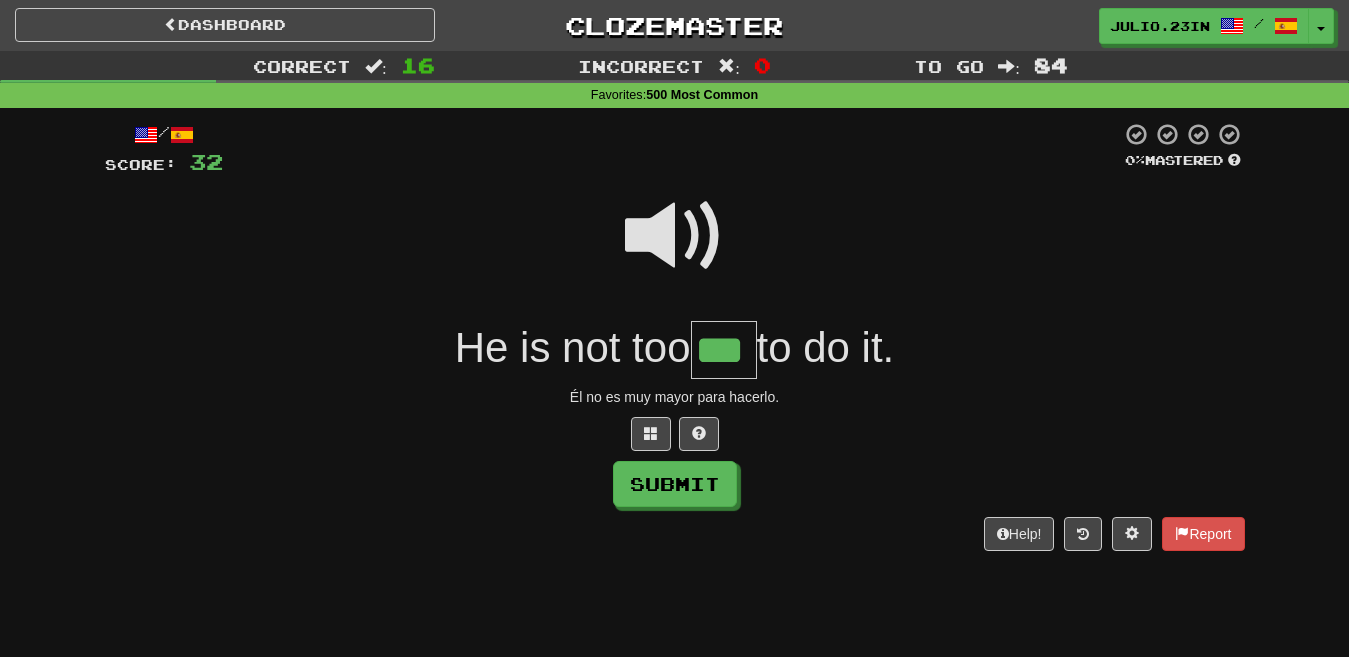 type on "***" 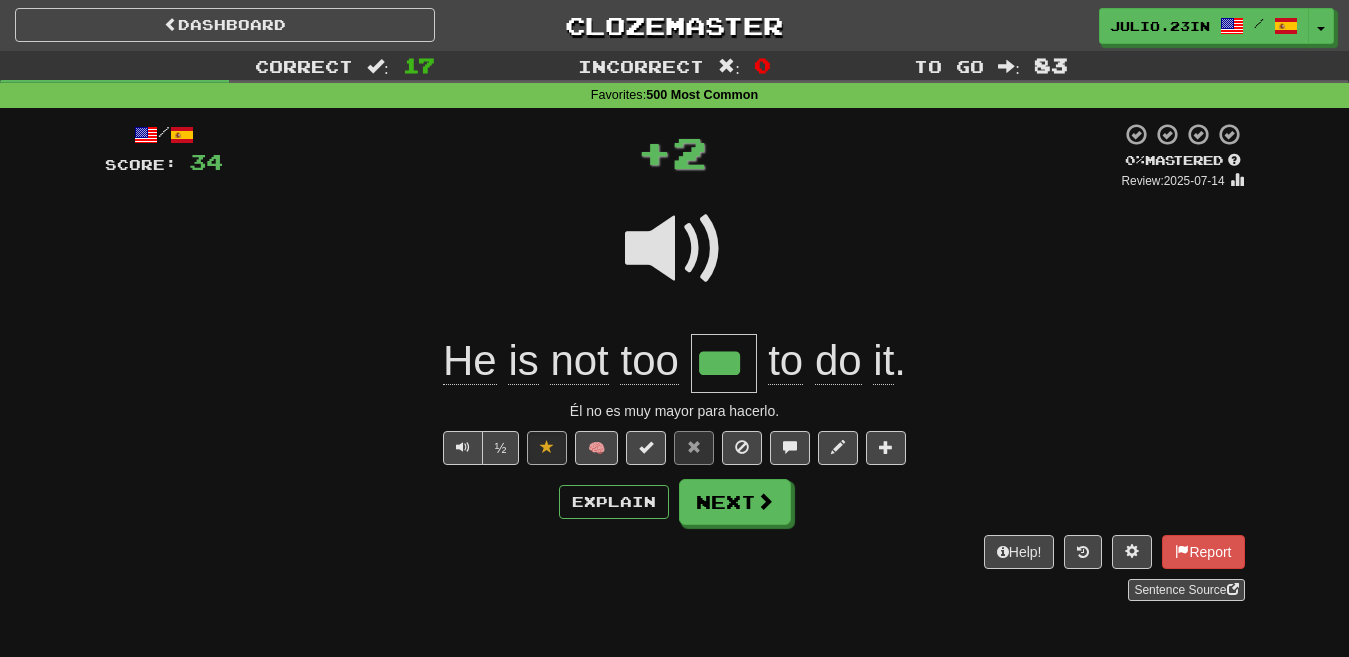 type 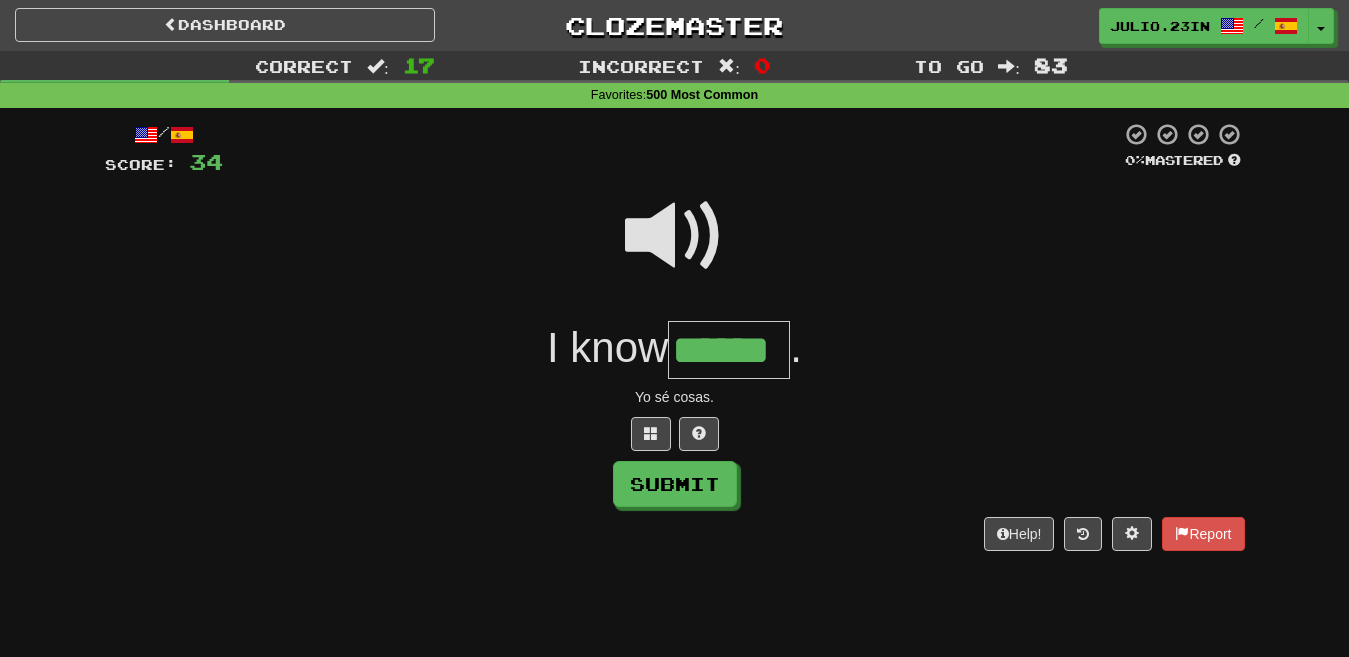 type on "******" 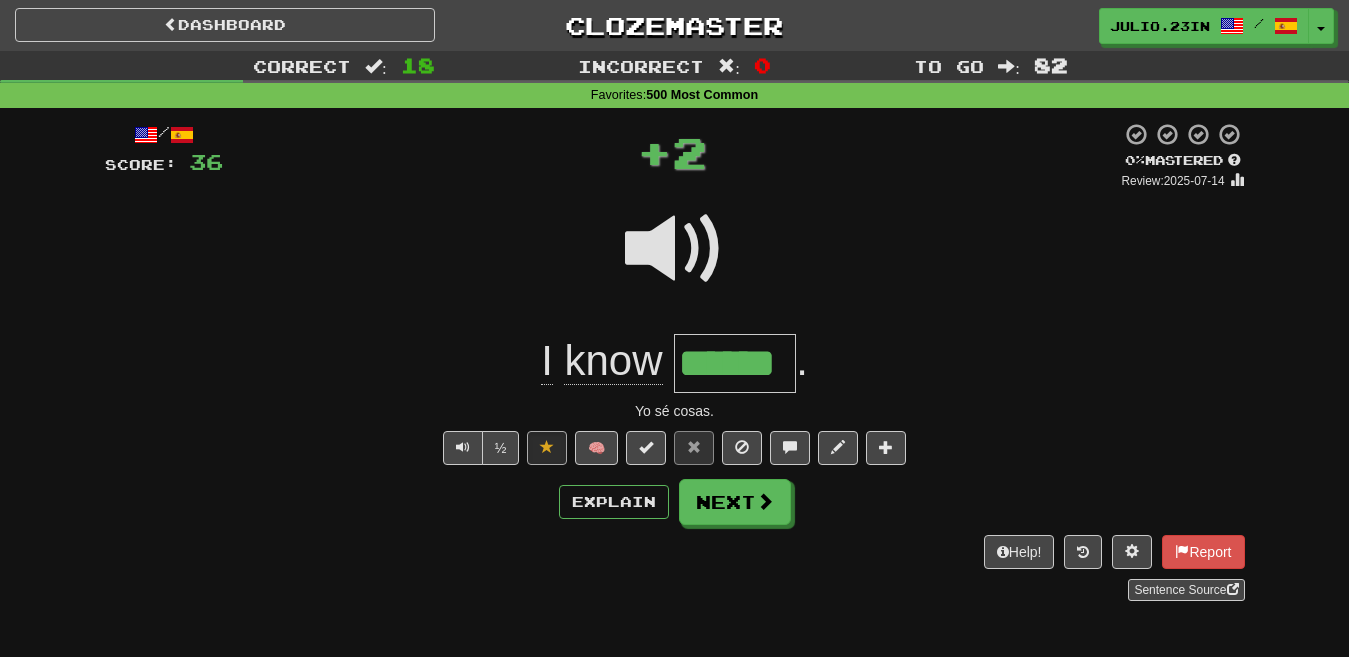 type 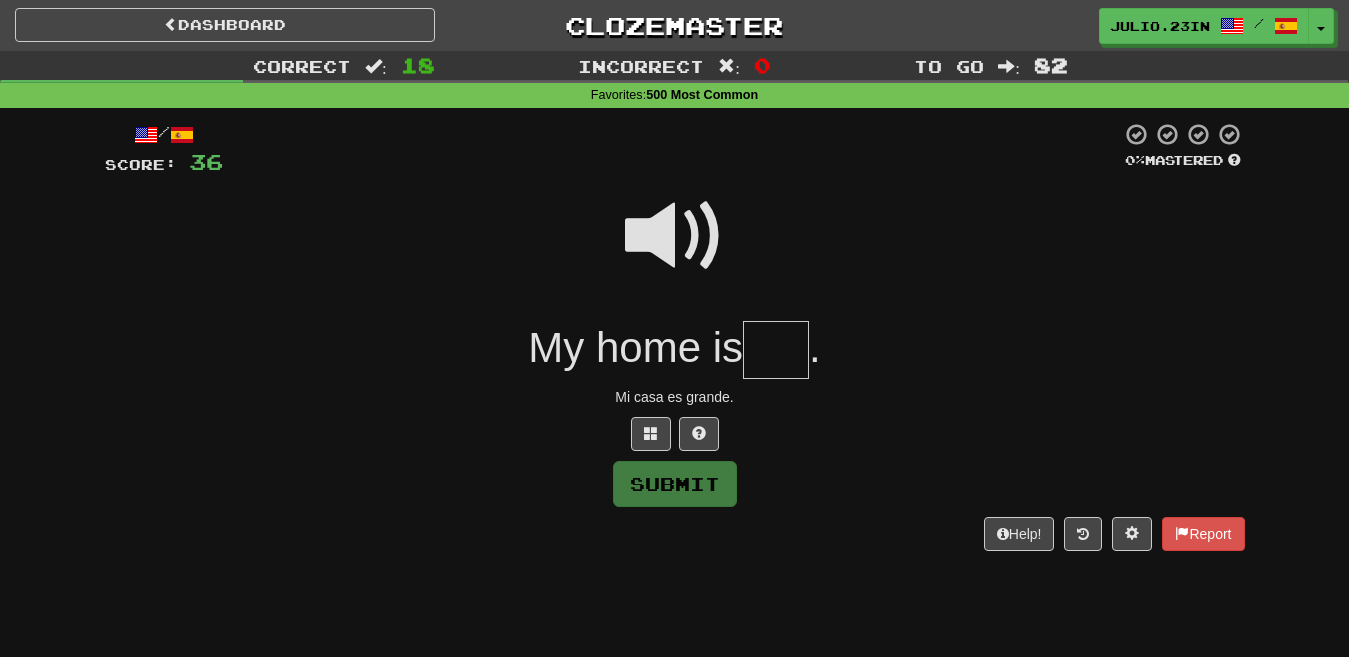 type on "*" 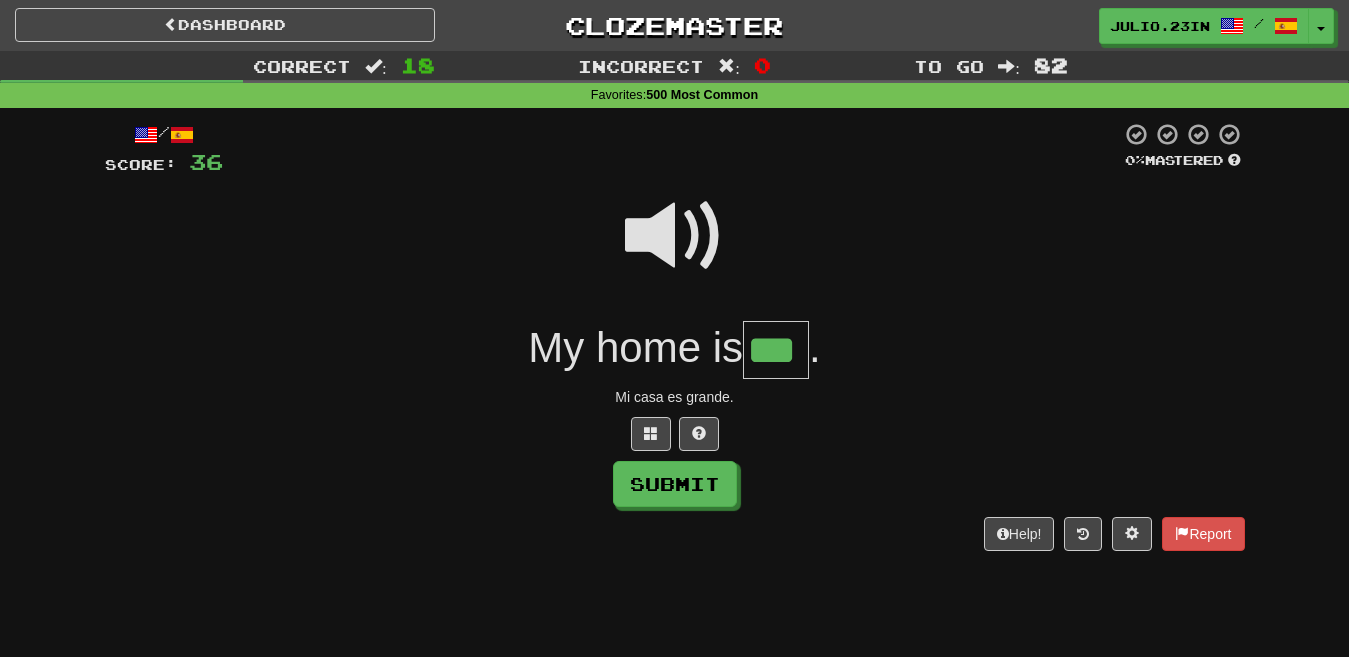 type on "***" 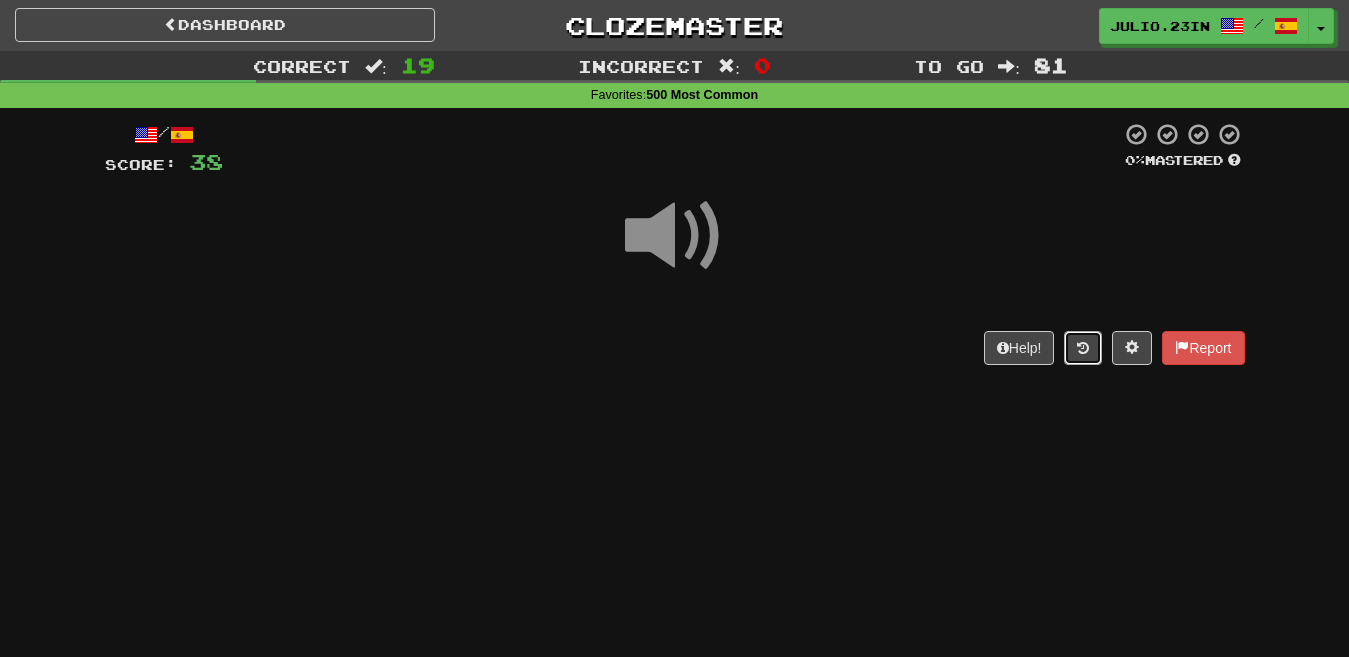 click at bounding box center [1083, 348] 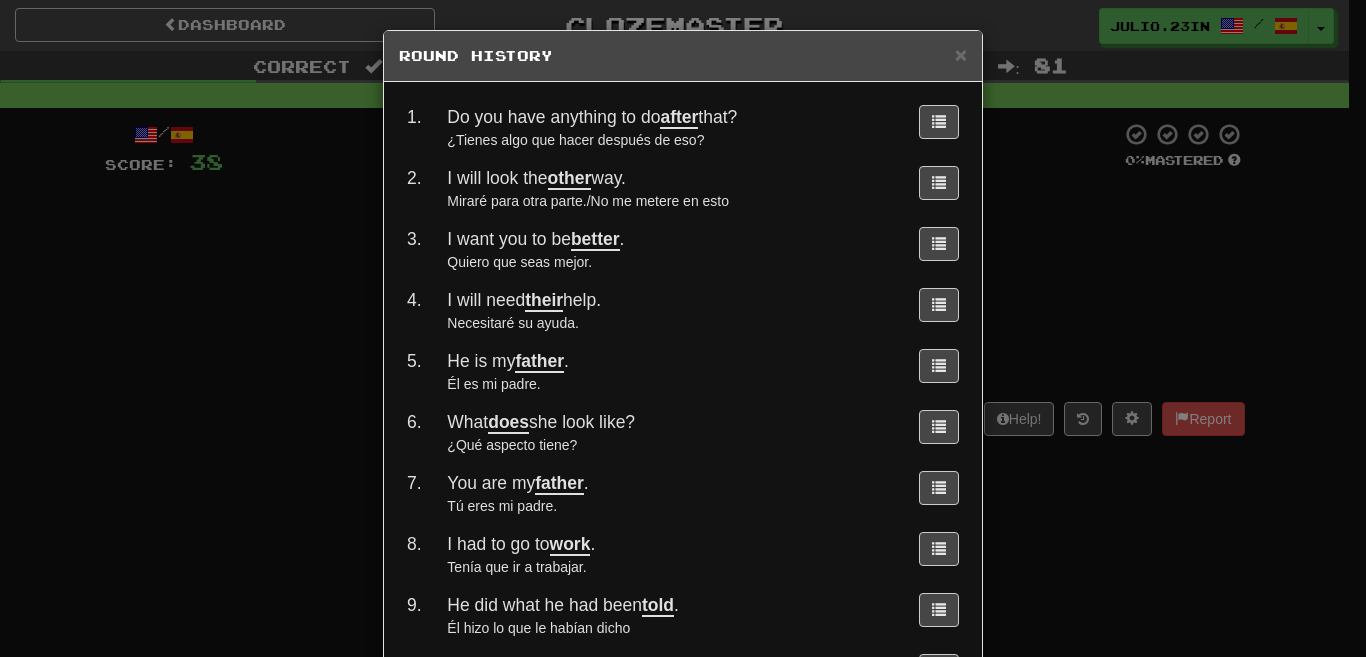 scroll, scrollTop: 730, scrollLeft: 0, axis: vertical 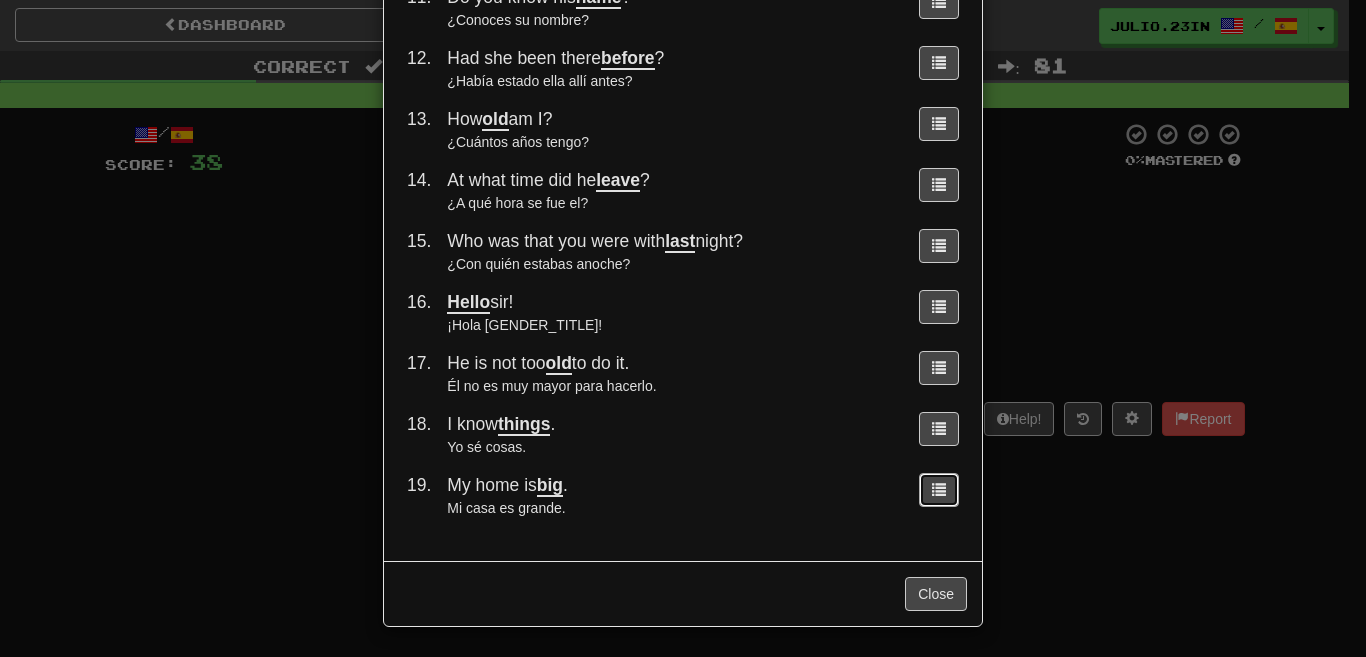 click at bounding box center (939, 490) 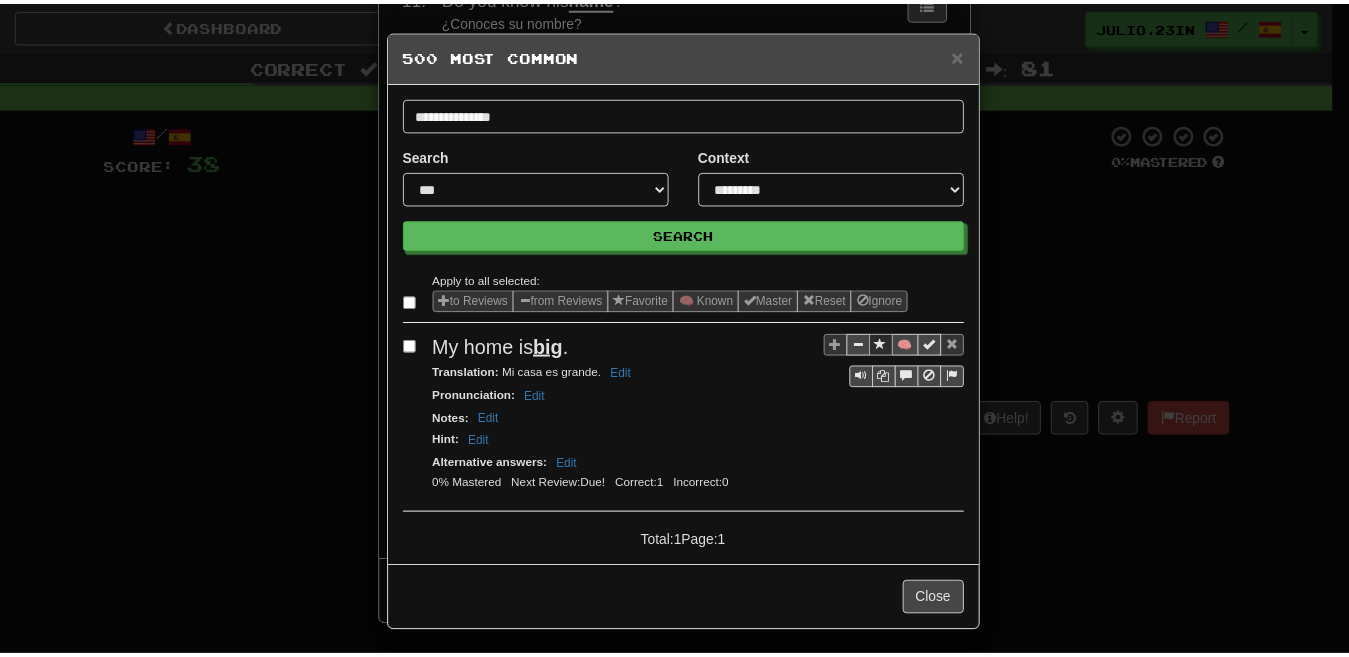 scroll, scrollTop: 0, scrollLeft: 0, axis: both 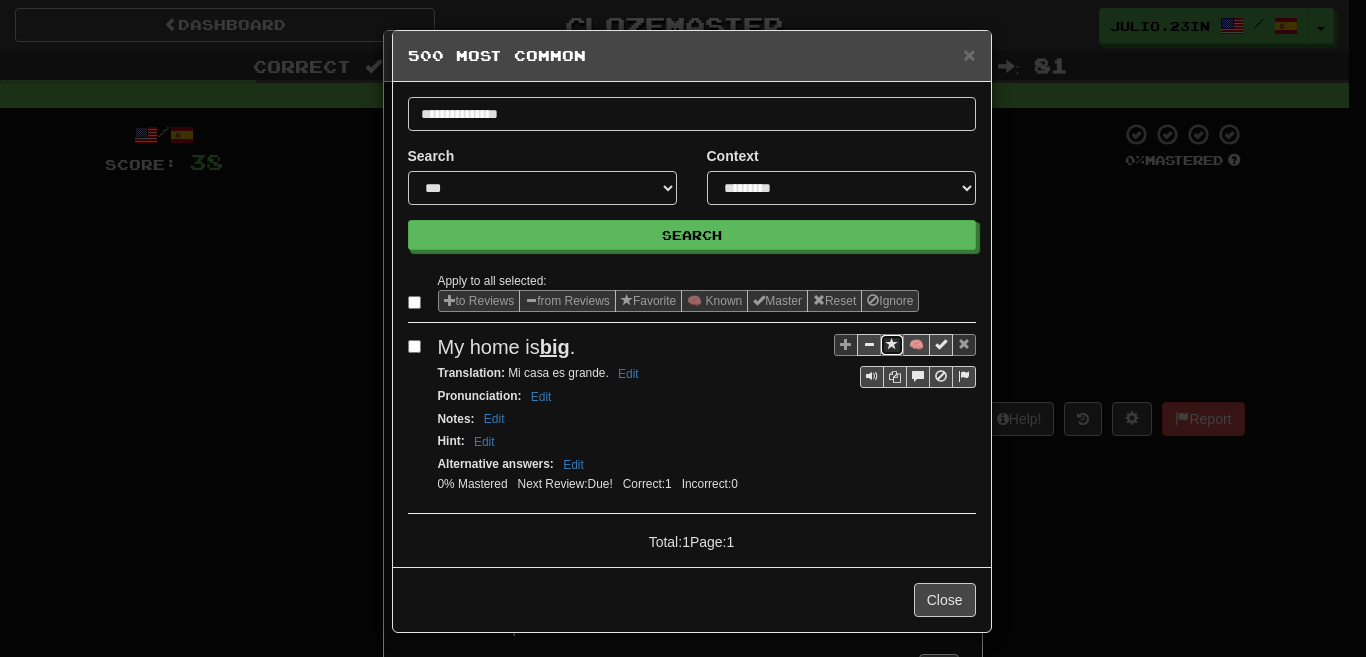click at bounding box center (892, 345) 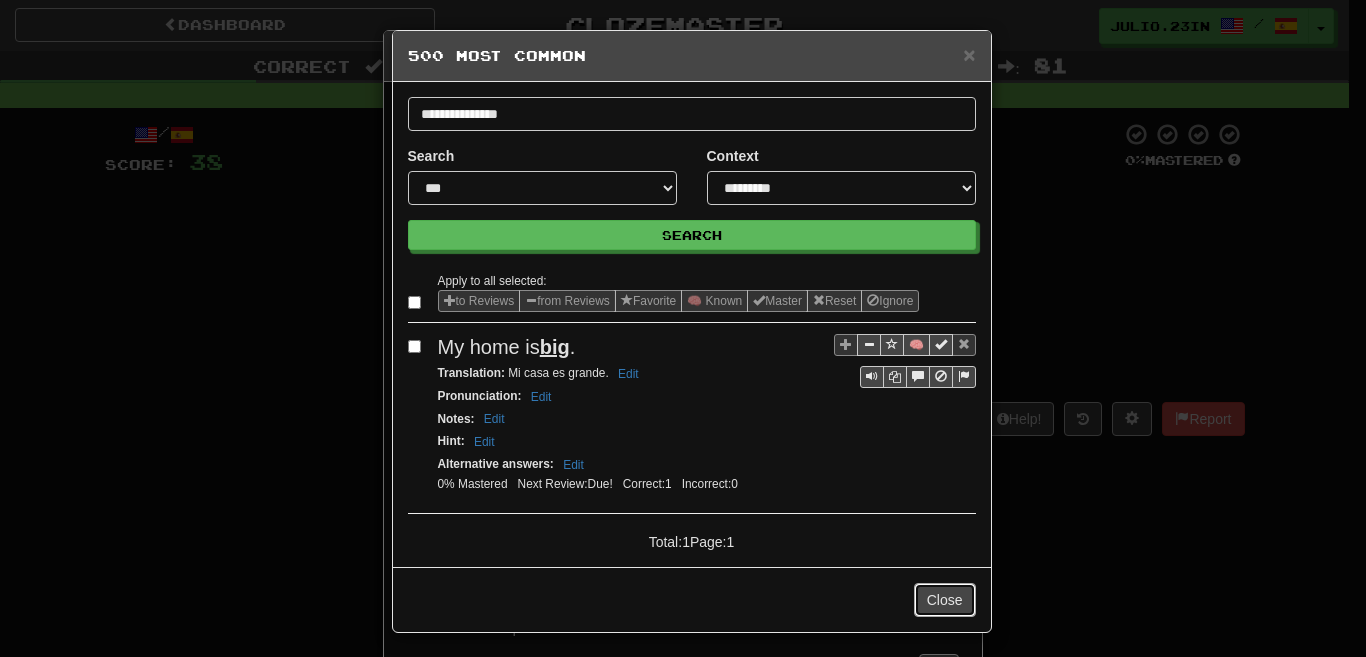 click on "Close" at bounding box center [945, 600] 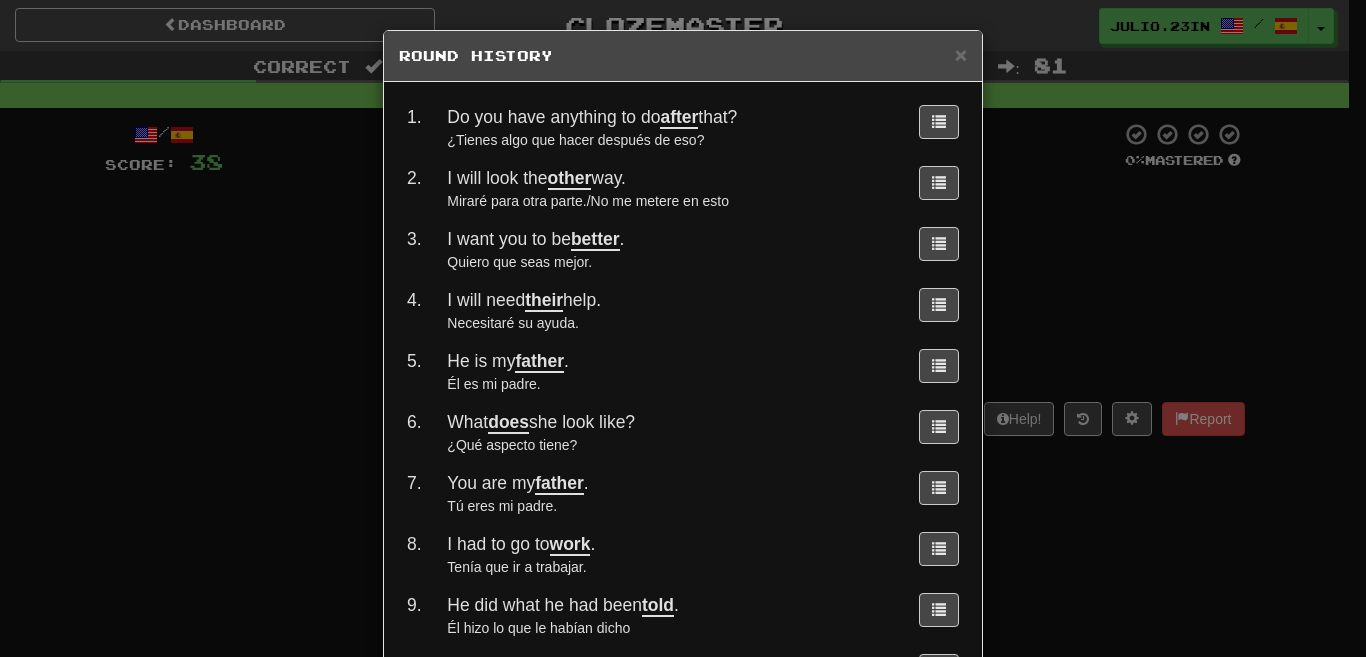 click on "× Round History 1 . Do you have anything to do  after  that? ¿Tienes algo que hacer después de eso? 2 . I will look the  other  way. Miraré para otra parte./No me metere en esto 3 . I want you to be  better . Quiero que seas mejor. 4 . I will need  their  help. Necesitaré su ayuda. 5 . He is my  father . Él es mi padre. 6 . What  does  she look like? ¿Qué aspecto tiene? 7 . You are my  father . Tú eres mi padre. 8 . I had to go to  work . Tenía que ir a trabajar. 9 . He did what he had been  told . Él hizo lo que le habían dicho 10 . I was with [NAME]  last  night. Anoche estuve con [NAME]./la ultima noche 11 . Do you know his  name ? ¿Conoces su nombre? 12 . Had she been there  before ? ¿Había estado ella allí antes? 13 . How  old  am I? ¿Cuántos años tengo? 14 . At what time did he  leave ? ¿A qué hora se fue el? 15 . Who was that you were with  last  night? ¿Con quién estabas anoche? 16 . Hello  sir! ¡Hola señor! 17 . He is not too  old  to do it. Él no es muy mayor para hacerlo. 18 . ." at bounding box center (683, 328) 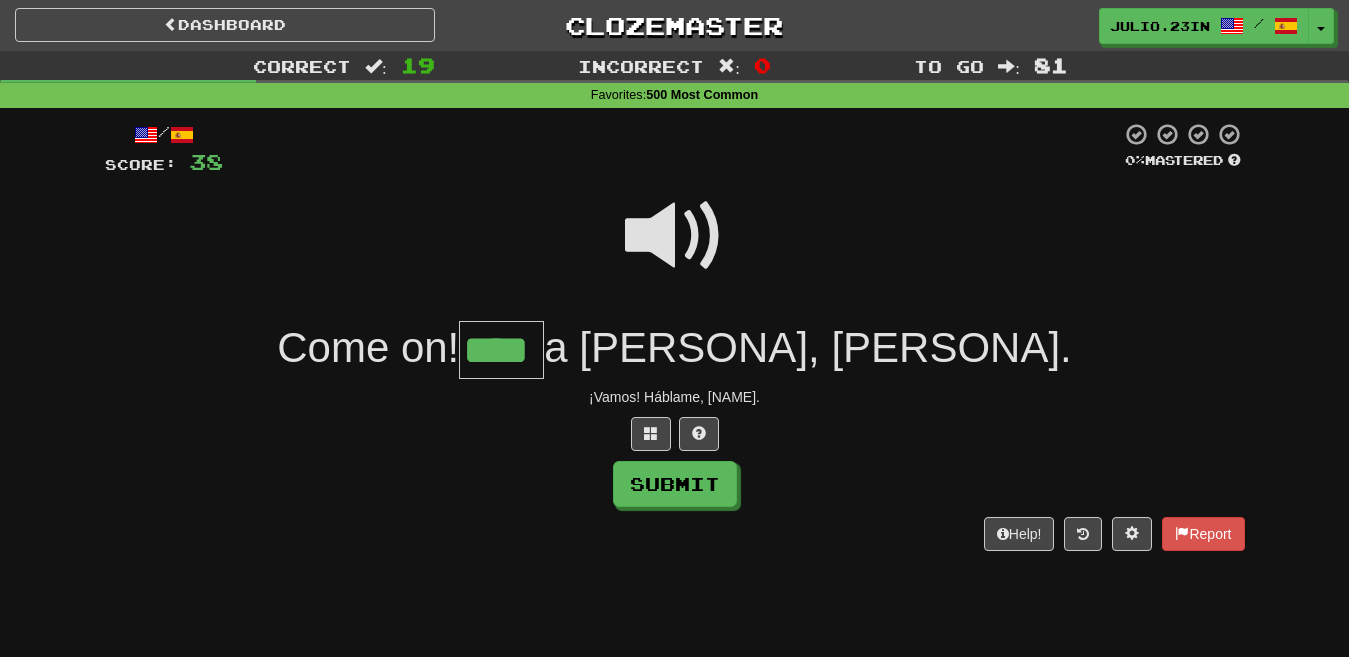 type on "****" 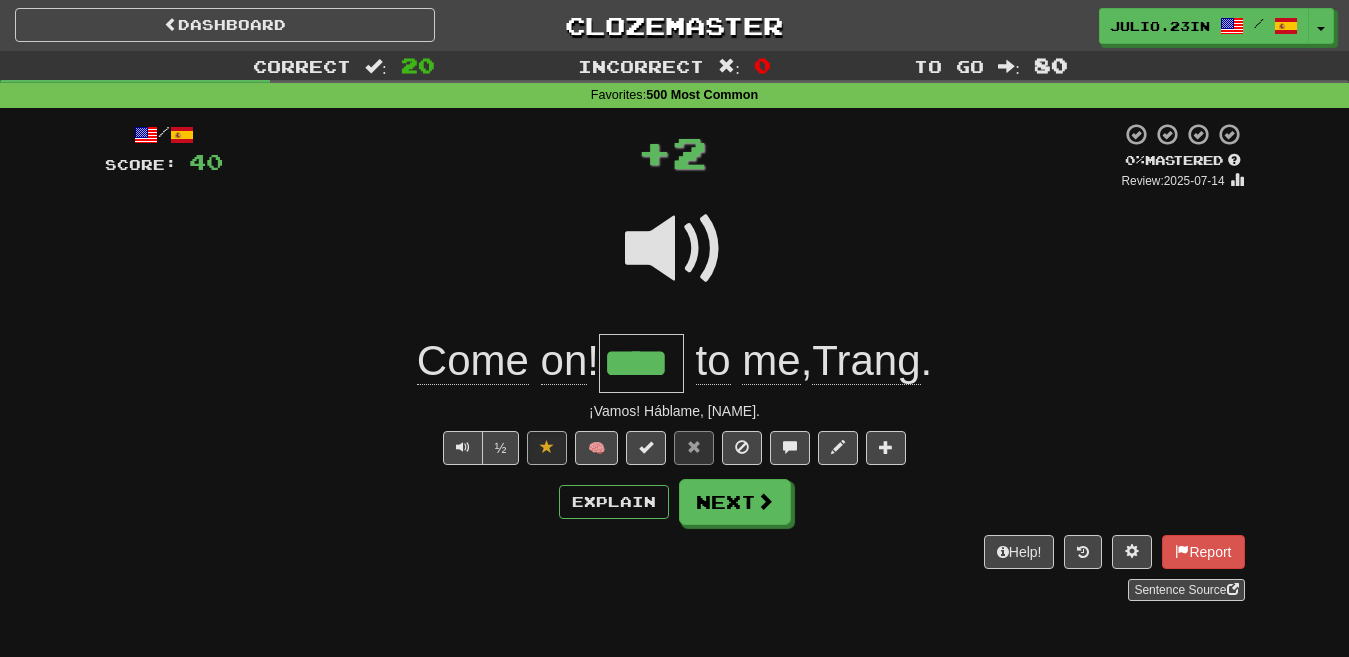 type 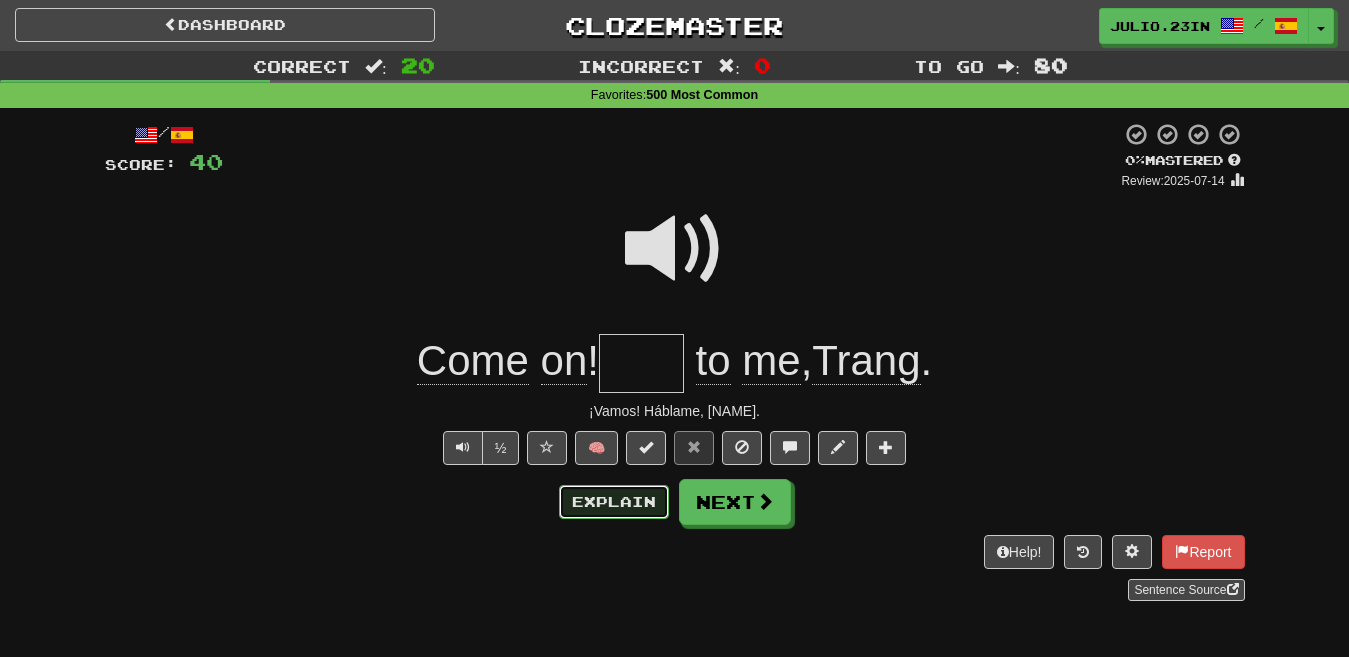 click on "Explain" at bounding box center (614, 502) 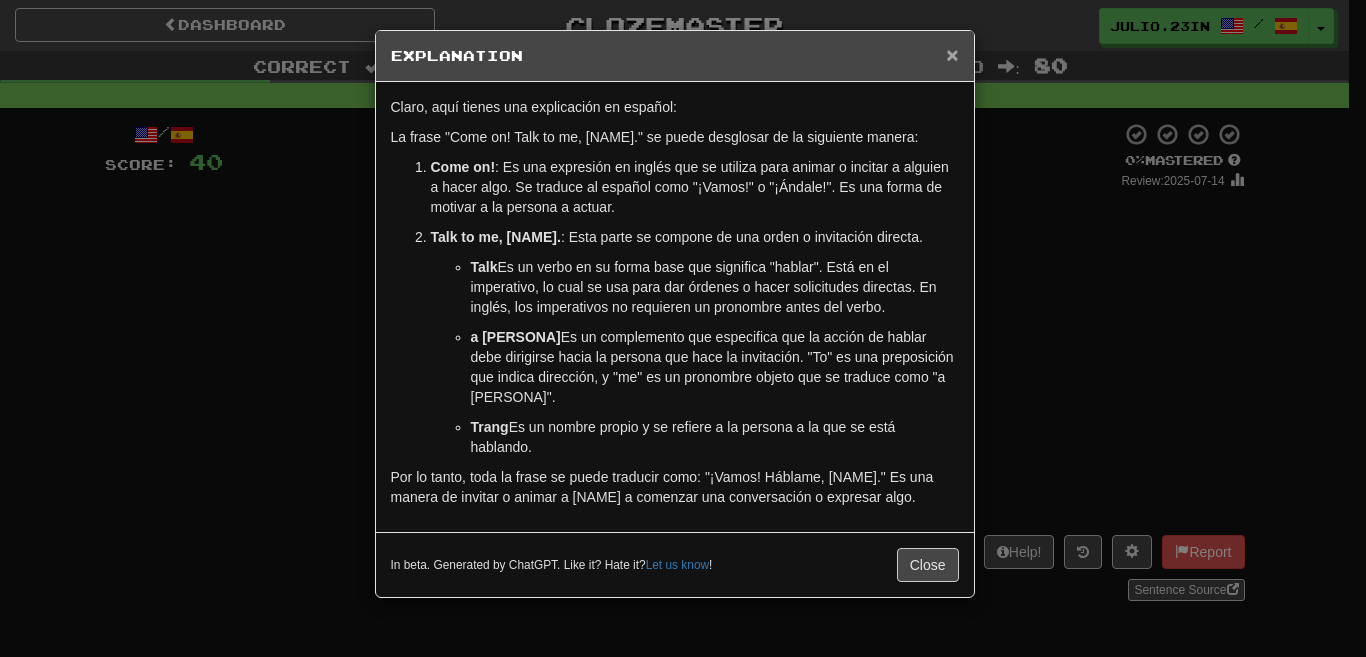 click on "×" at bounding box center (952, 54) 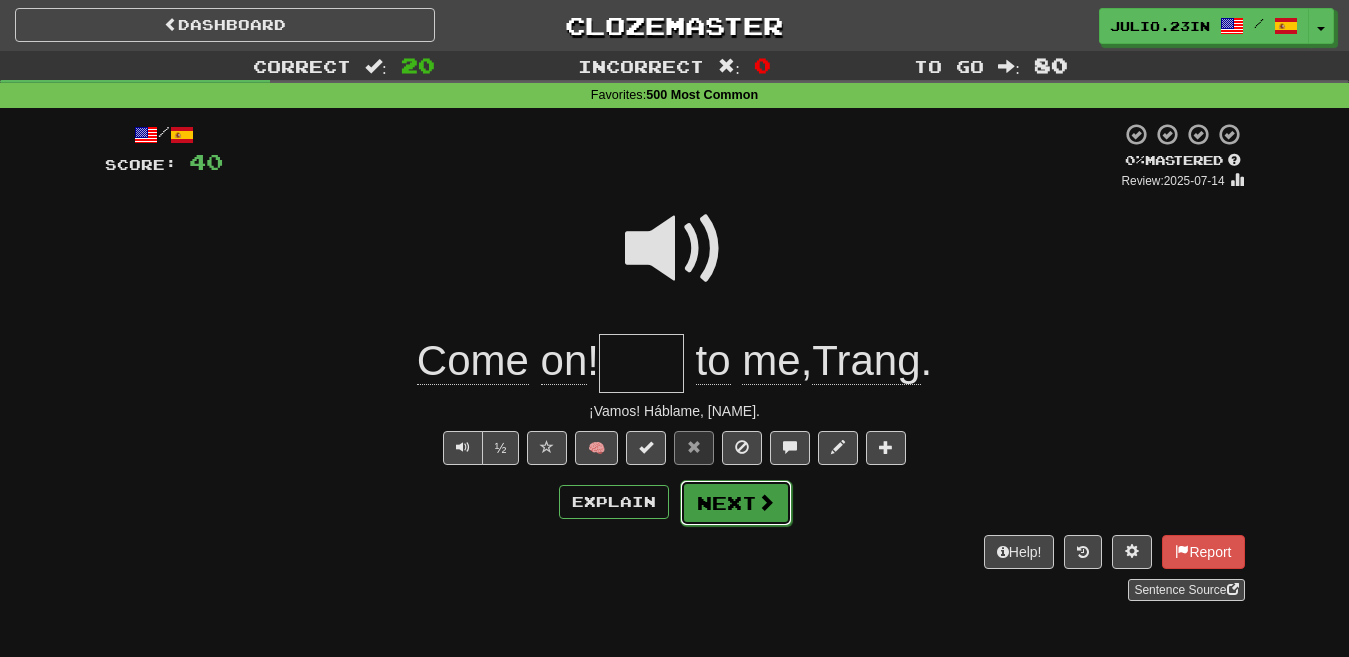 click at bounding box center [766, 502] 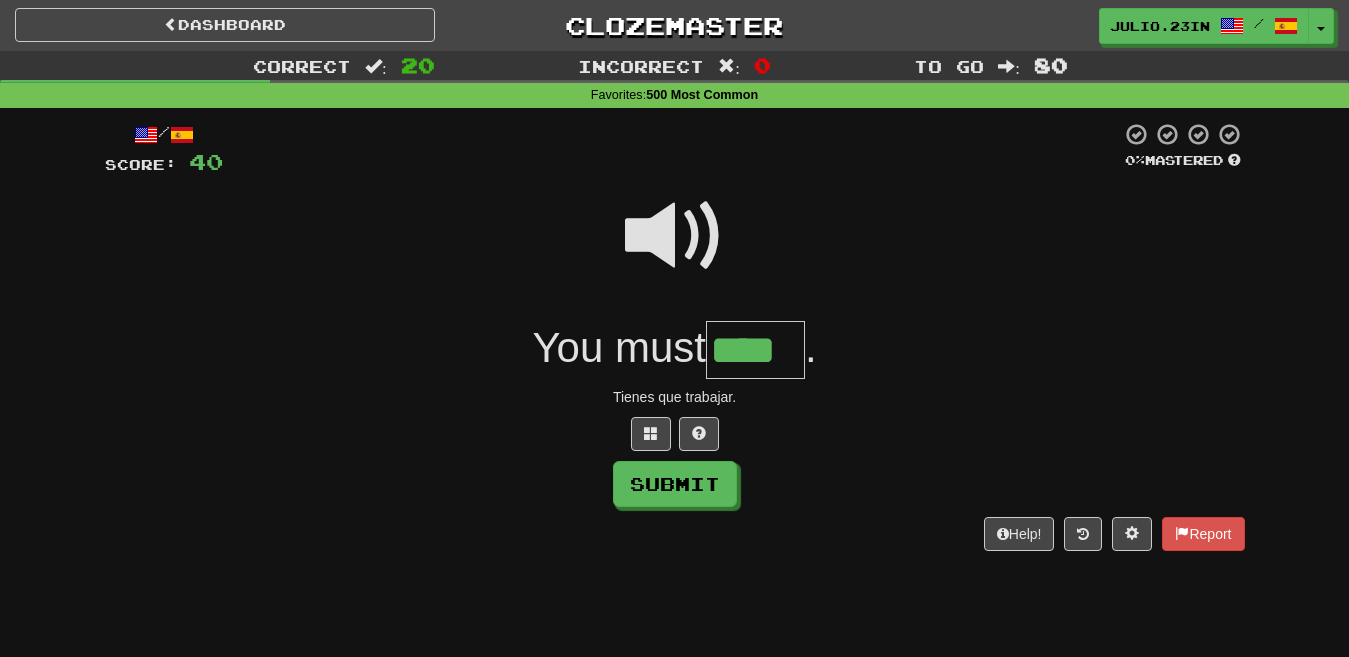 type on "****" 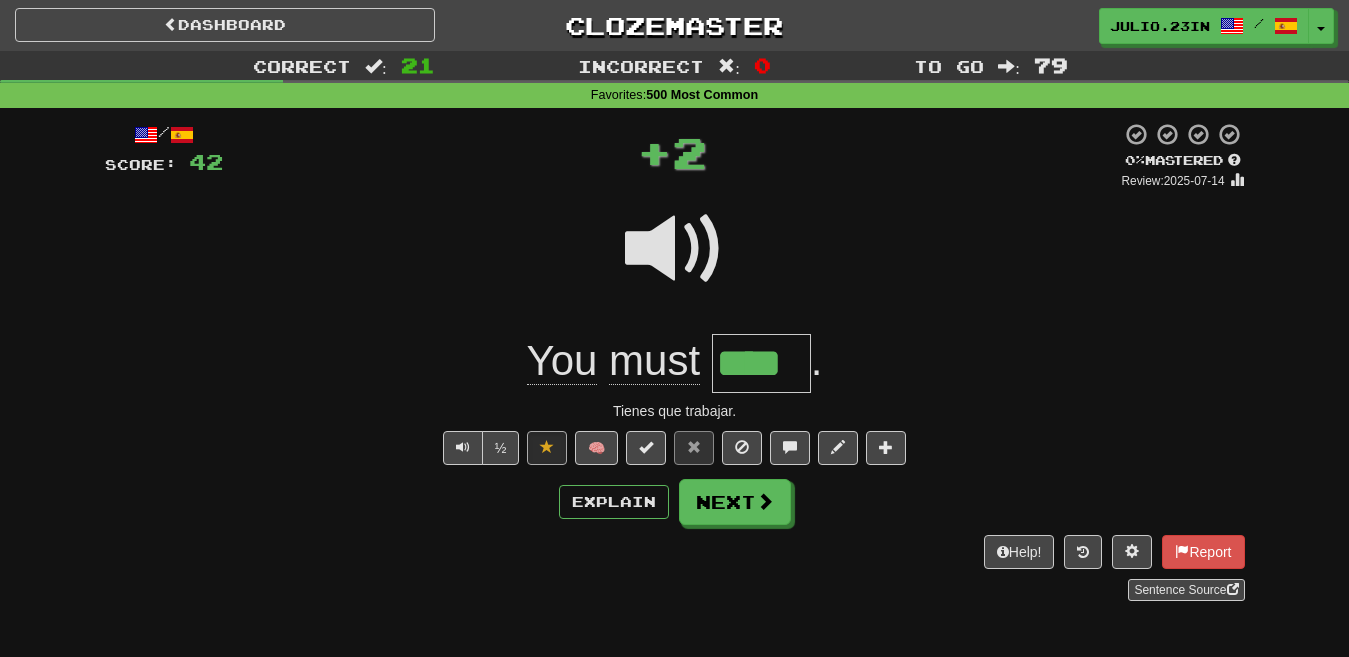 type 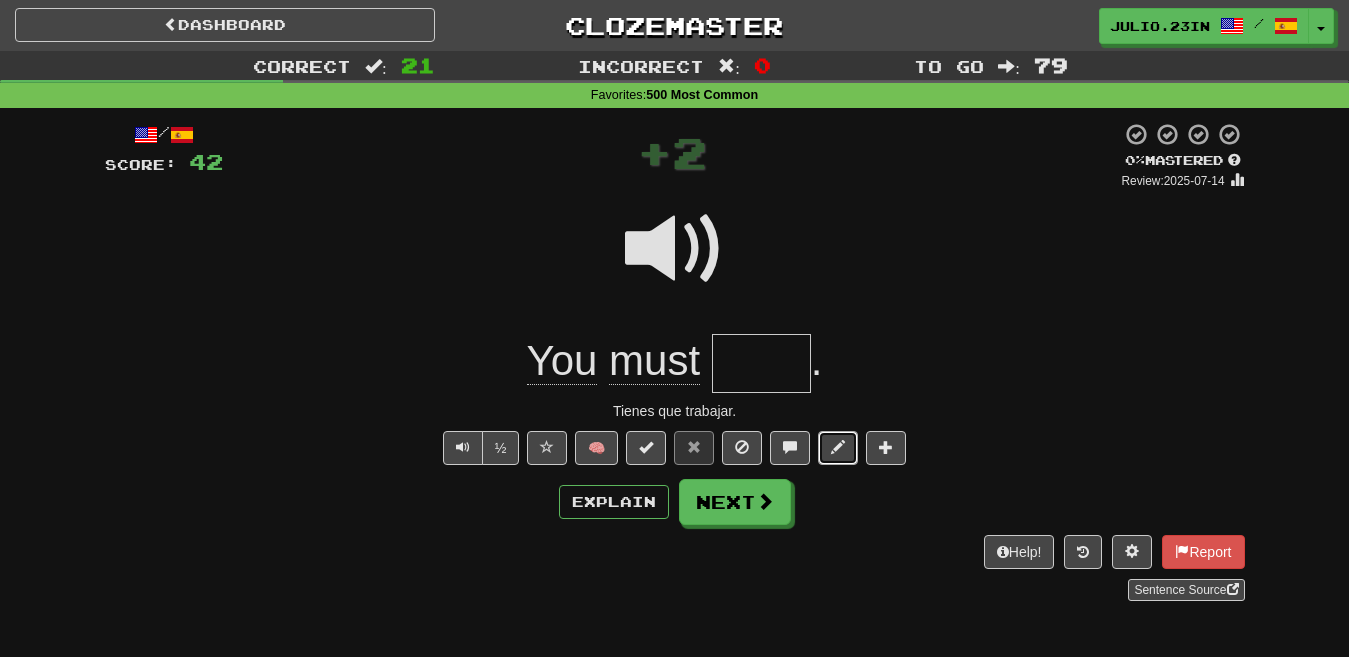 click at bounding box center (838, 448) 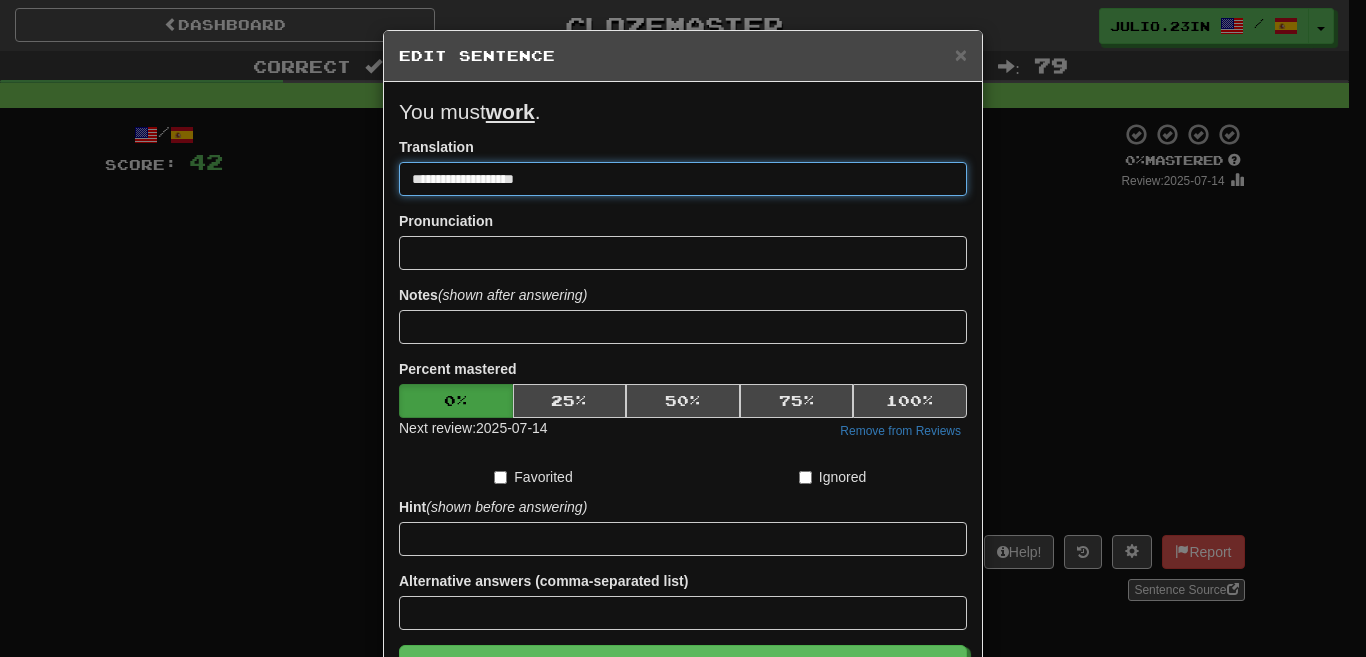 drag, startPoint x: 478, startPoint y: 180, endPoint x: 246, endPoint y: 218, distance: 235.09148 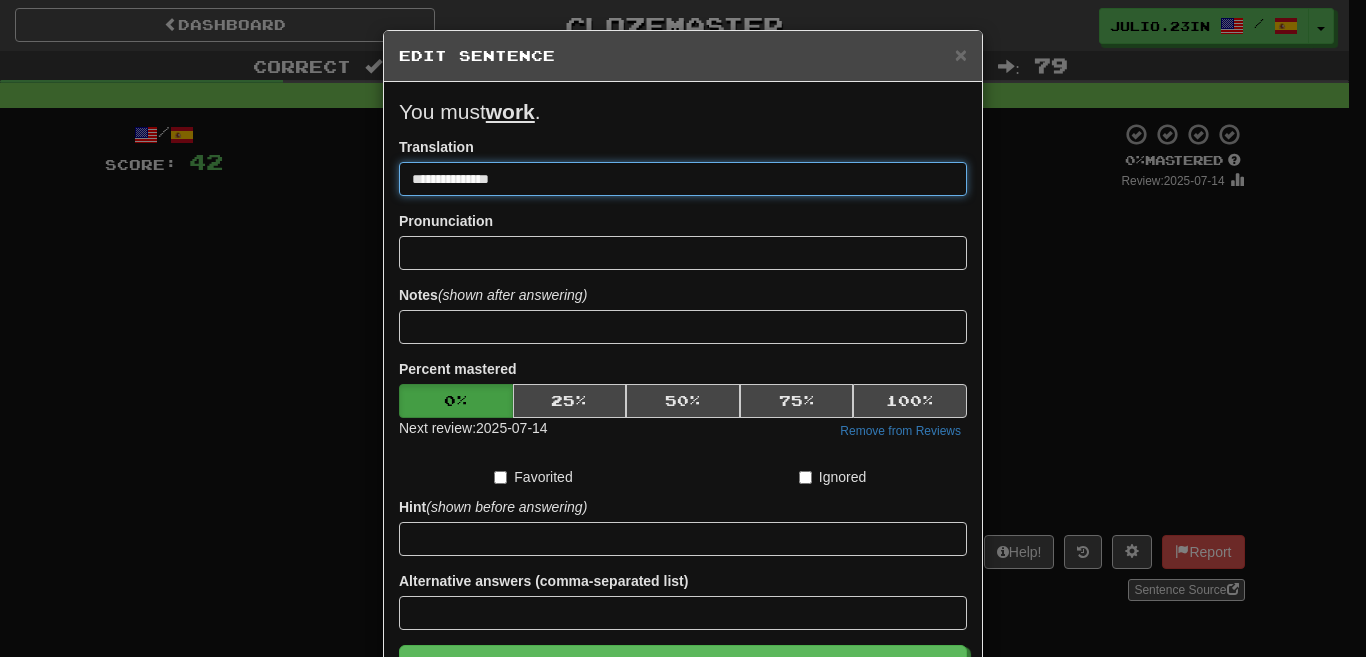 type on "**********" 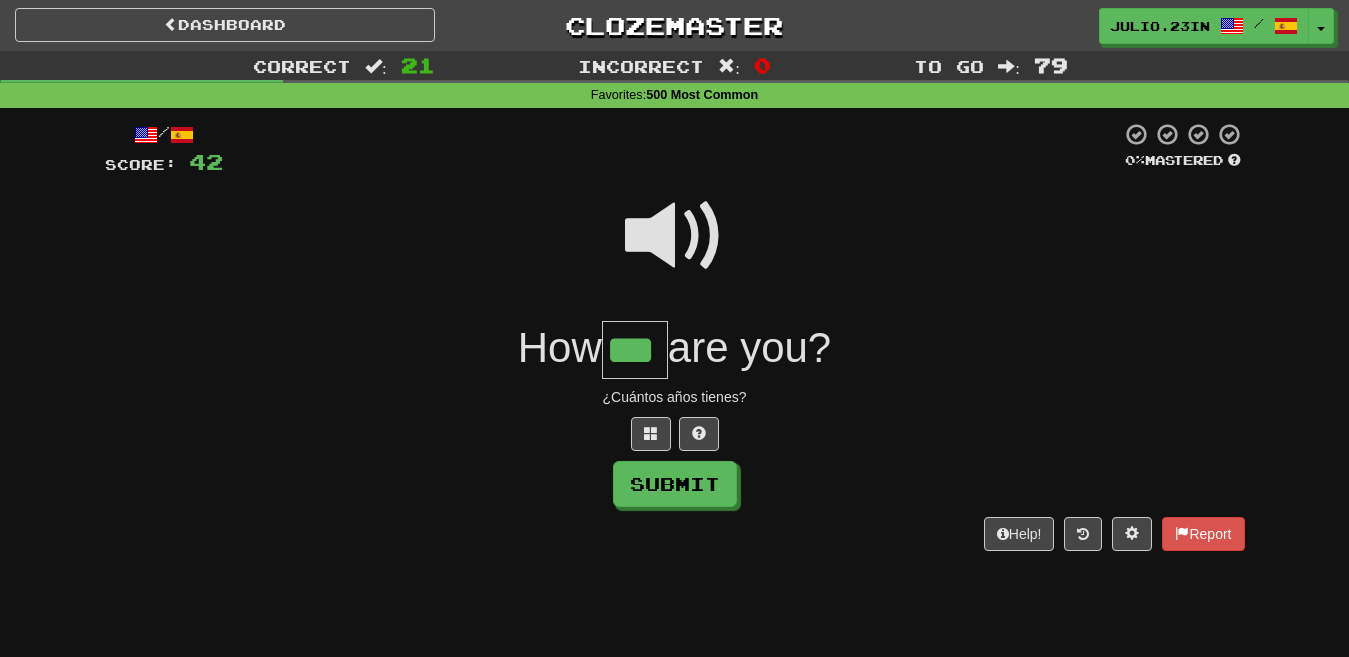 type on "***" 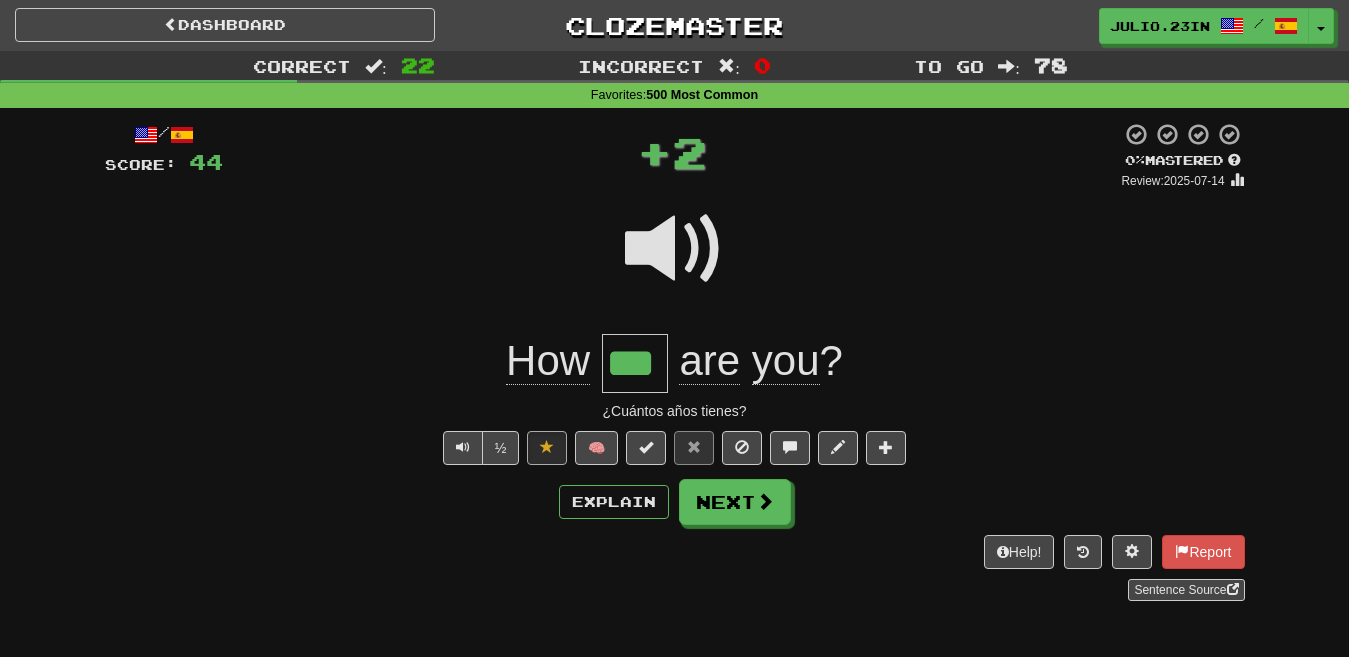 type 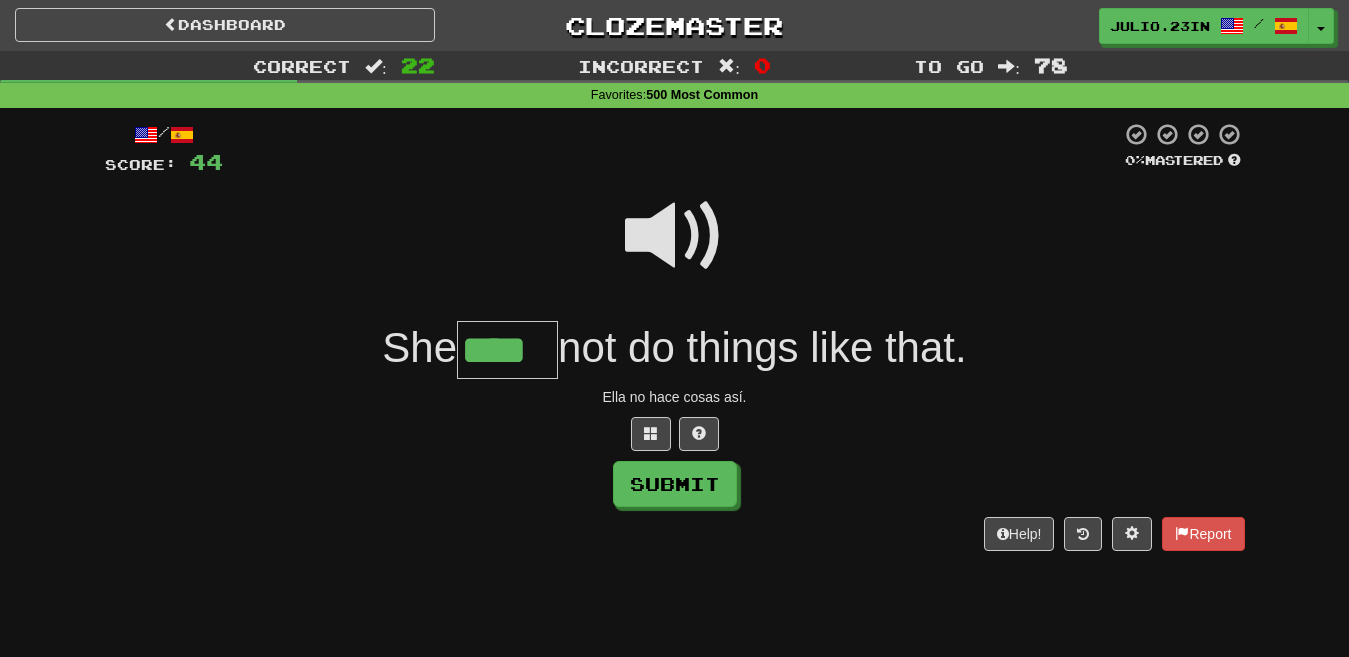 type on "****" 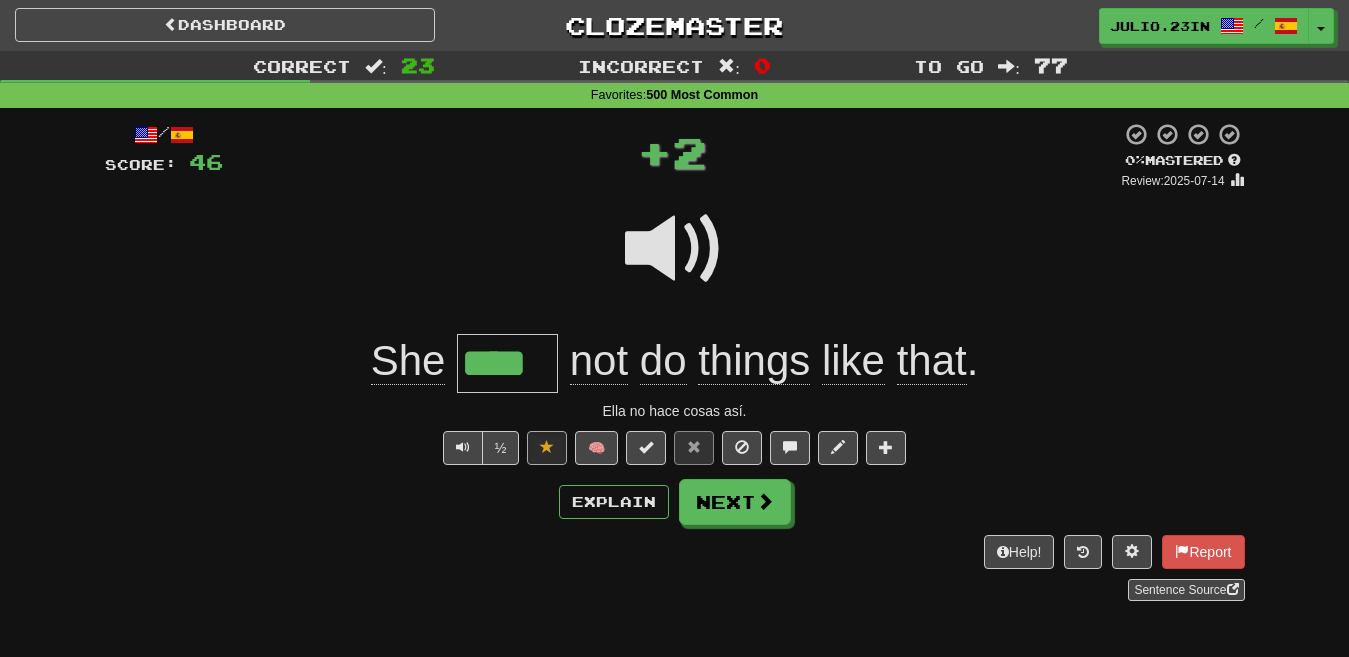 type 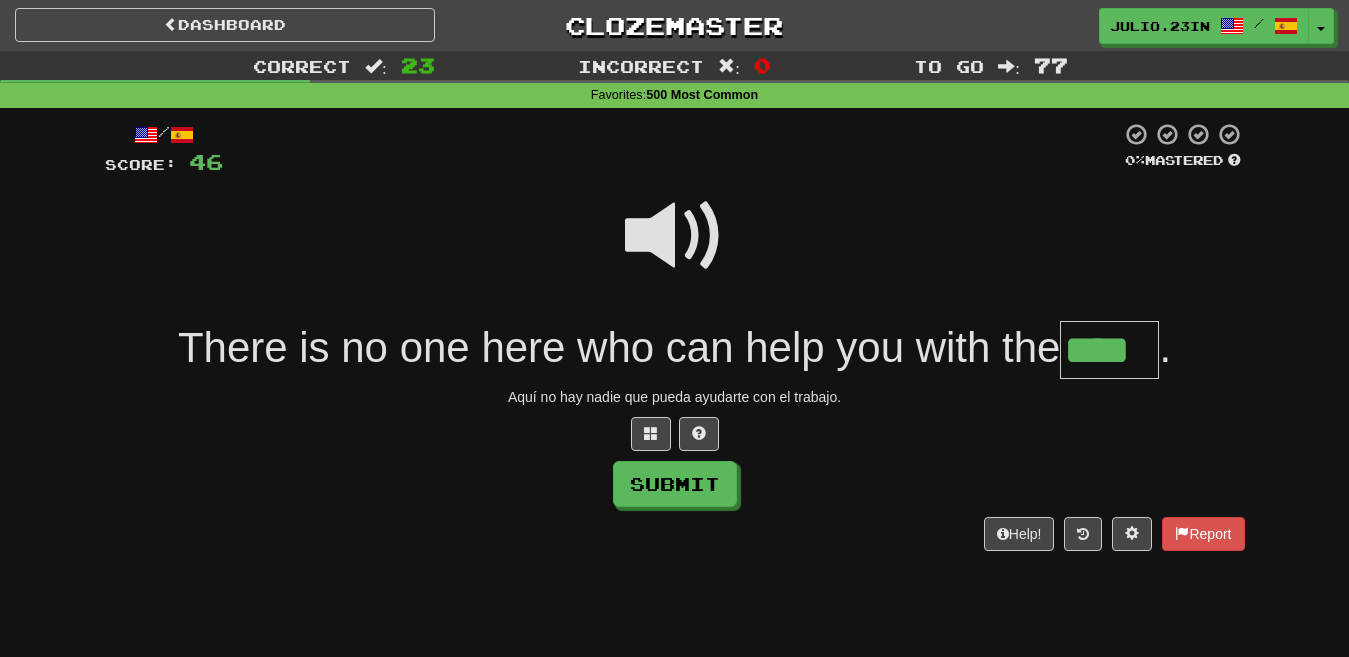 type on "****" 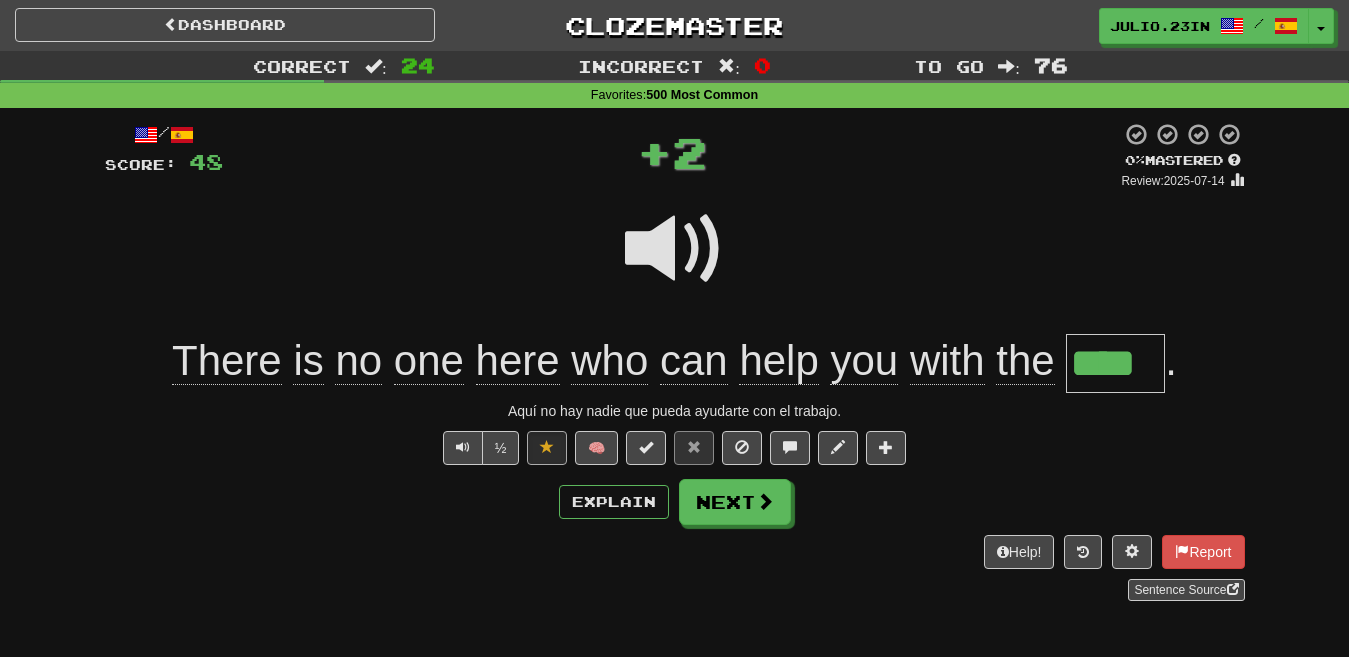 type 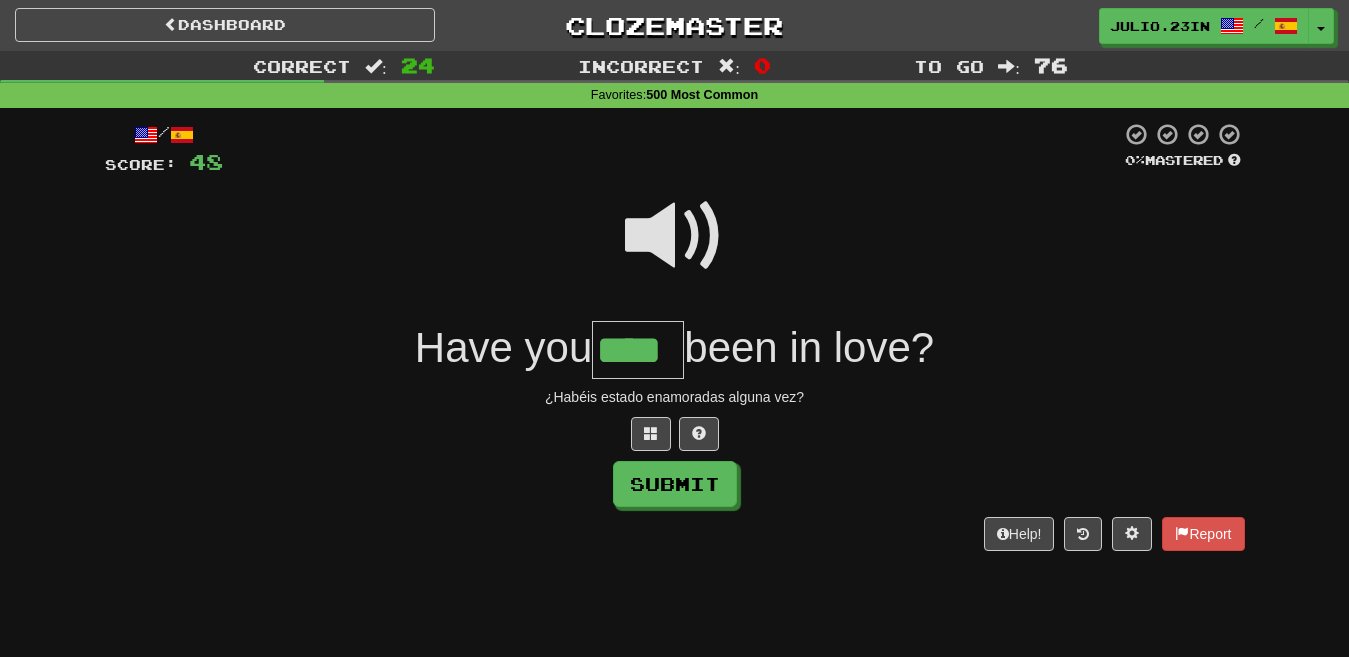type on "****" 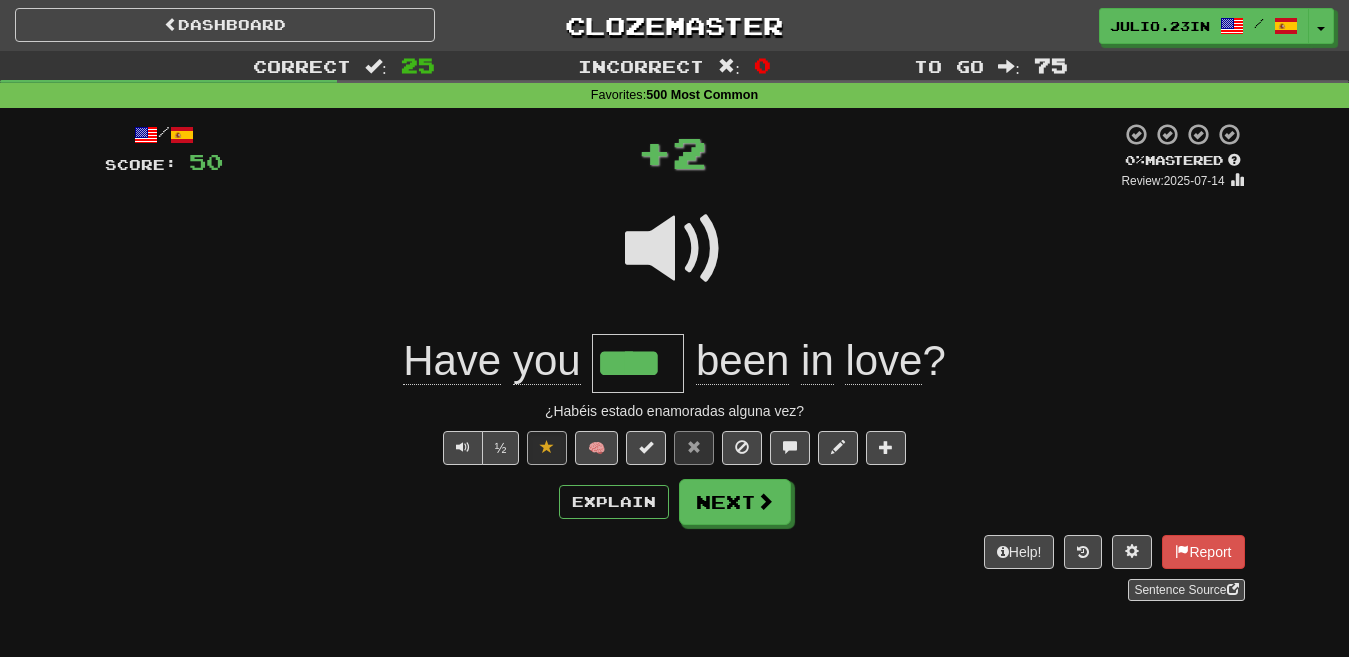 type 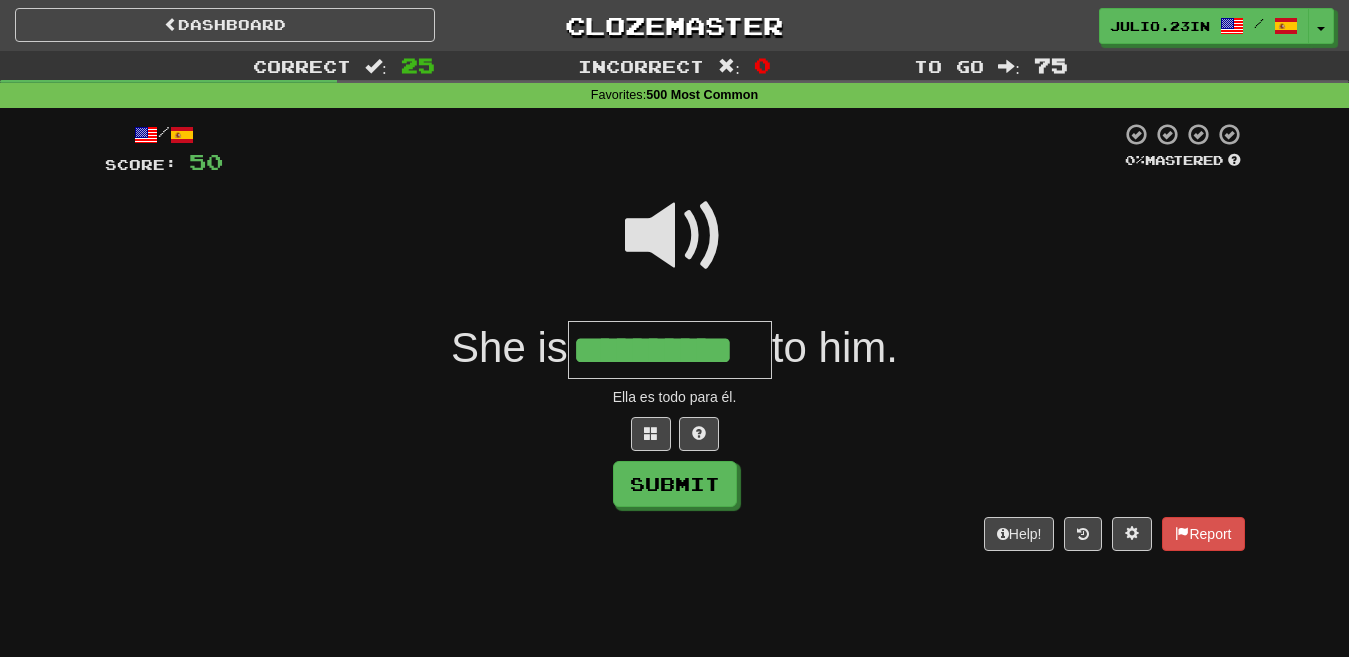 type on "**********" 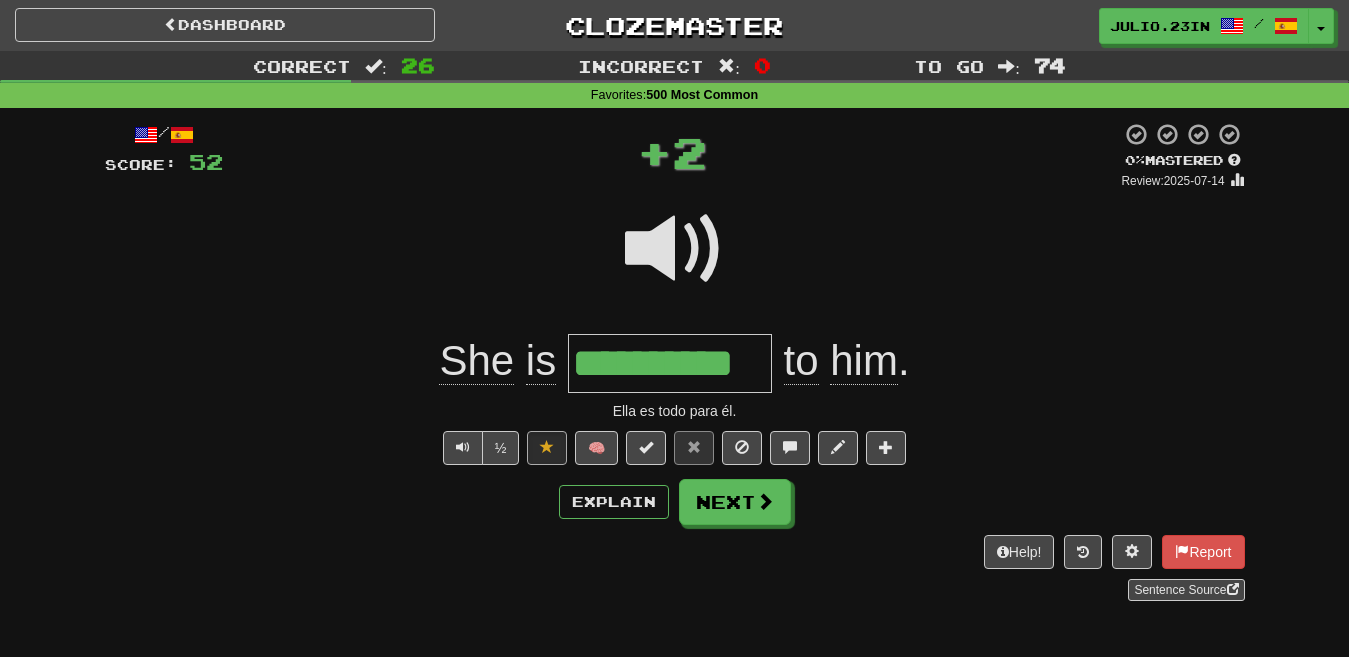 type 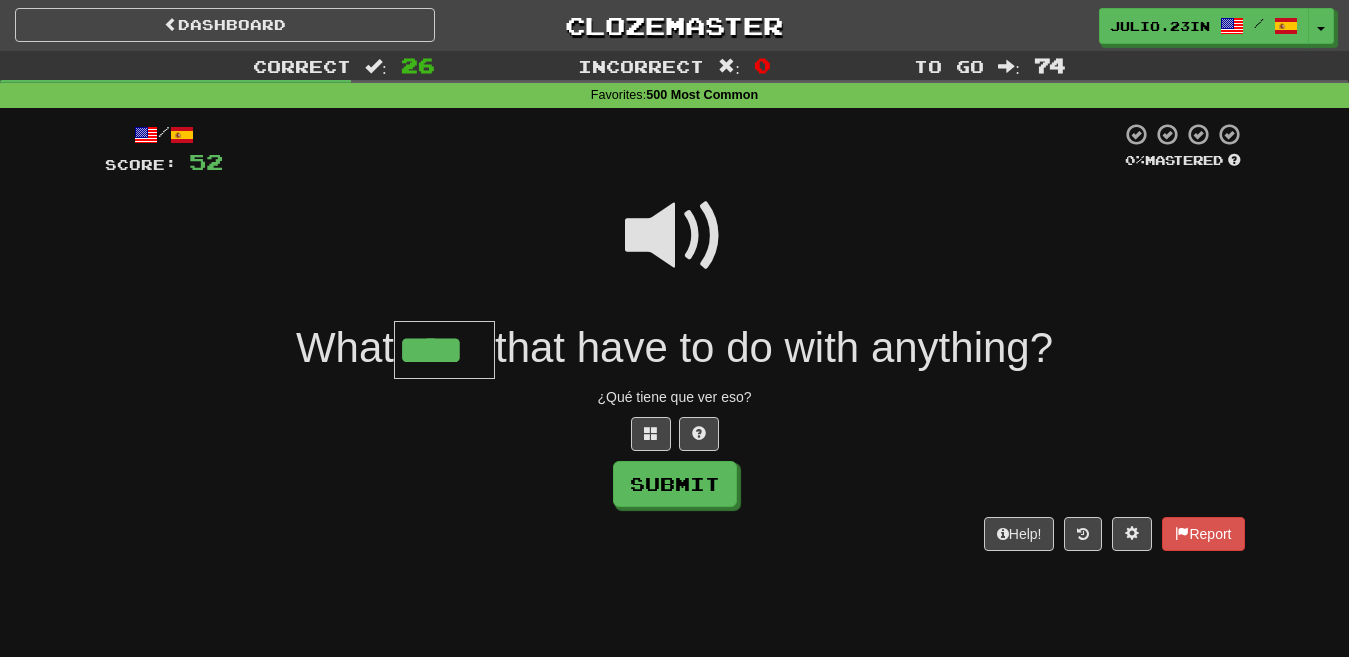 type on "****" 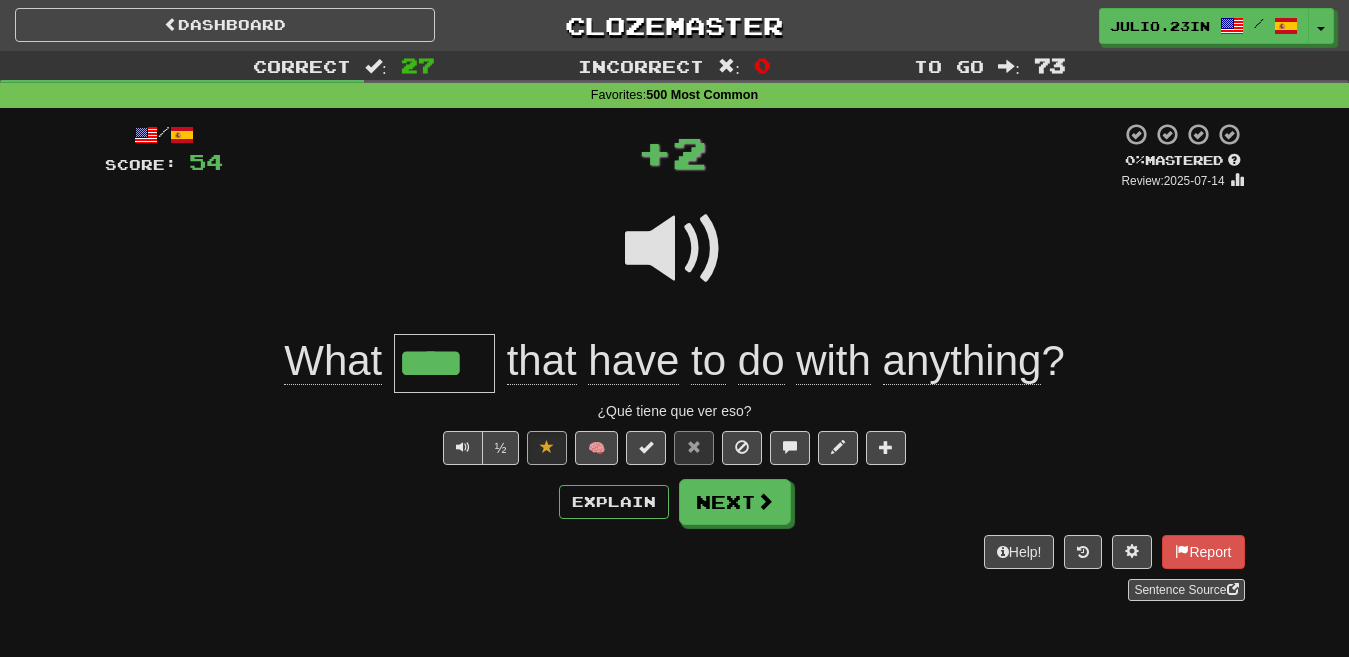 type 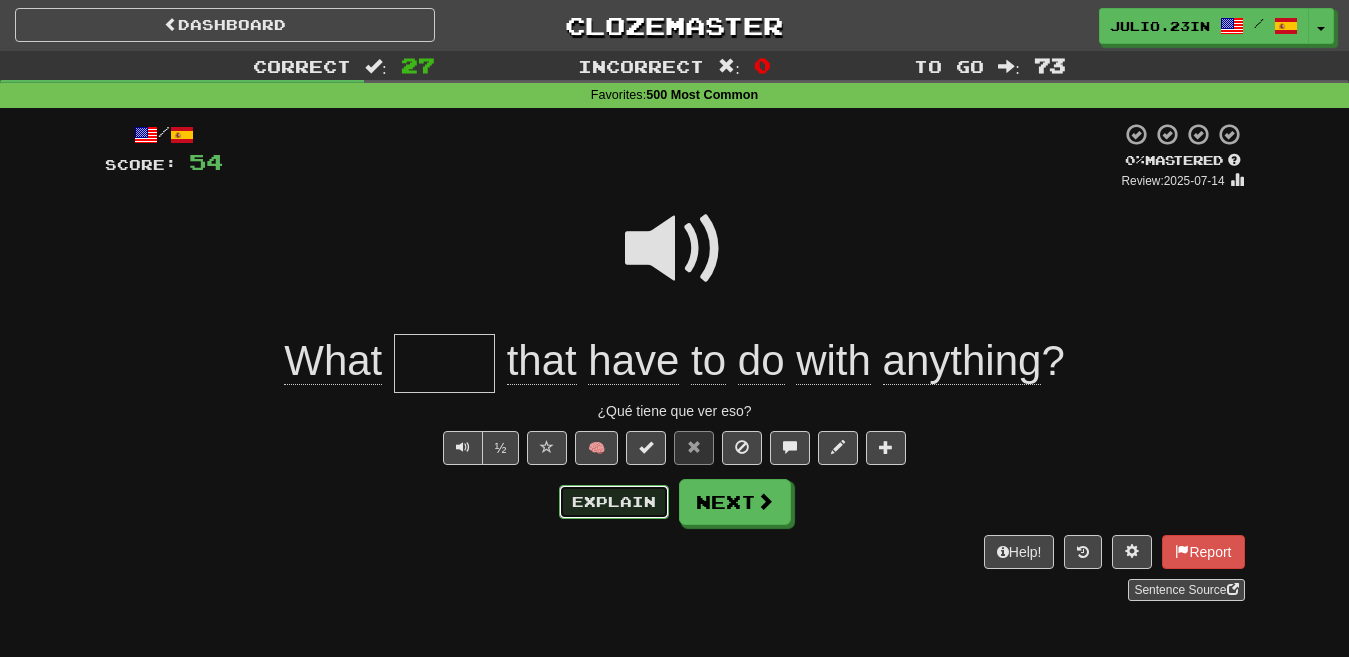click on "Explain" at bounding box center (614, 502) 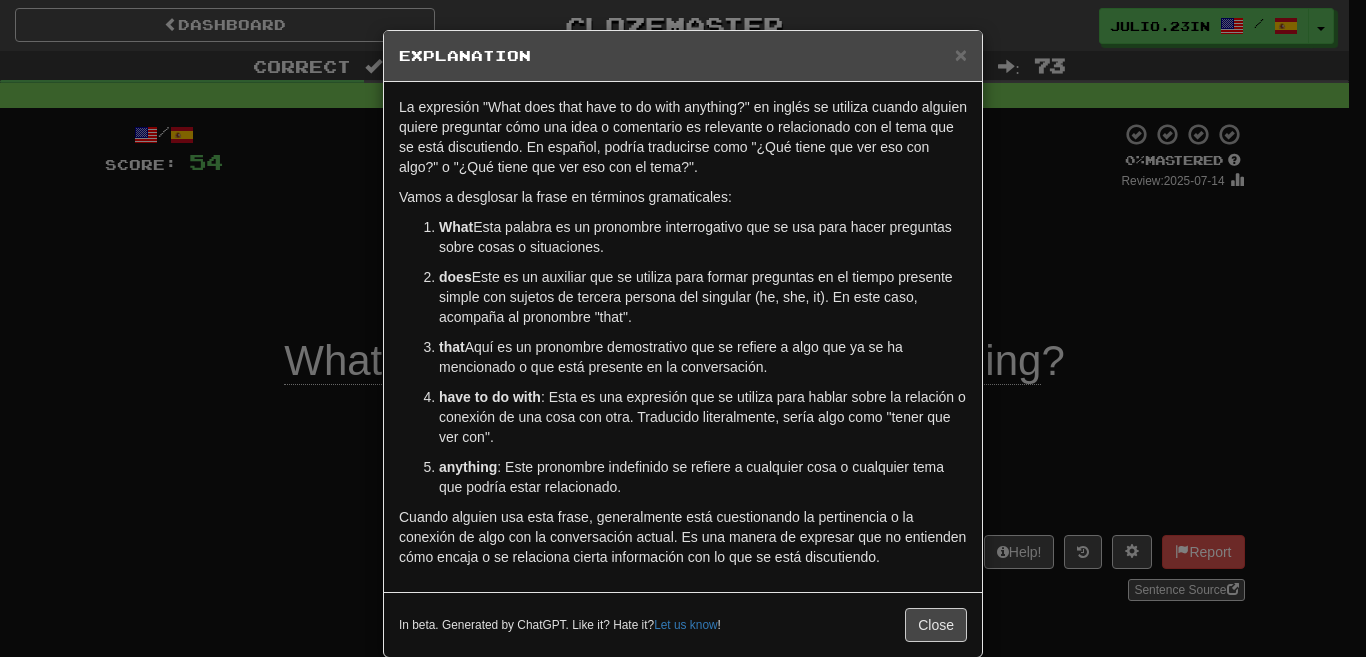 click on "× Explanation La expresión "What does that have to do with anything?" en inglés se utiliza cuando alguien quiere preguntar cómo una idea o comentario es relevante o relacionado con el tema que se está discutiendo. En español, podría traducirse como "¿Qué tiene que ver eso con algo?" o "¿Qué tiene que ver eso con el tema?"
Vamos a desglosar la frase en términos gramaticales:
What : Esta palabra es un pronombre interrogativo que se usa para hacer preguntas sobre cosas o situaciones.
does : Este es un auxiliar que se utiliza para formar preguntas en el tiempo presente simple con sujetos de tercera persona del singular (he, she, it). En este caso, acompaña al pronombre "that".
that : Aquí es un pronombre demostrativo que se refiere a algo que ya se ha mencionado o que está presente en la conversación.
have to do with
anything : Este pronombre indefinido se refiere a cualquier cosa o cualquier tema que podría estar relacionado.
Let us know ! Close" at bounding box center (683, 328) 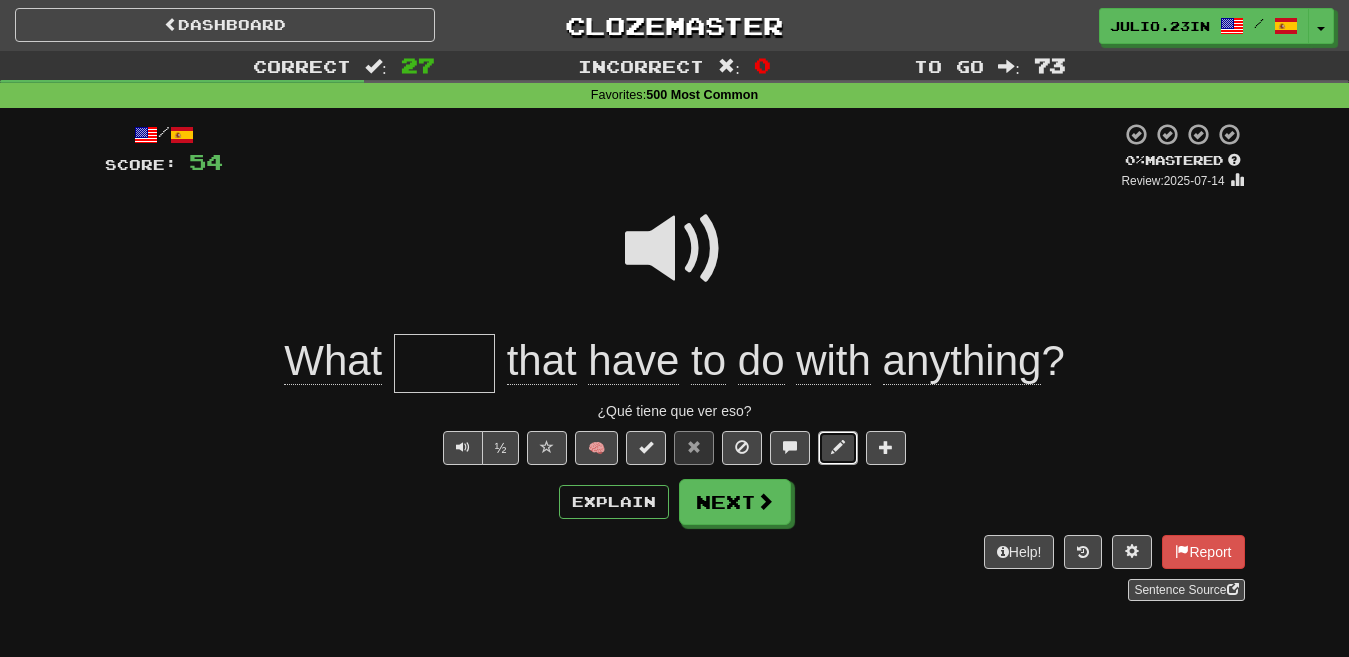 click at bounding box center (838, 448) 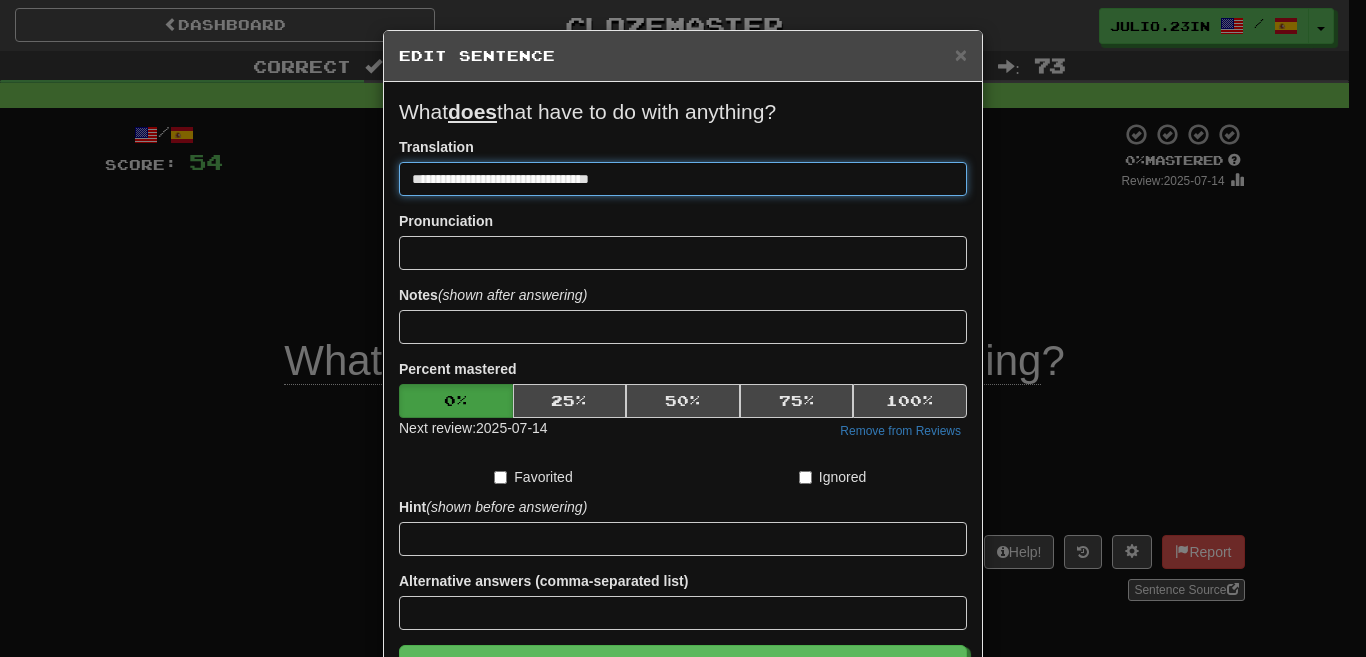 type on "**********" 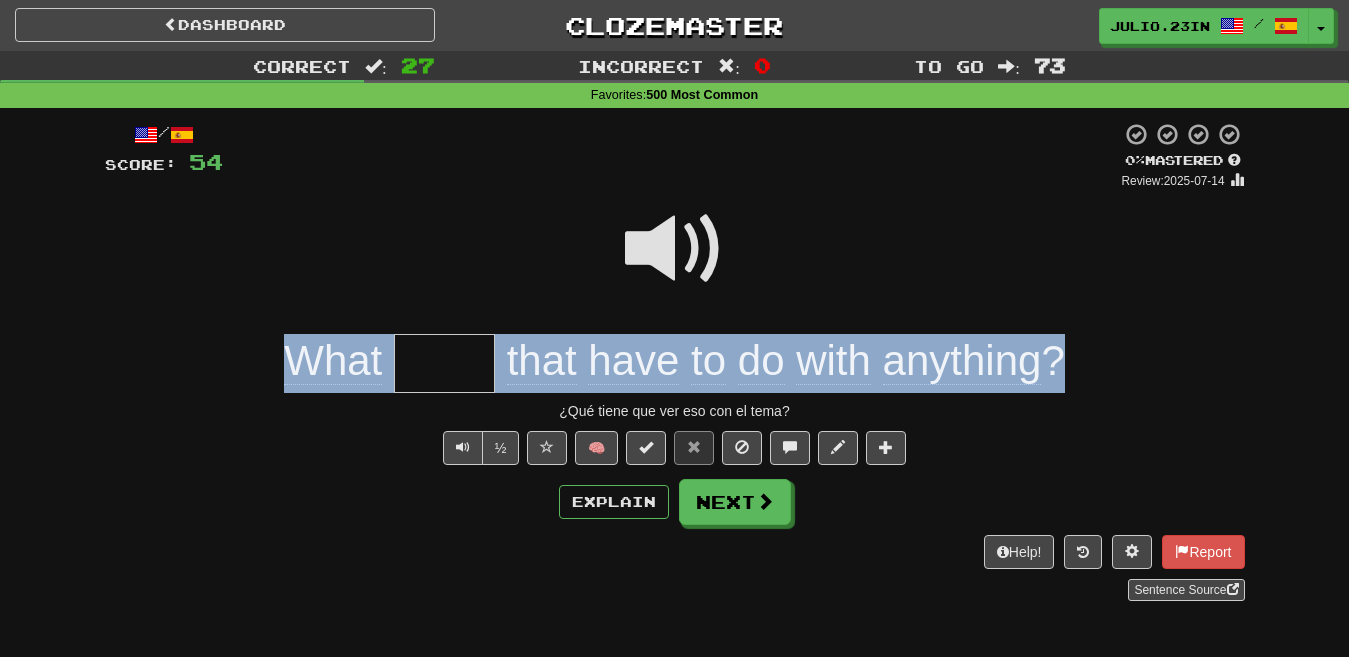 drag, startPoint x: 1083, startPoint y: 354, endPoint x: 210, endPoint y: 374, distance: 873.22906 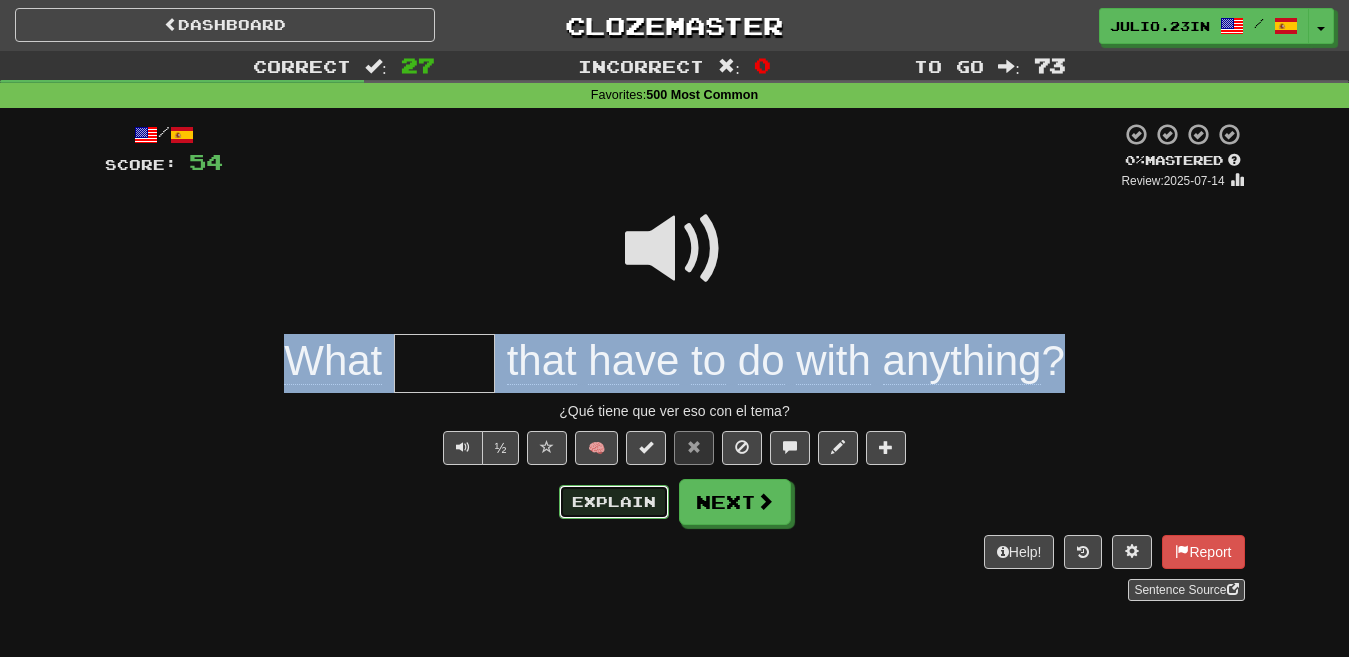 click on "Explain" at bounding box center (614, 502) 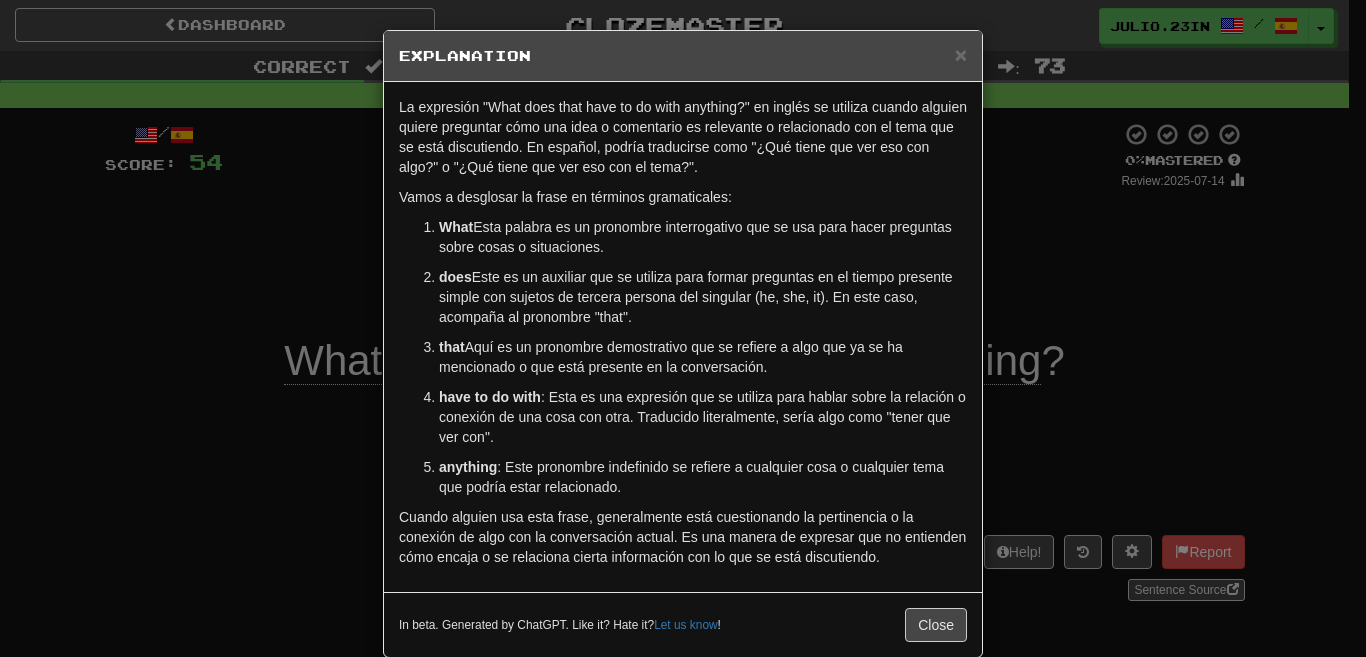 click on "× Explanation La expresión "What does that have to do with anything?" en inglés se utiliza cuando alguien quiere preguntar cómo una idea o comentario es relevante o relacionado con el tema que se está discutiendo. En español, podría traducirse como "¿Qué tiene que ver eso con algo?" o "¿Qué tiene que ver eso con el tema?"
Vamos a desglosar la frase en términos gramaticales:
What : Esta palabra es un pronombre interrogativo que se usa para hacer preguntas sobre cosas o situaciones.
does : Este es un auxiliar que se utiliza para formar preguntas en el tiempo presente simple con sujetos de tercera persona del singular (he, she, it). En este caso, acompaña al pronombre "that".
that : Aquí es un pronombre demostrativo que se refiere a algo que ya se ha mencionado o que está presente en la conversación.
have to do with
anything : Este pronombre indefinido se refiere a cualquier cosa o cualquier tema que podría estar relacionado.
Let us know ! Close" at bounding box center [683, 328] 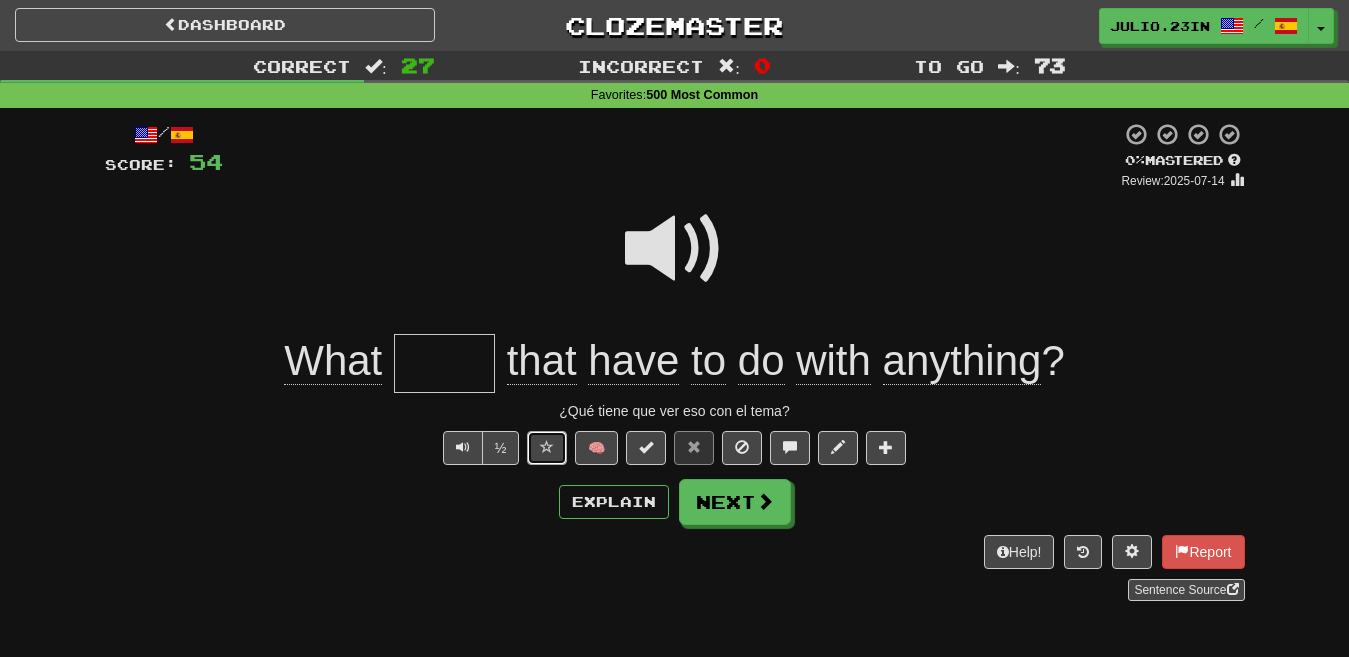 click at bounding box center [547, 448] 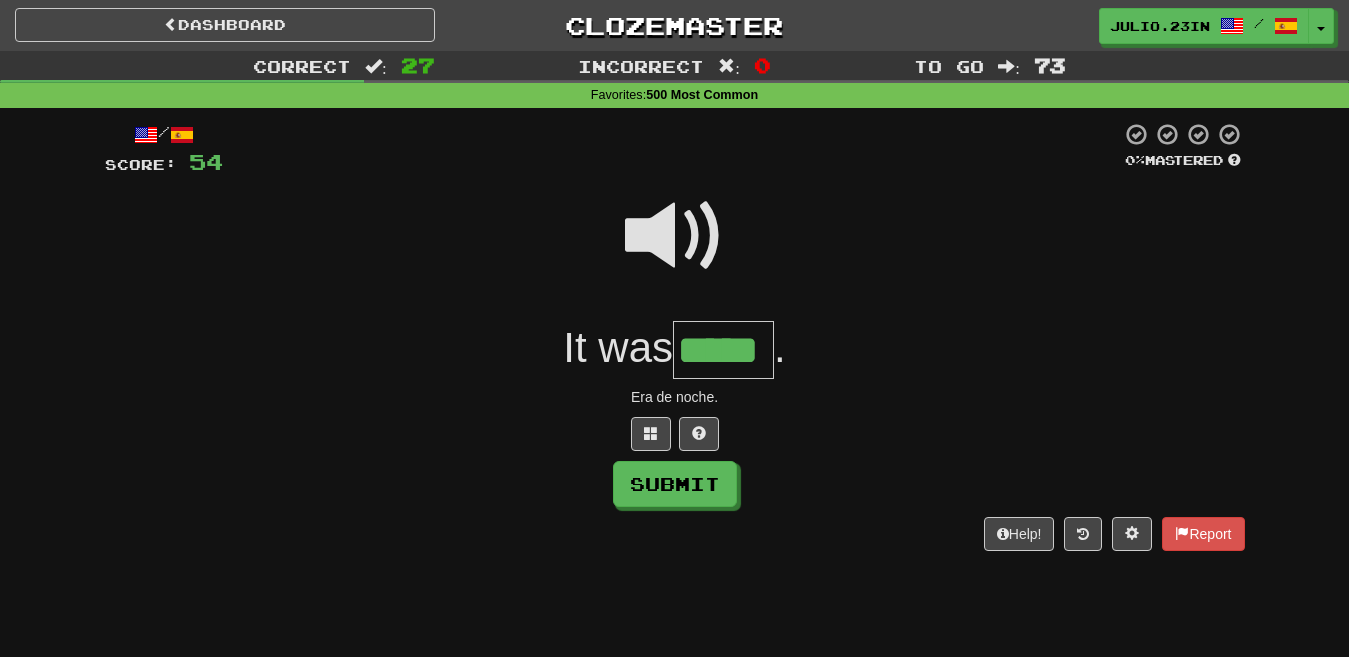 type on "*****" 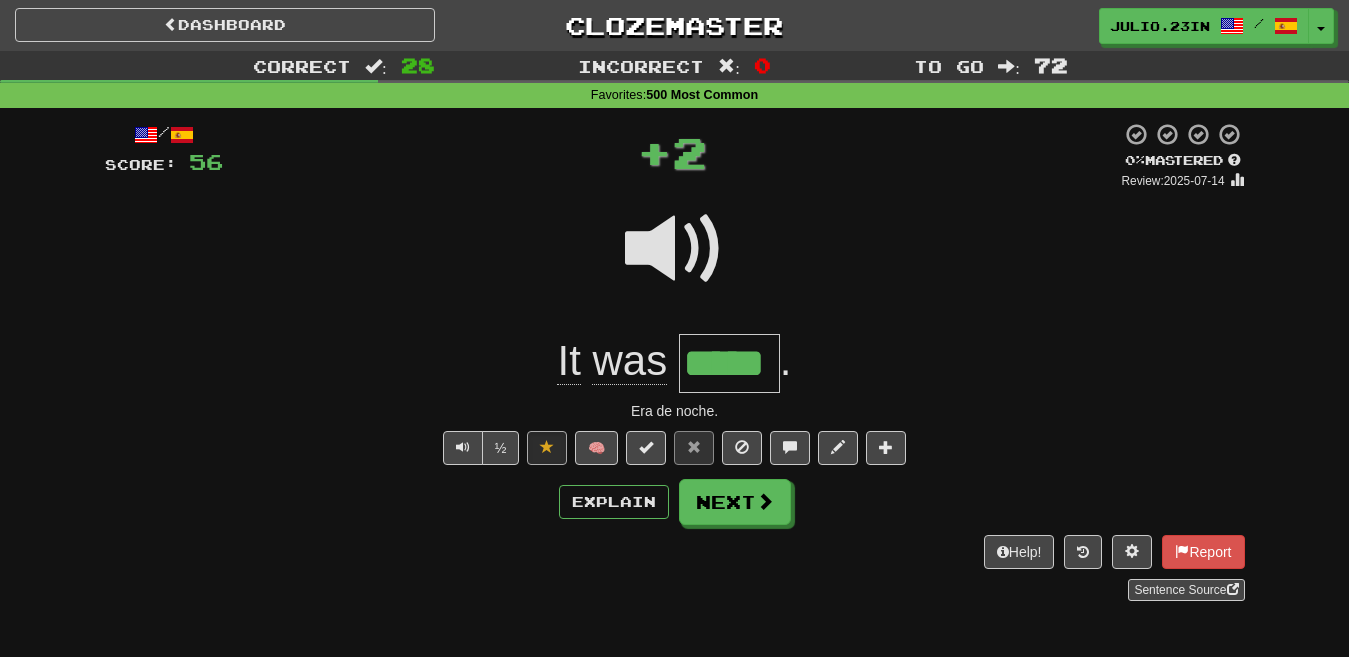 type 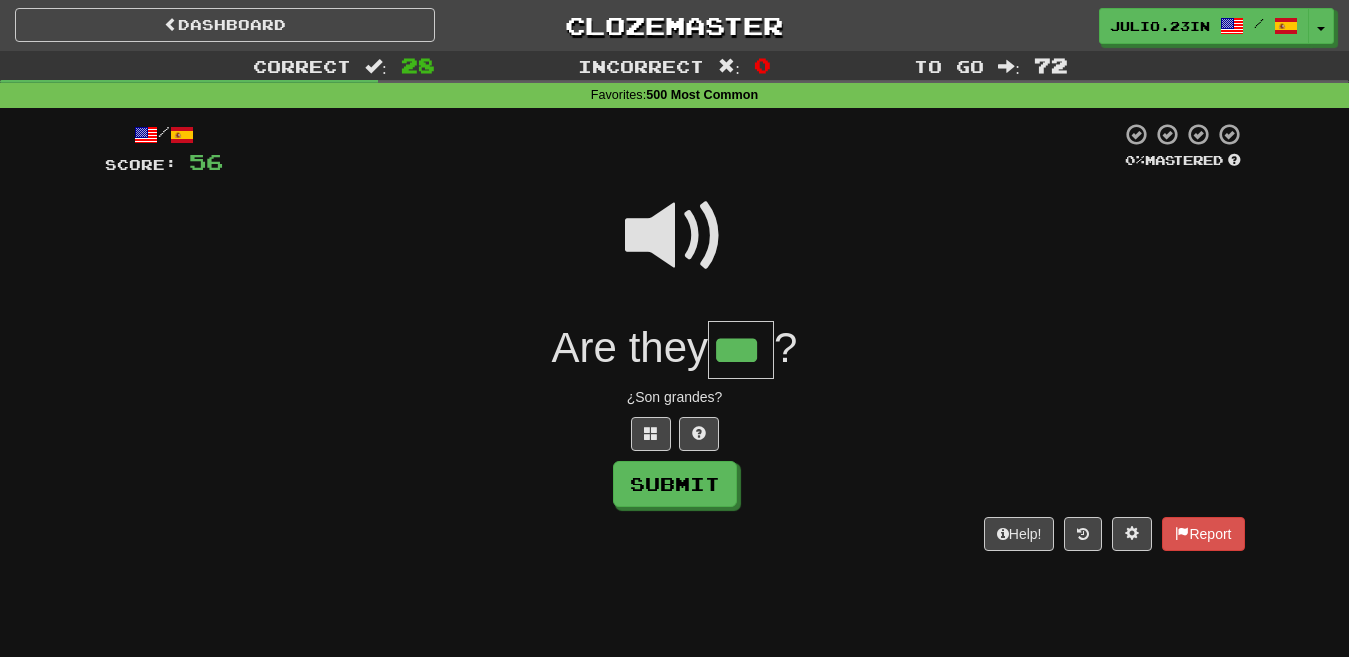 type on "***" 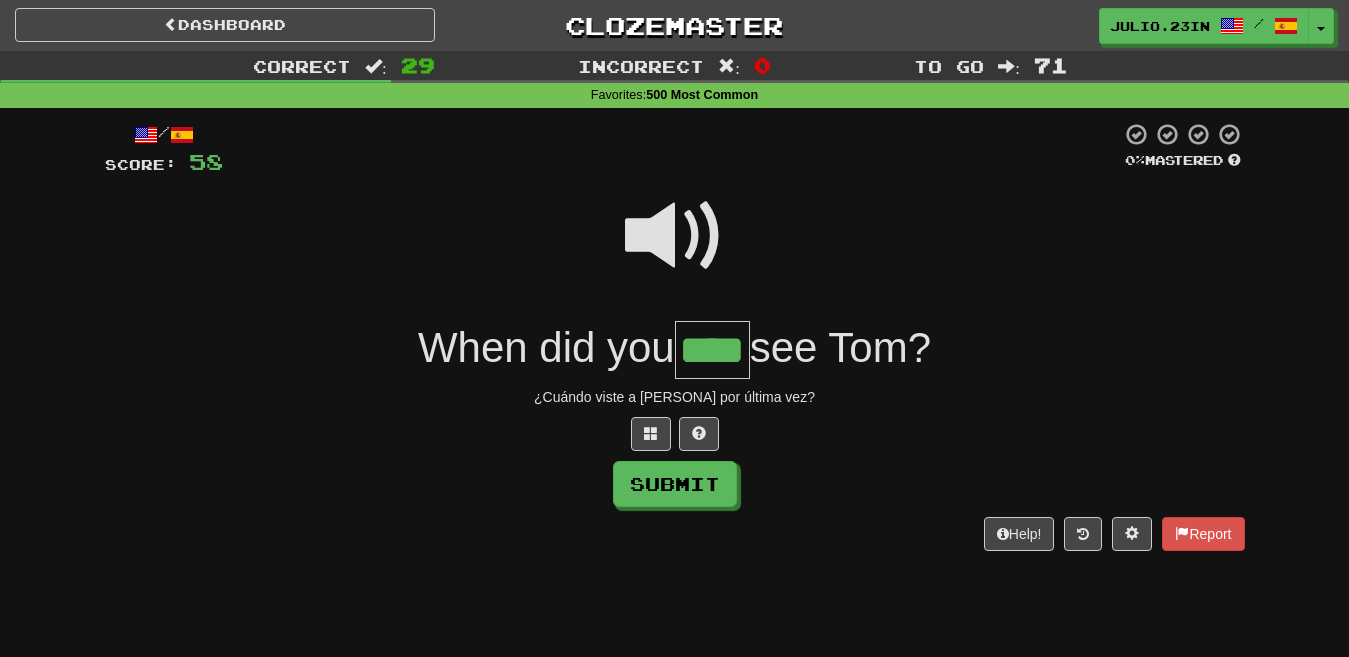 type on "****" 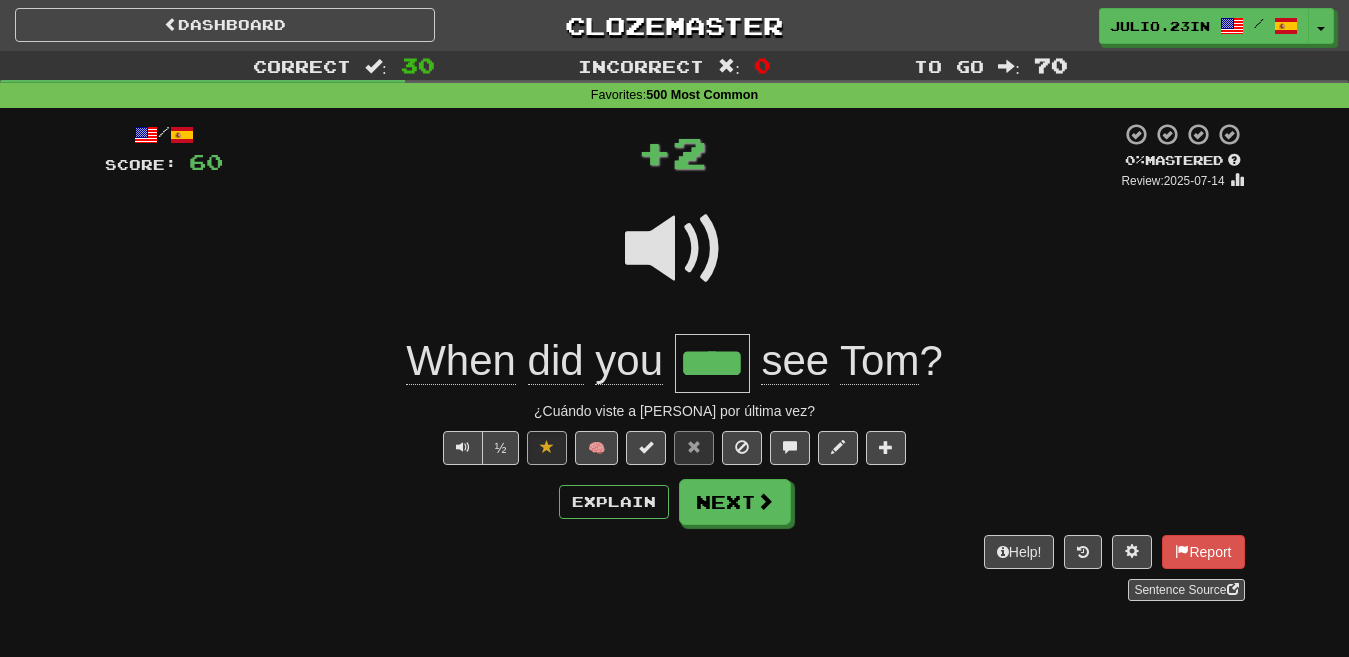 type 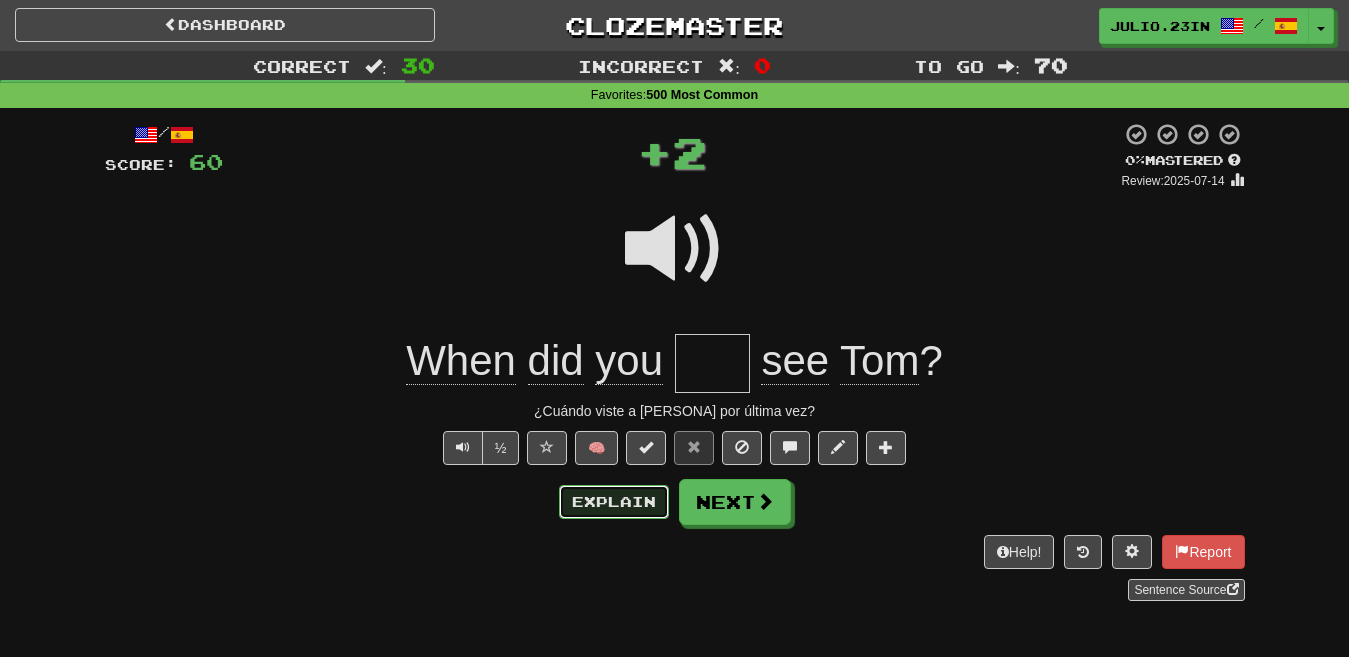 click on "Explain" at bounding box center (614, 502) 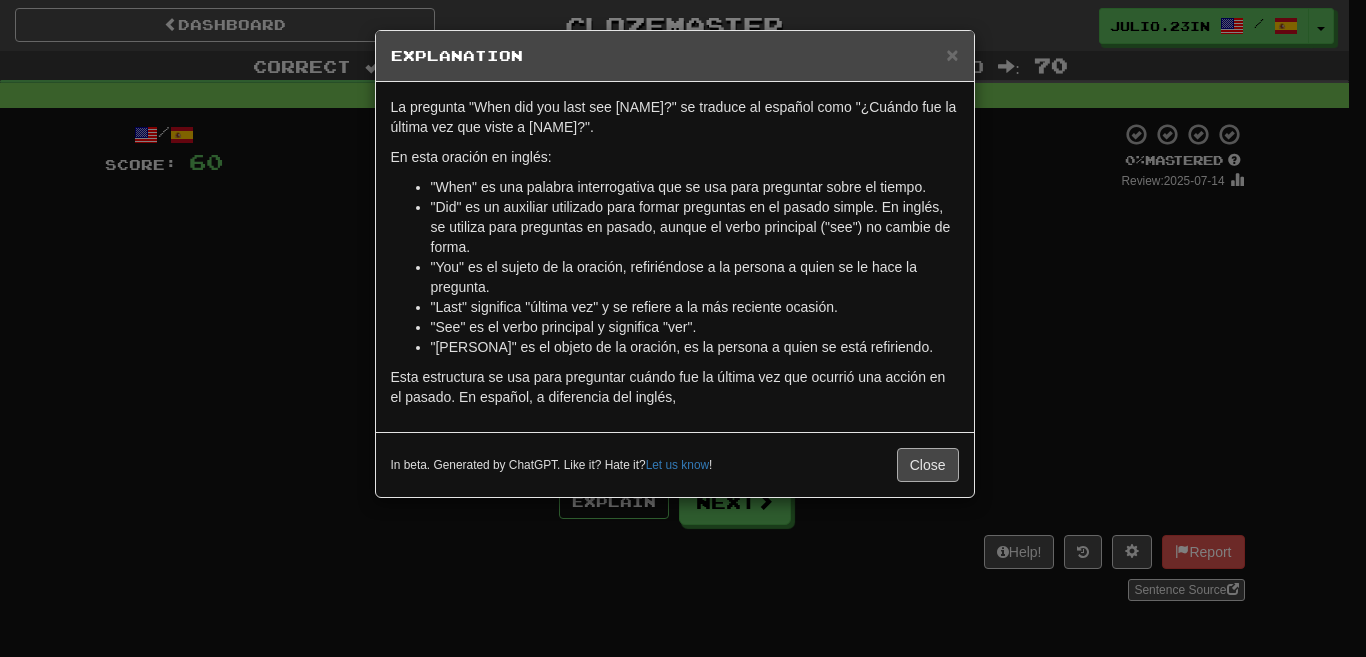 click on "Esta estructura se usa para preguntar cuándo fue la última vez que ocurrió una acción en el pasado. En español, a diferencia del inglés," at bounding box center [675, 387] 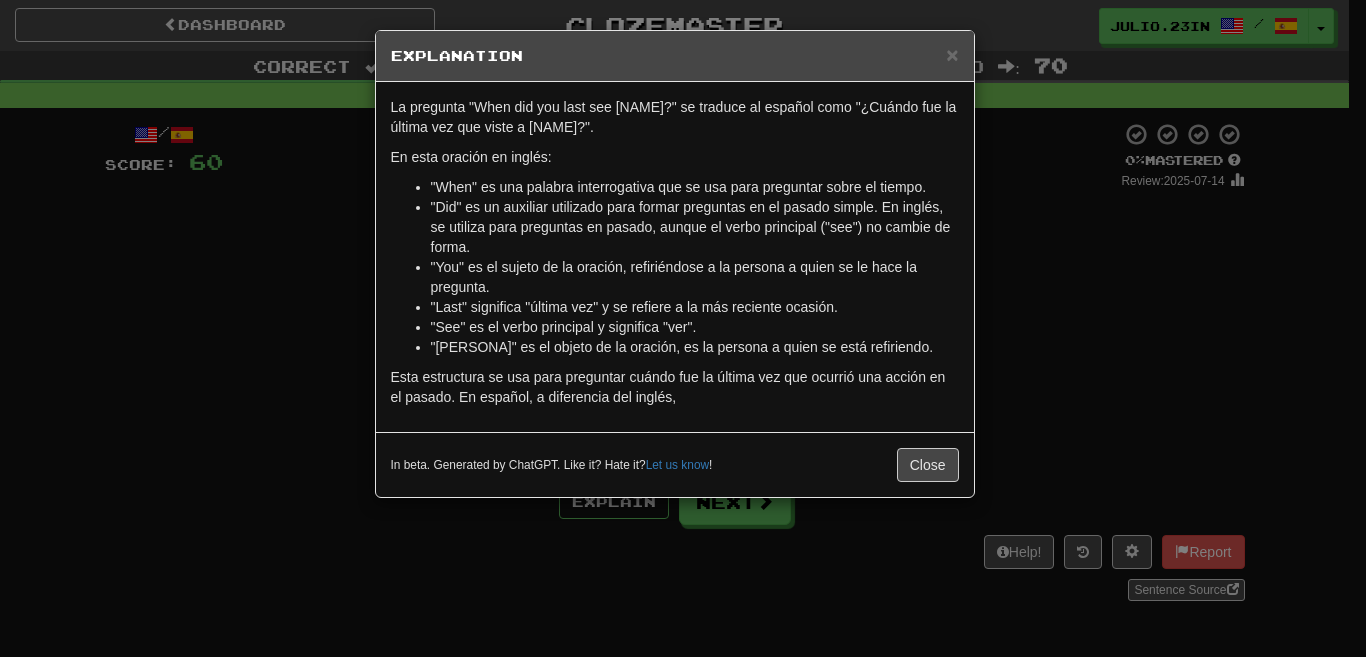 click on "In beta. Generated by ChatGPT. Like it? Hate it?  Let us know ! Close" at bounding box center [675, 464] 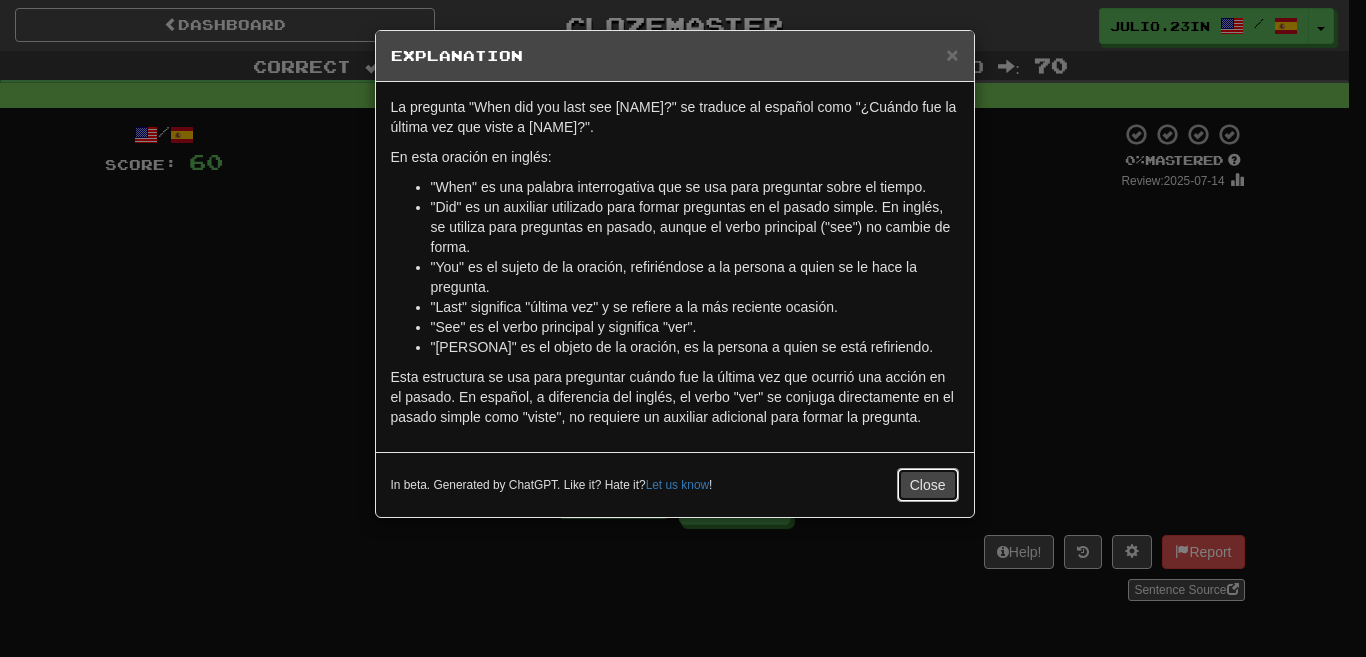 click on "Close" at bounding box center (928, 485) 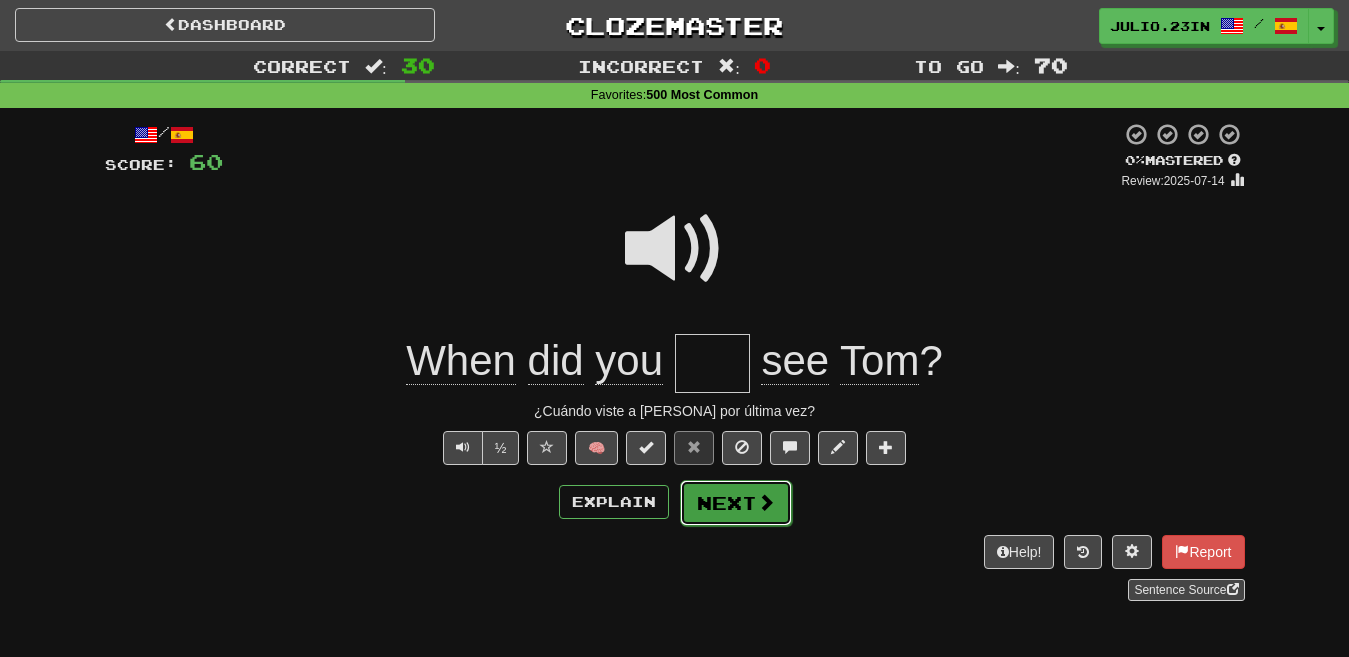 click on "Next" at bounding box center (736, 503) 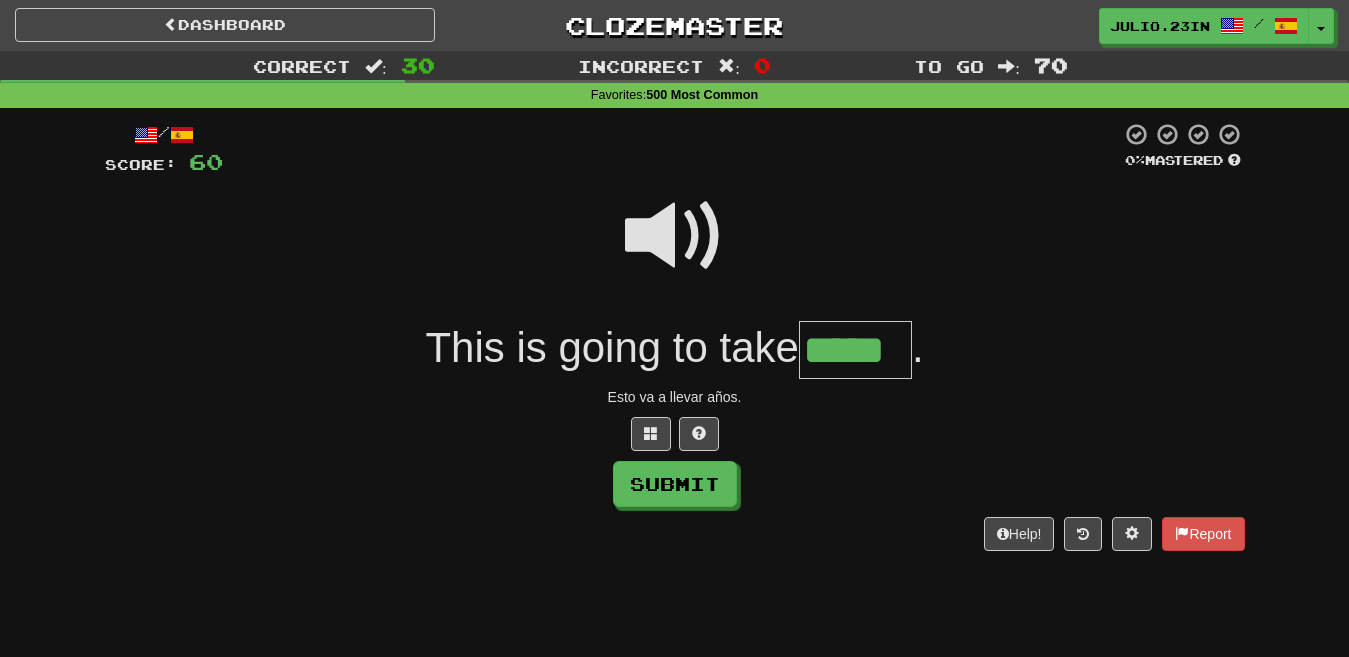 type on "*****" 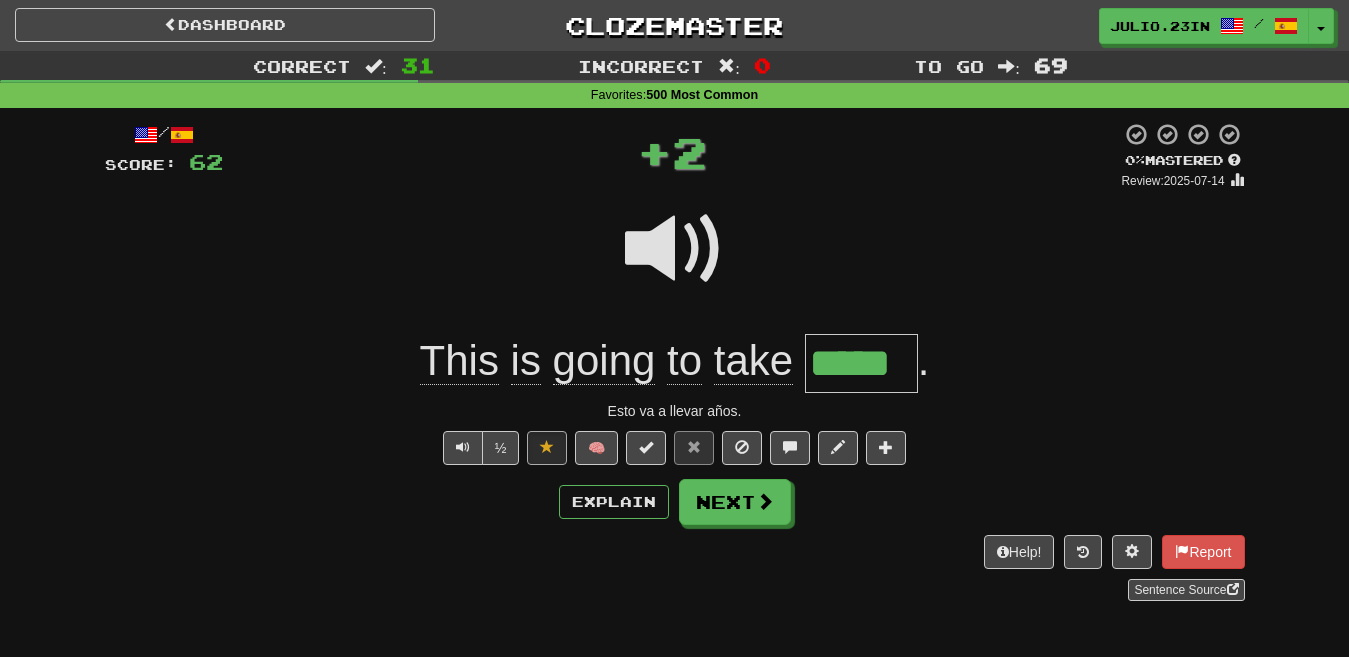 type 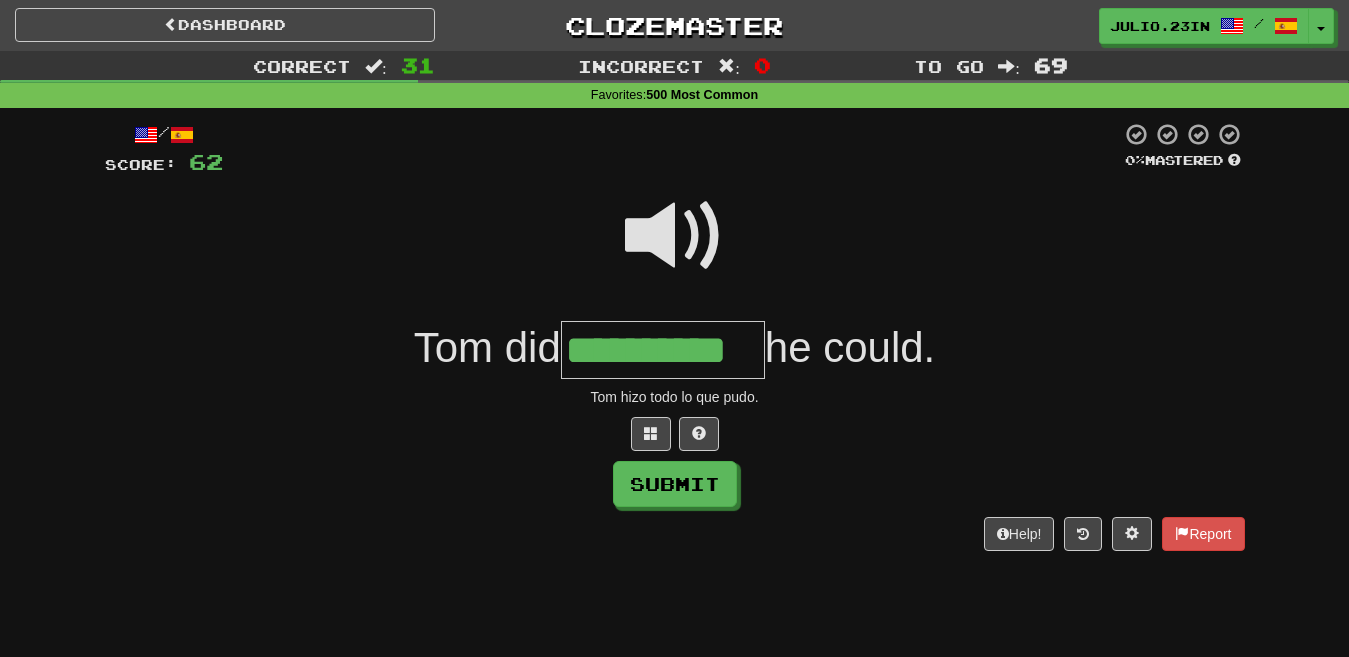 type on "**********" 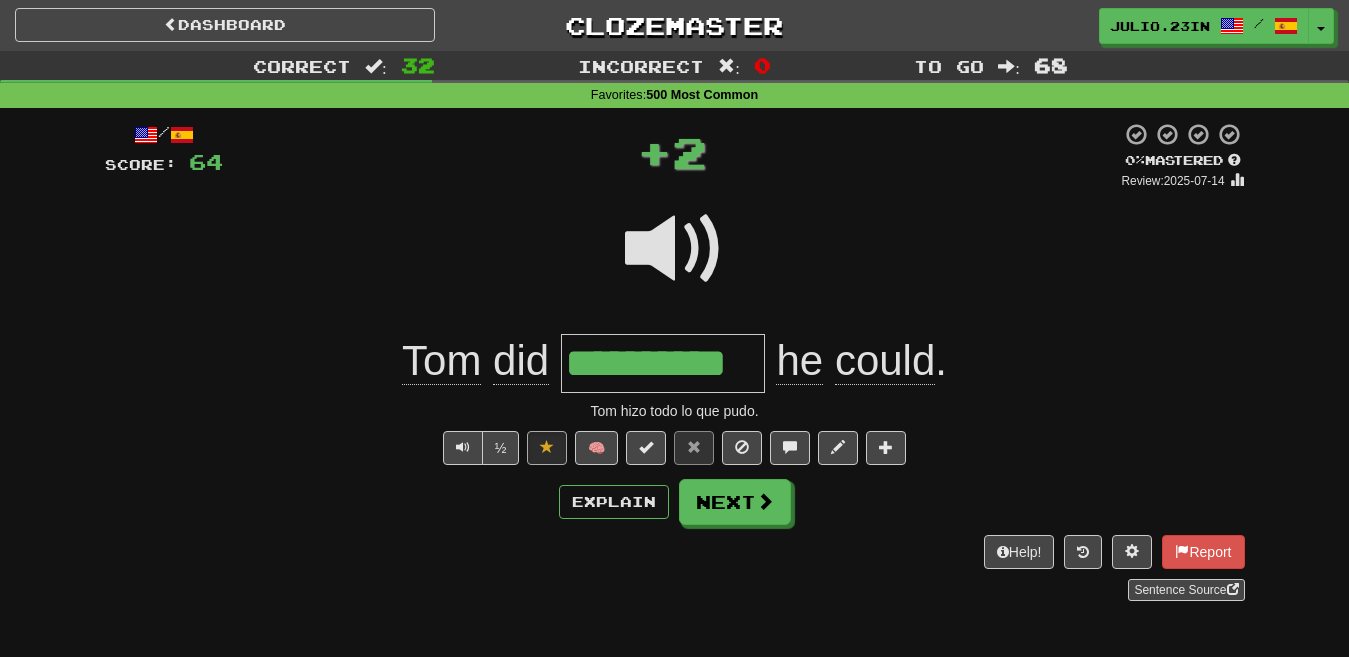 type 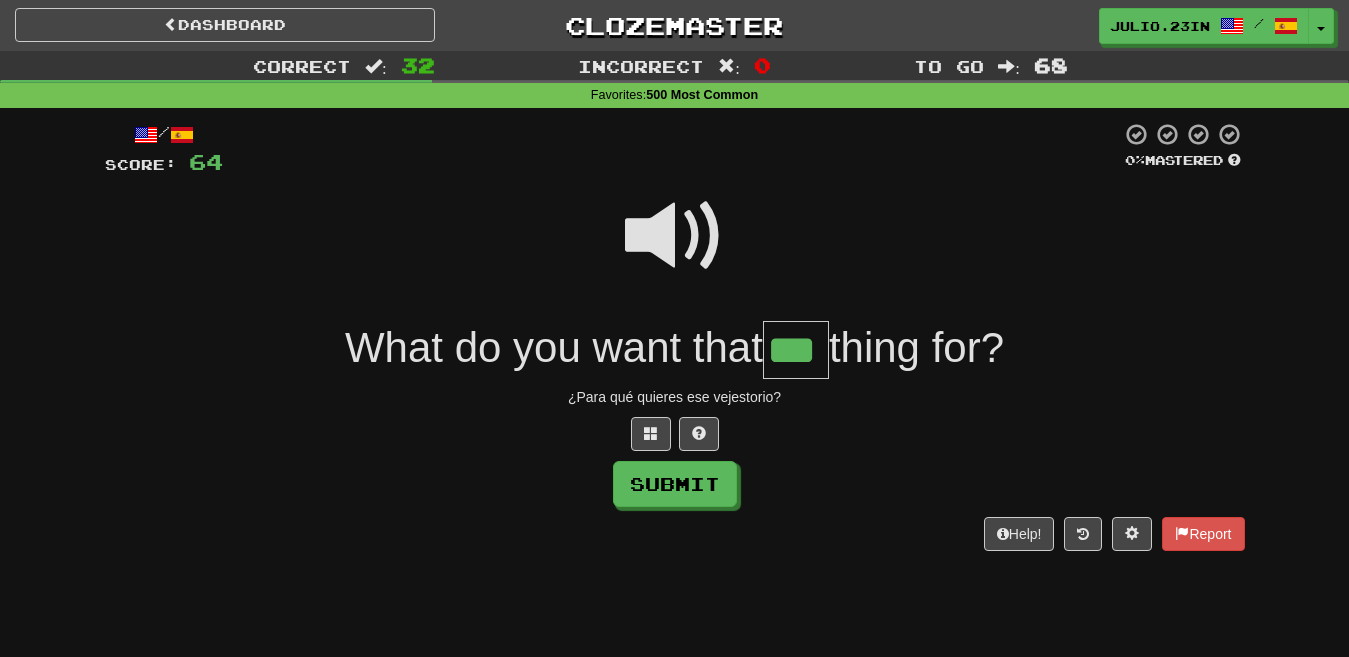 type on "***" 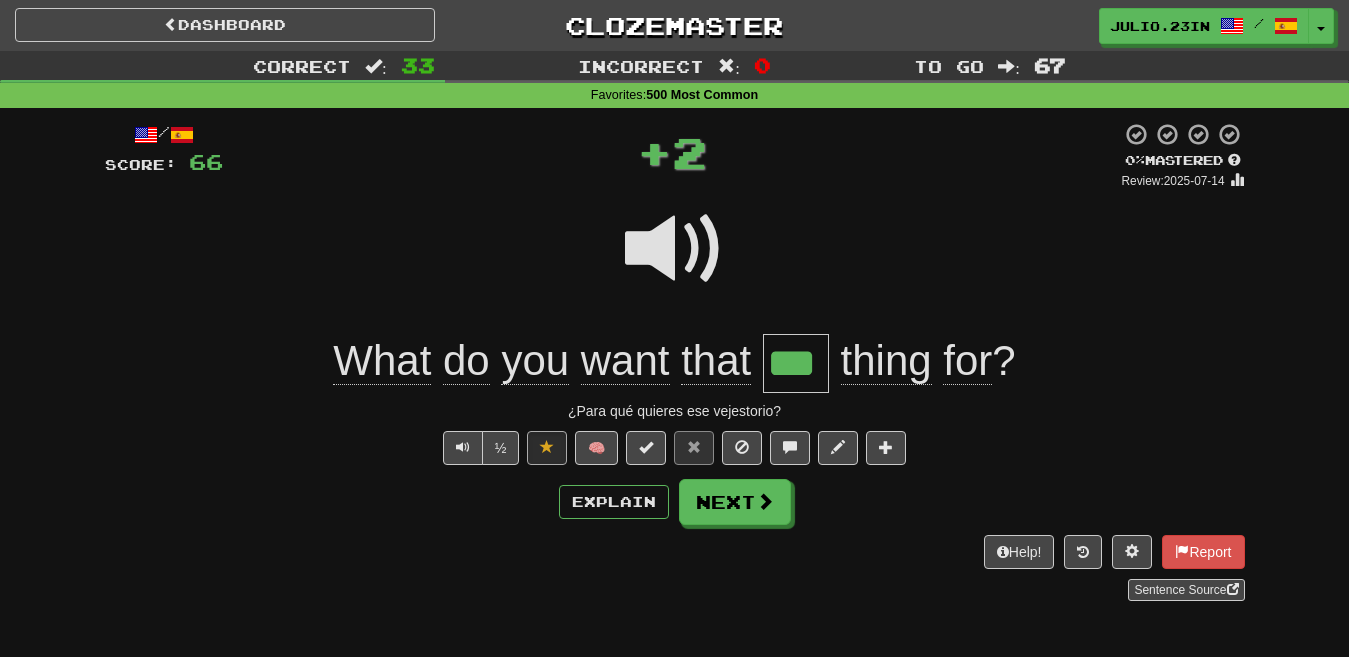 type 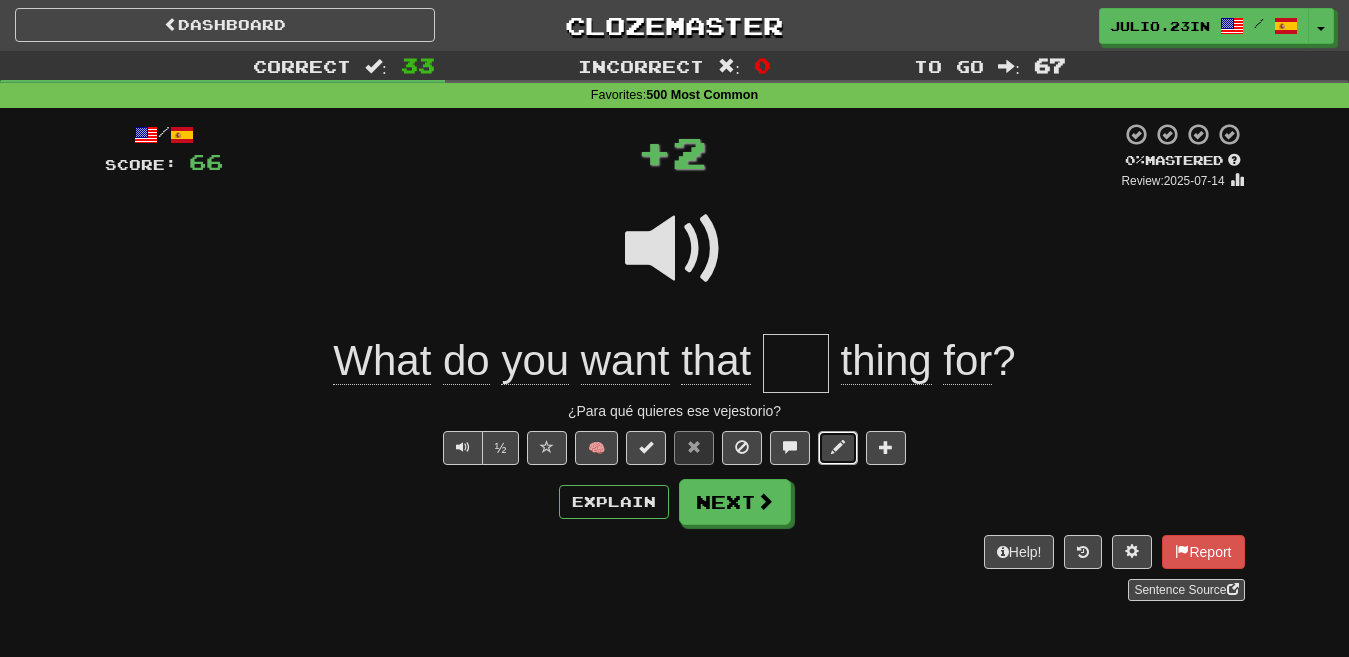 click at bounding box center (838, 447) 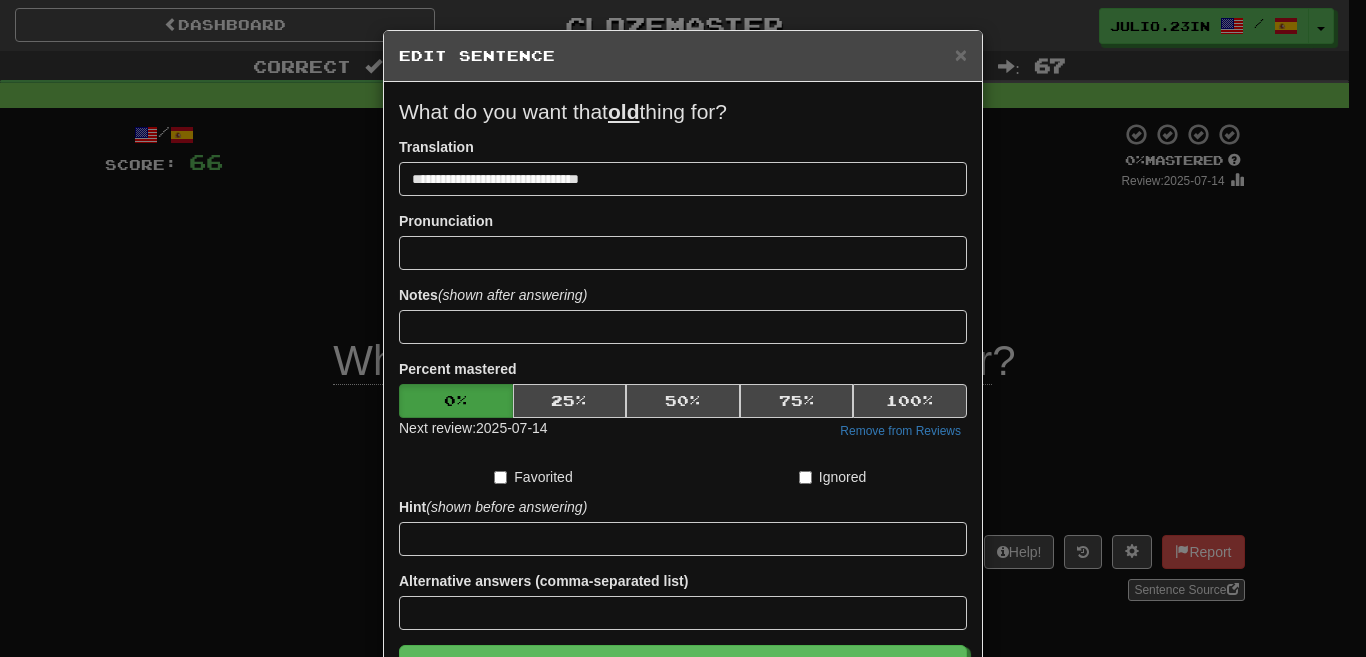 click on "**********" at bounding box center [683, 328] 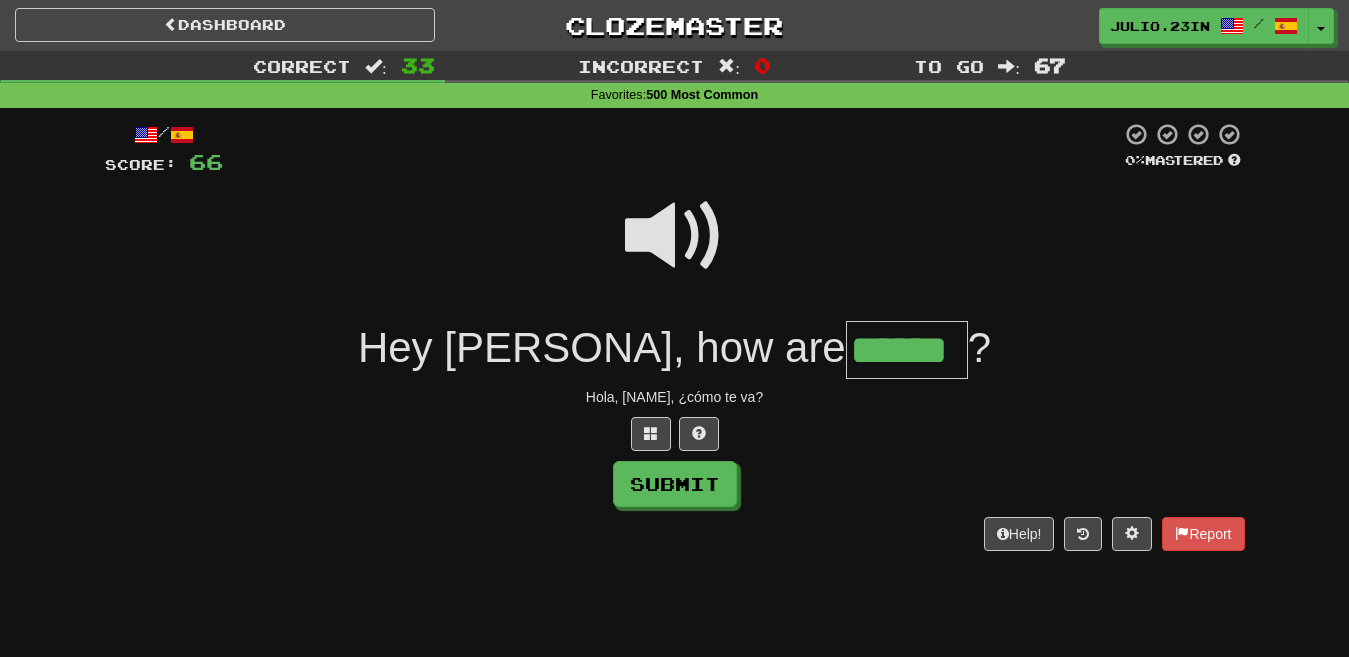 type on "******" 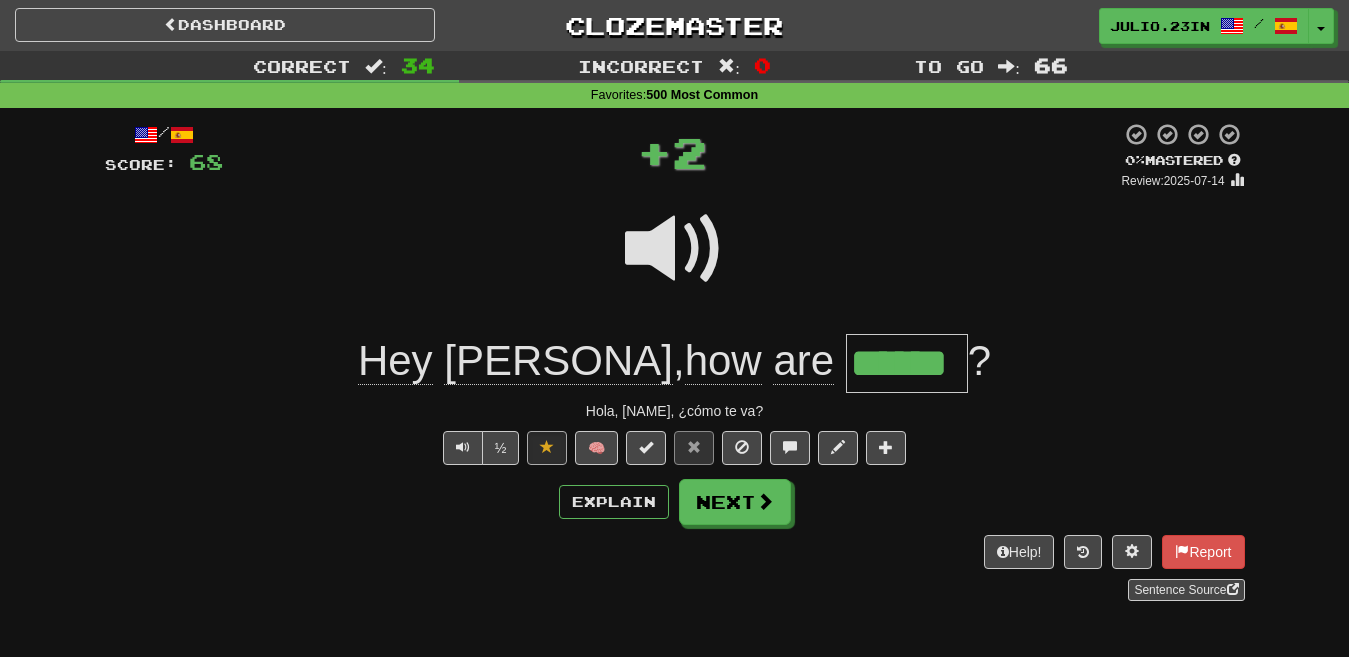 type 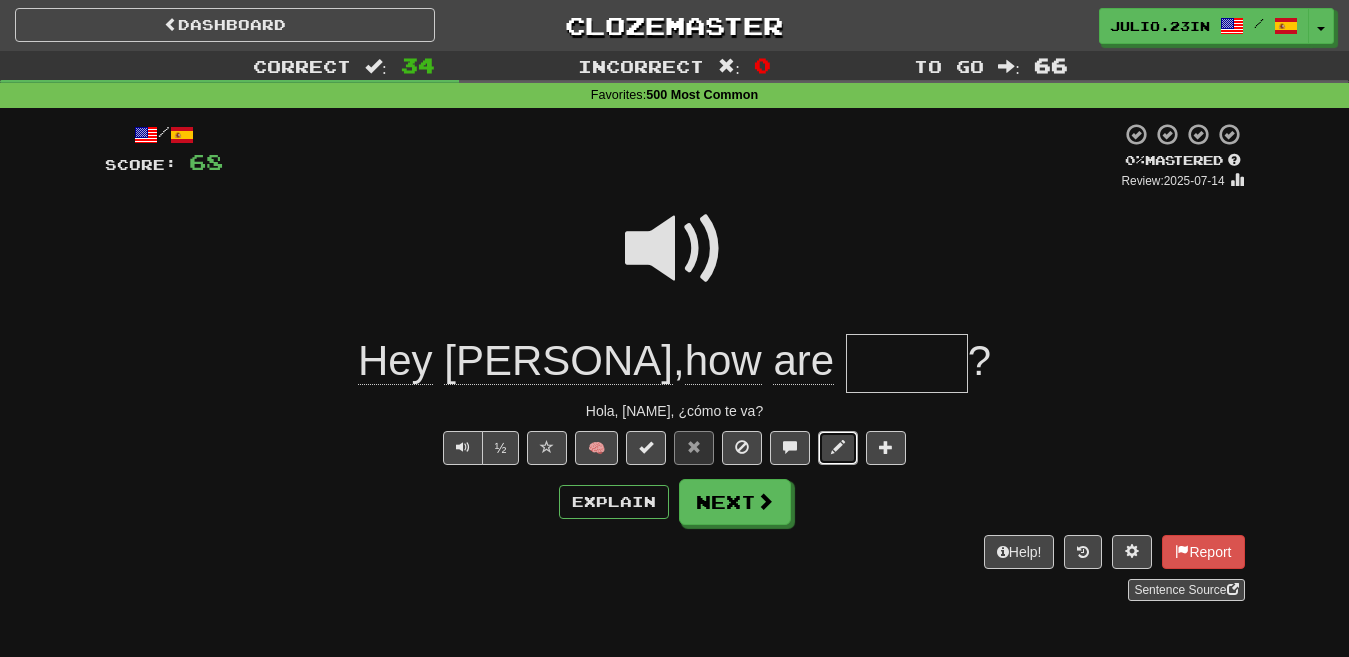 click at bounding box center [838, 447] 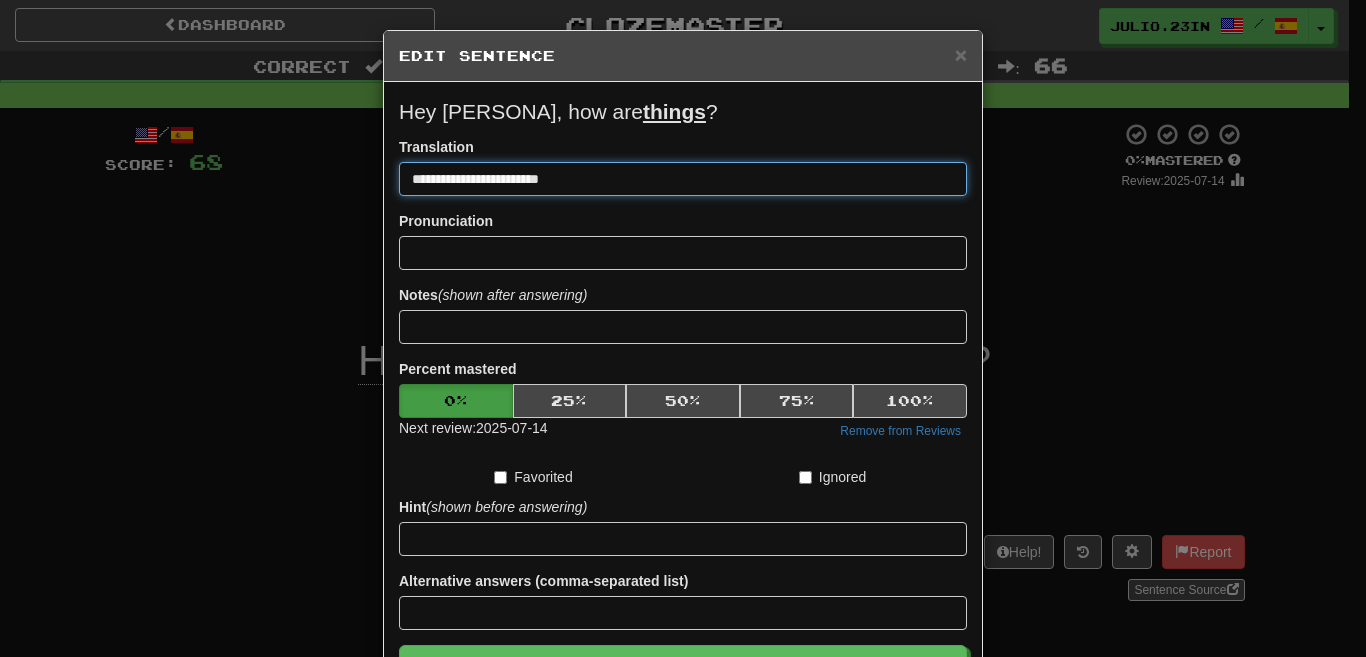 drag, startPoint x: 565, startPoint y: 179, endPoint x: 536, endPoint y: 180, distance: 29.017237 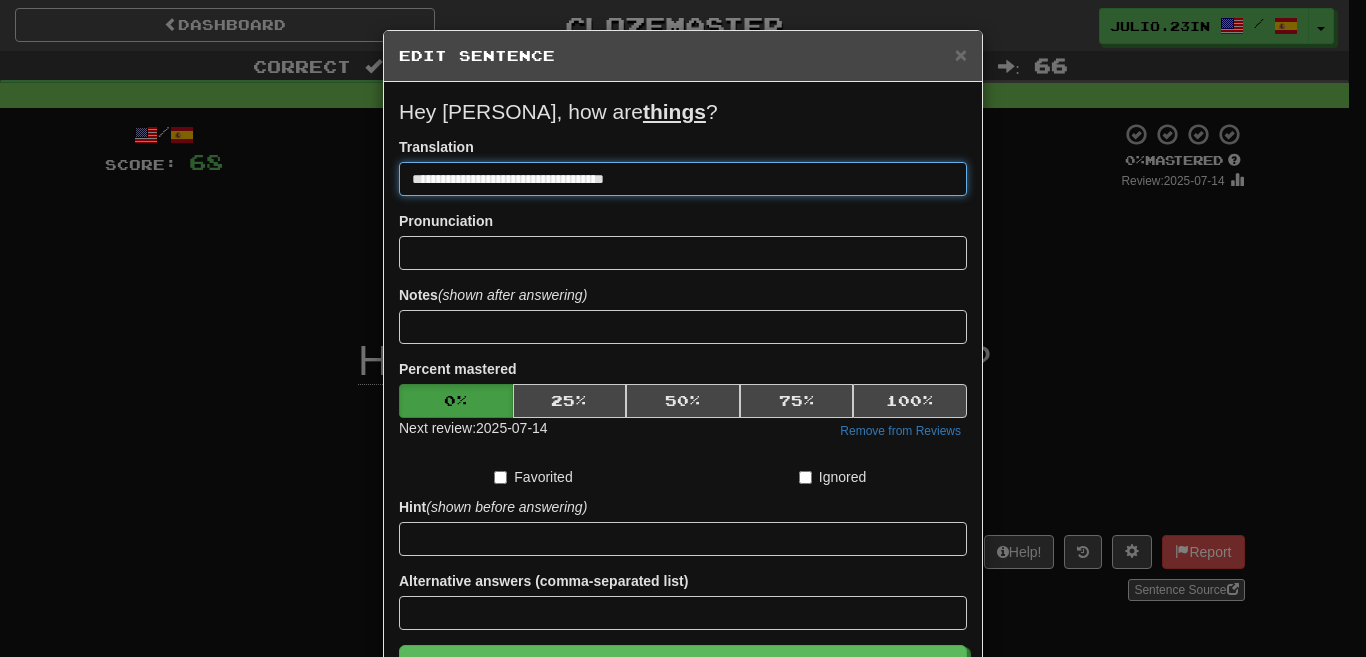 type on "**********" 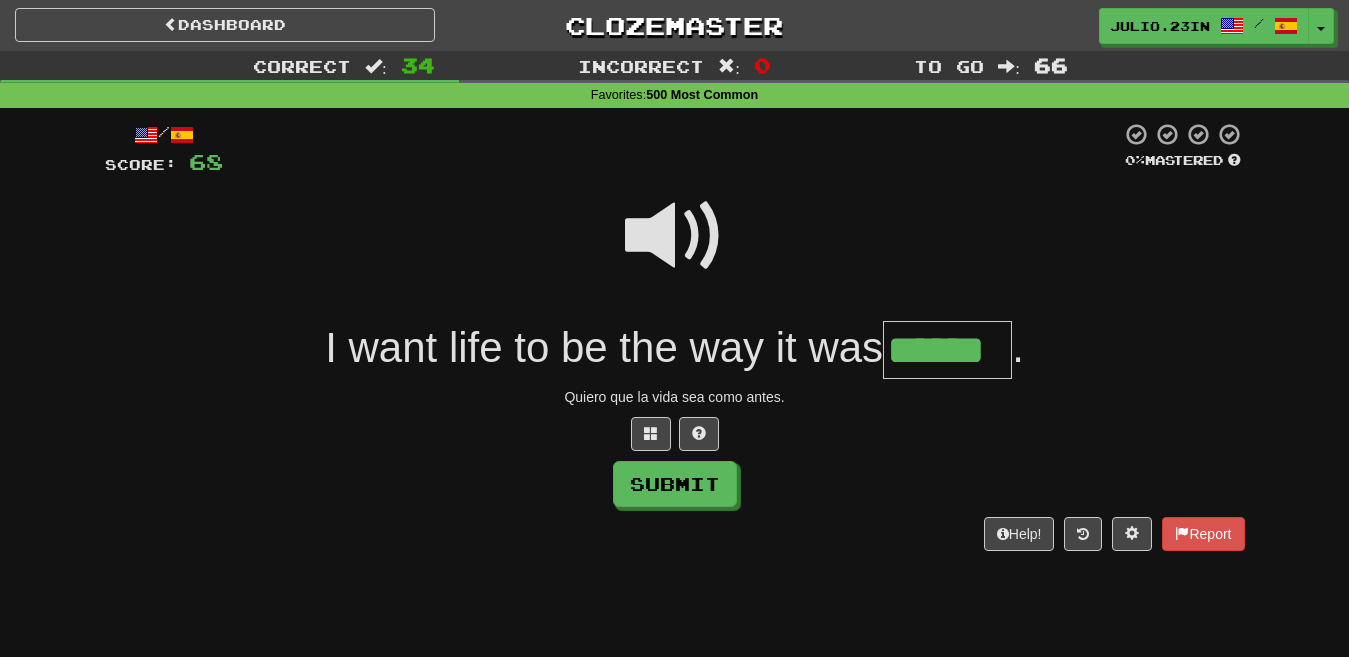type on "******" 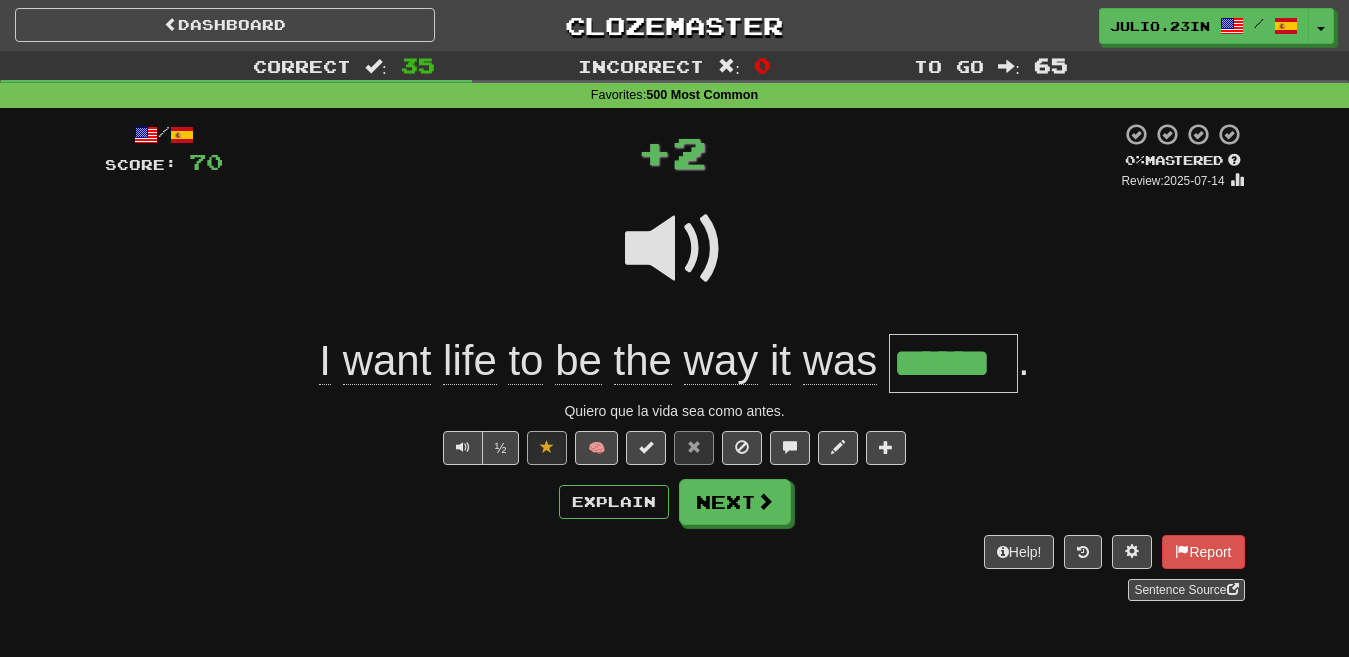type 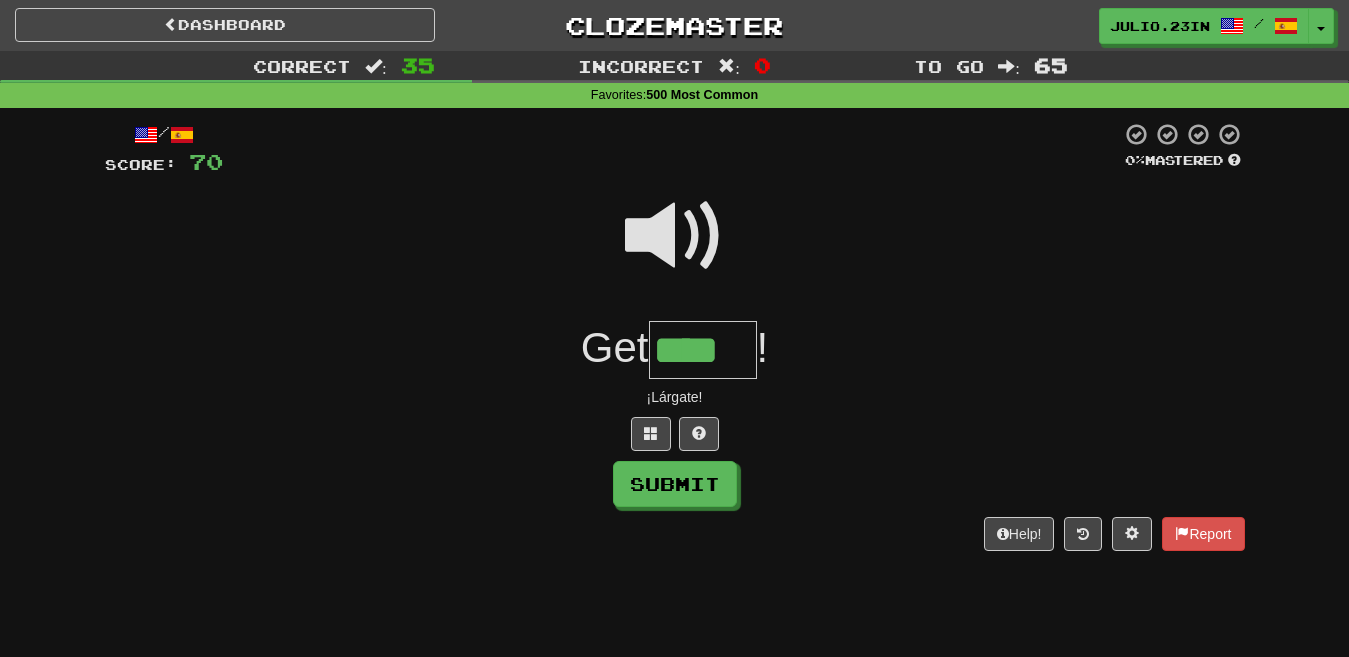 type on "****" 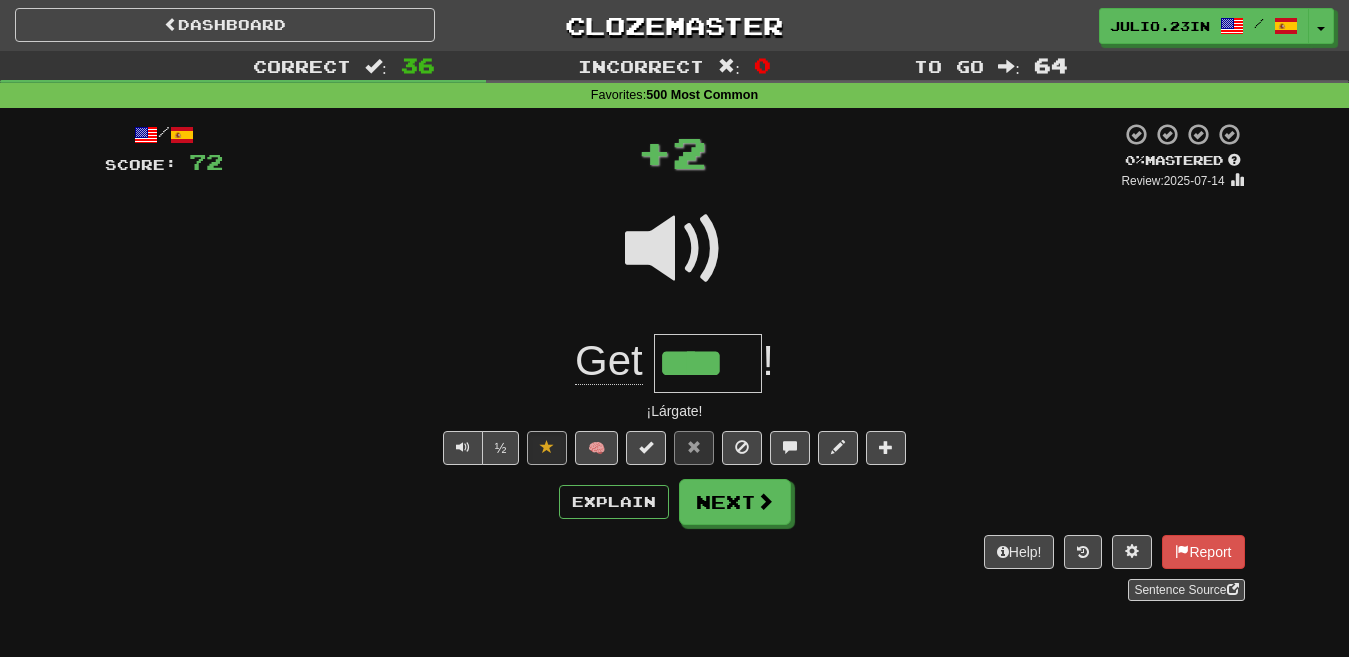 type 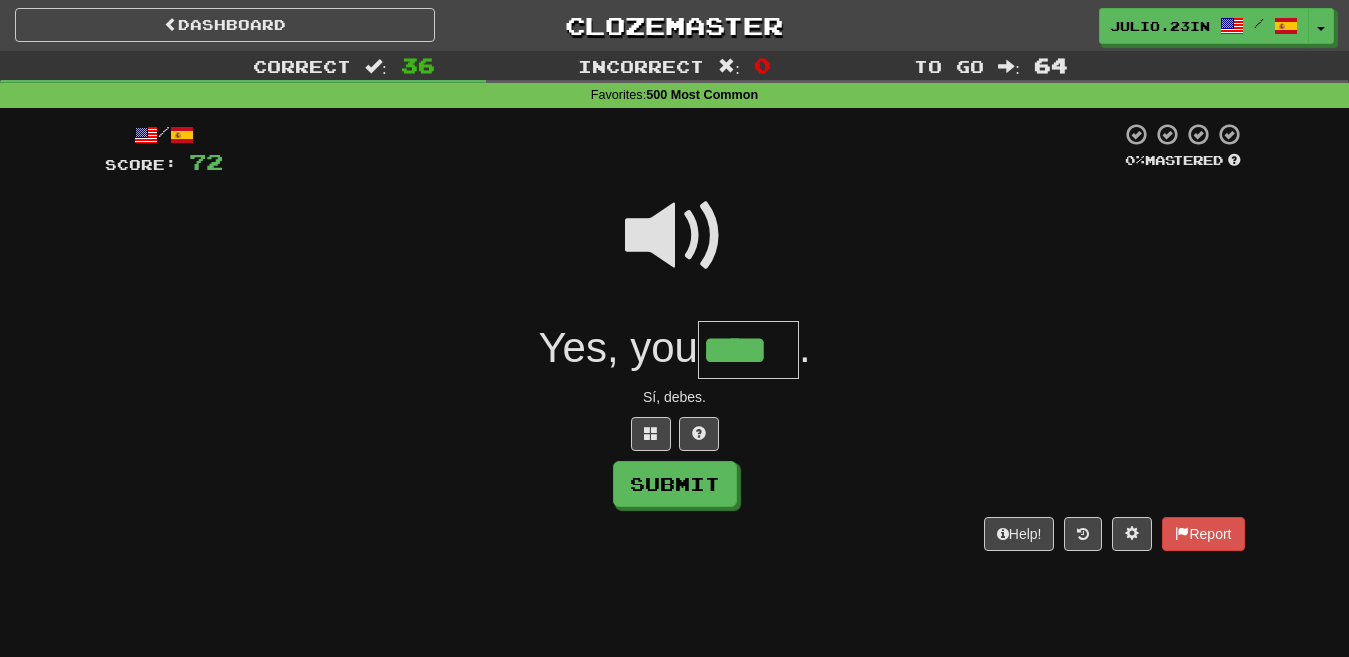 type on "****" 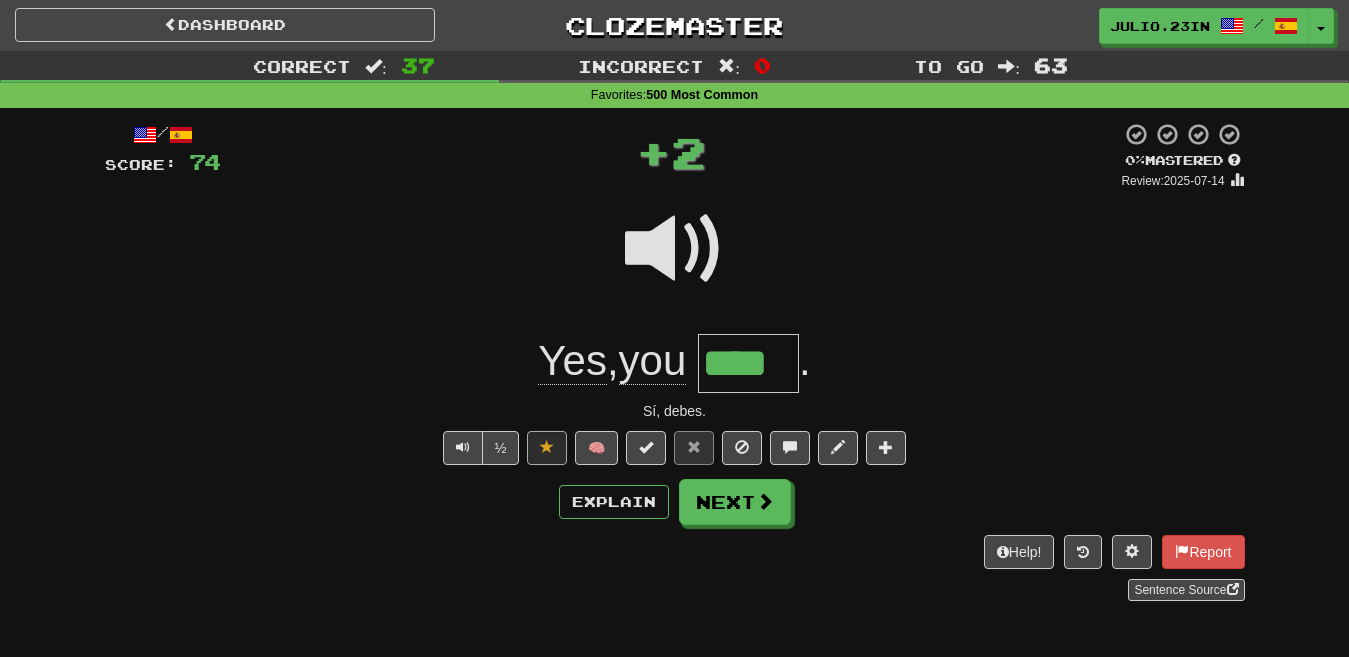 type 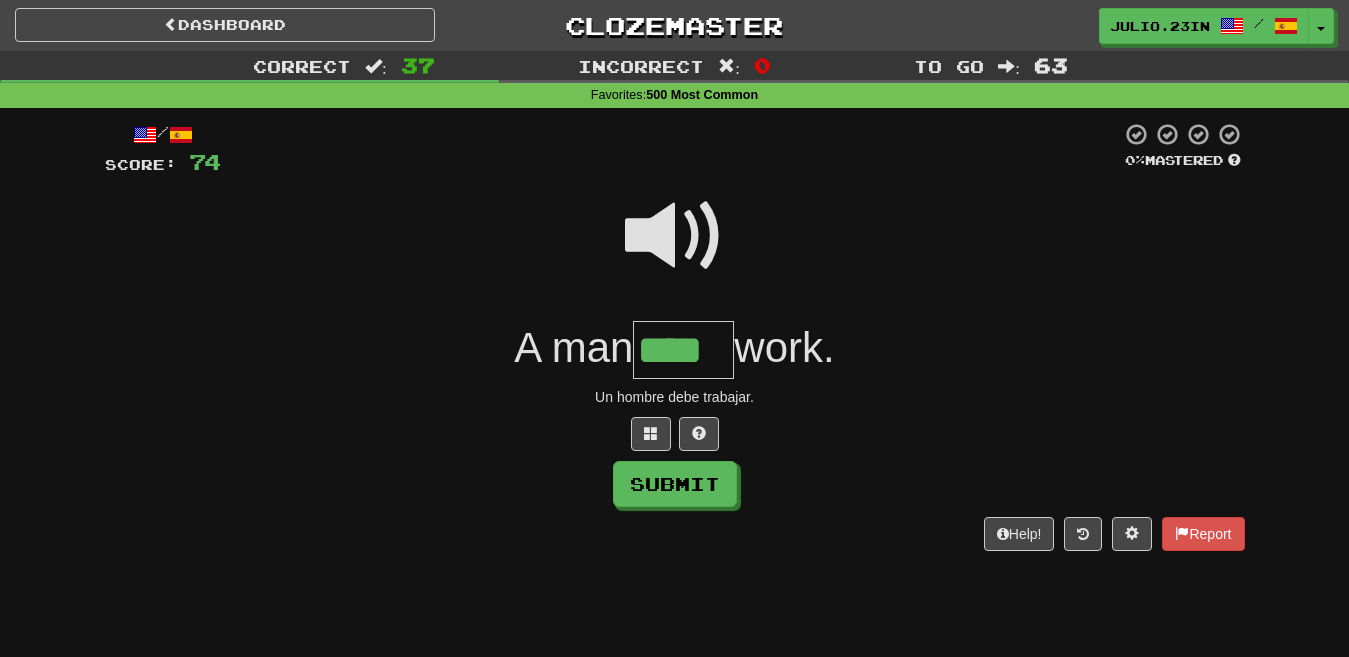 type on "****" 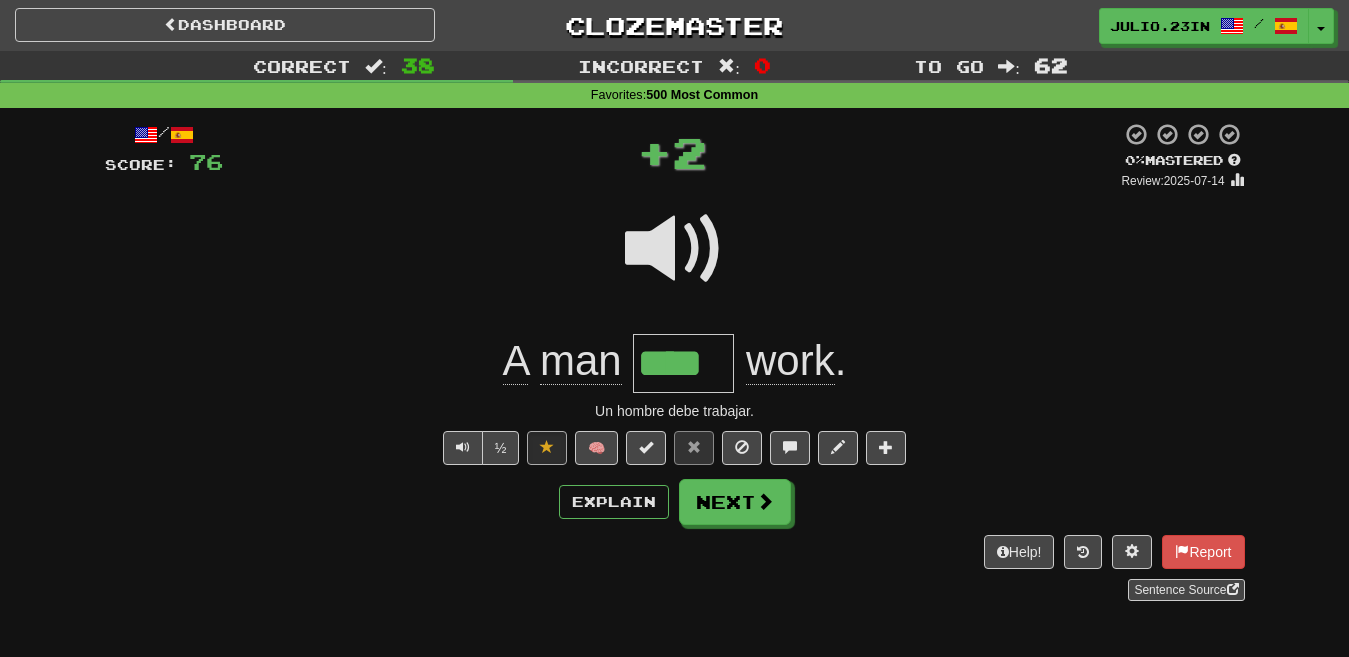 type 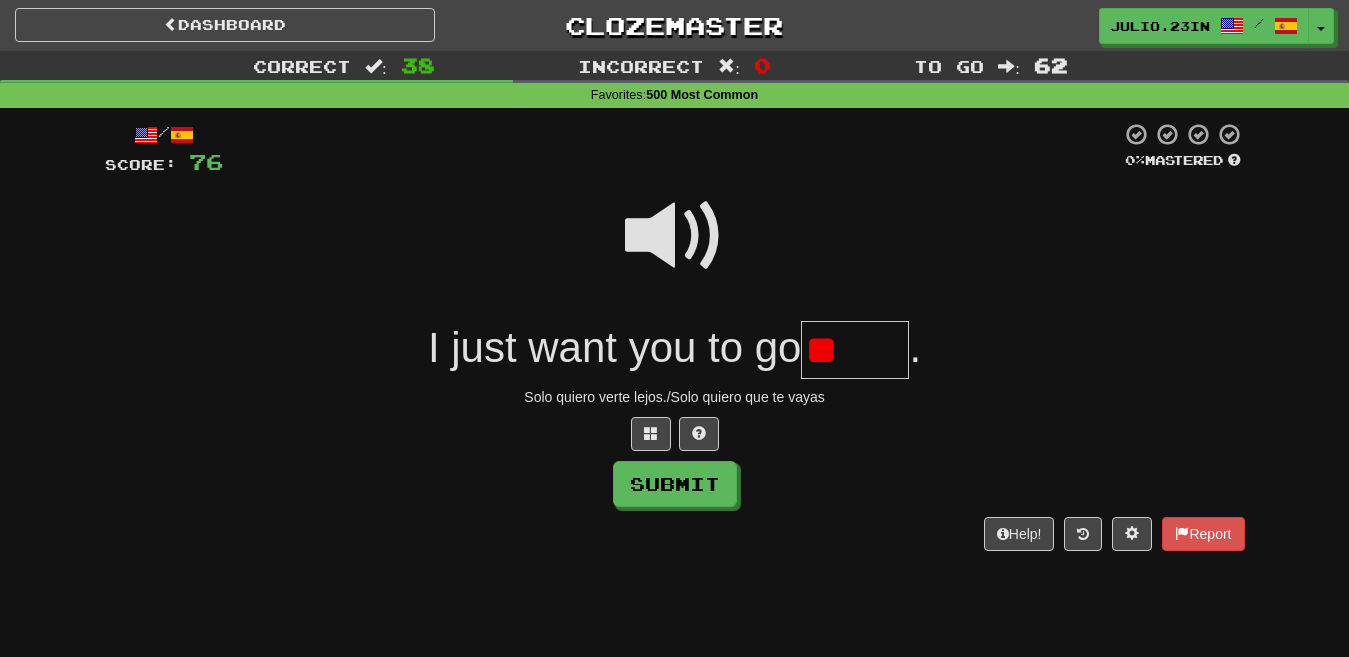 type on "*" 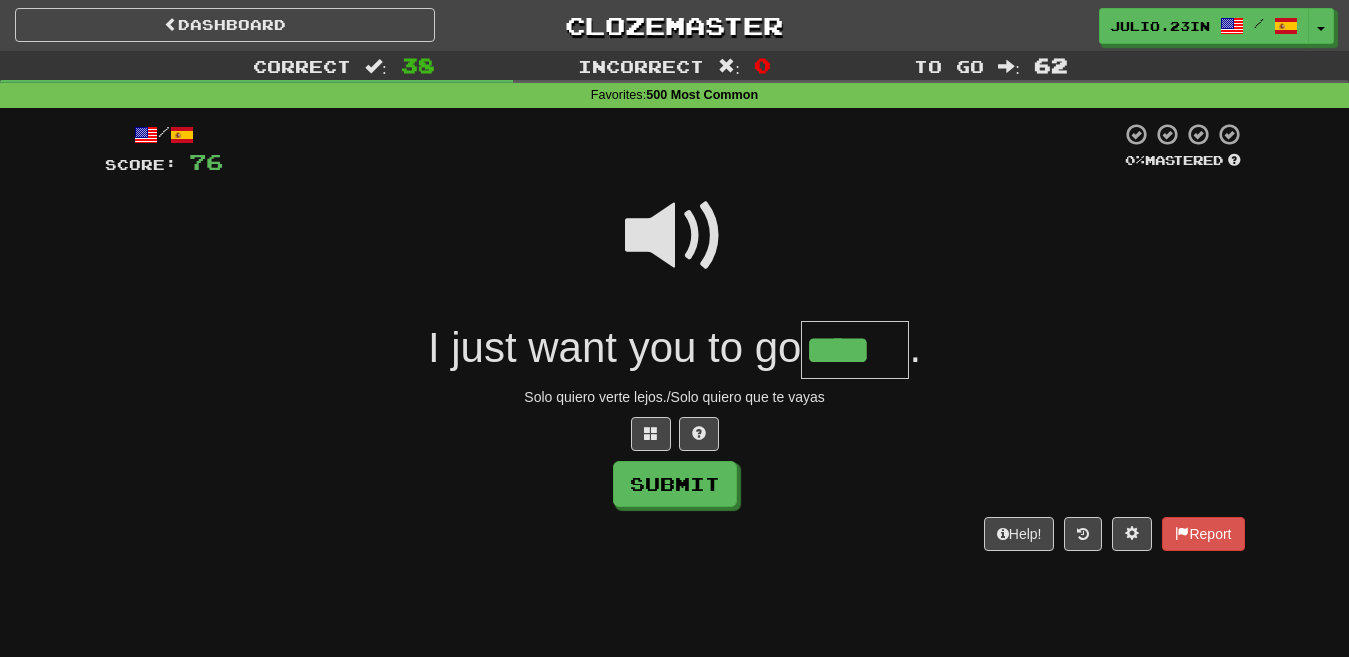 type on "****" 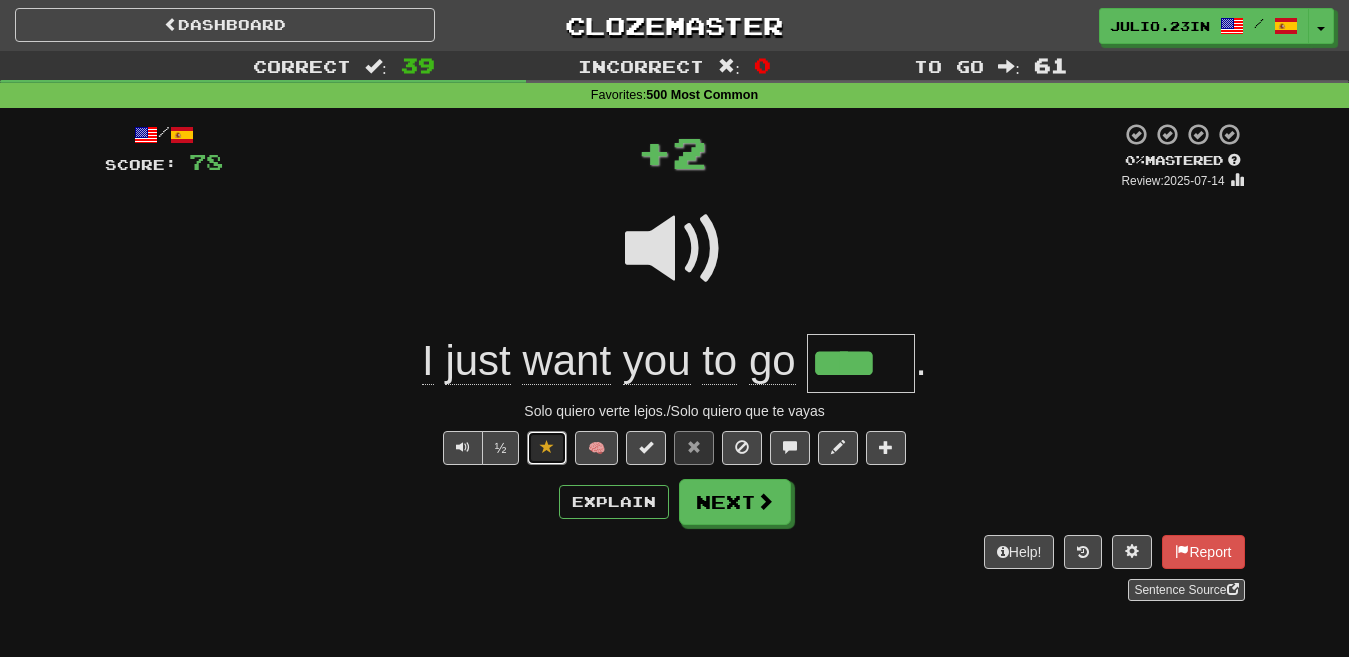 click at bounding box center (547, 448) 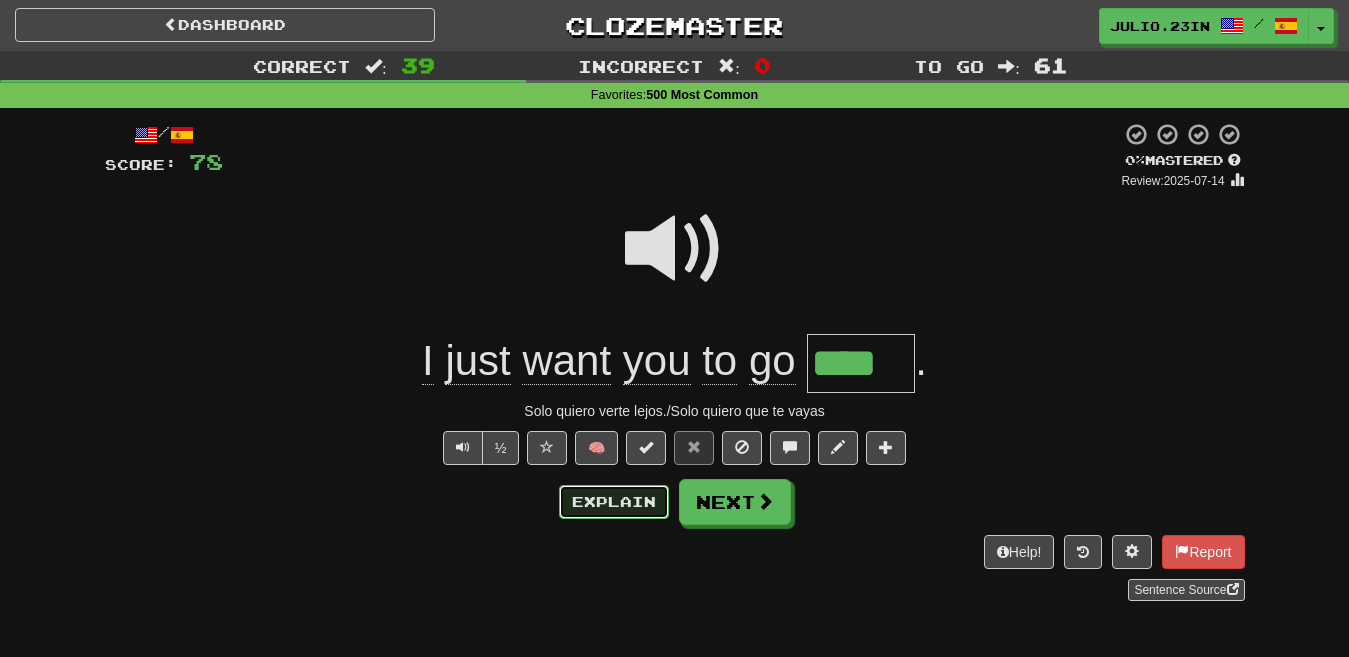 click on "Explain" at bounding box center [614, 502] 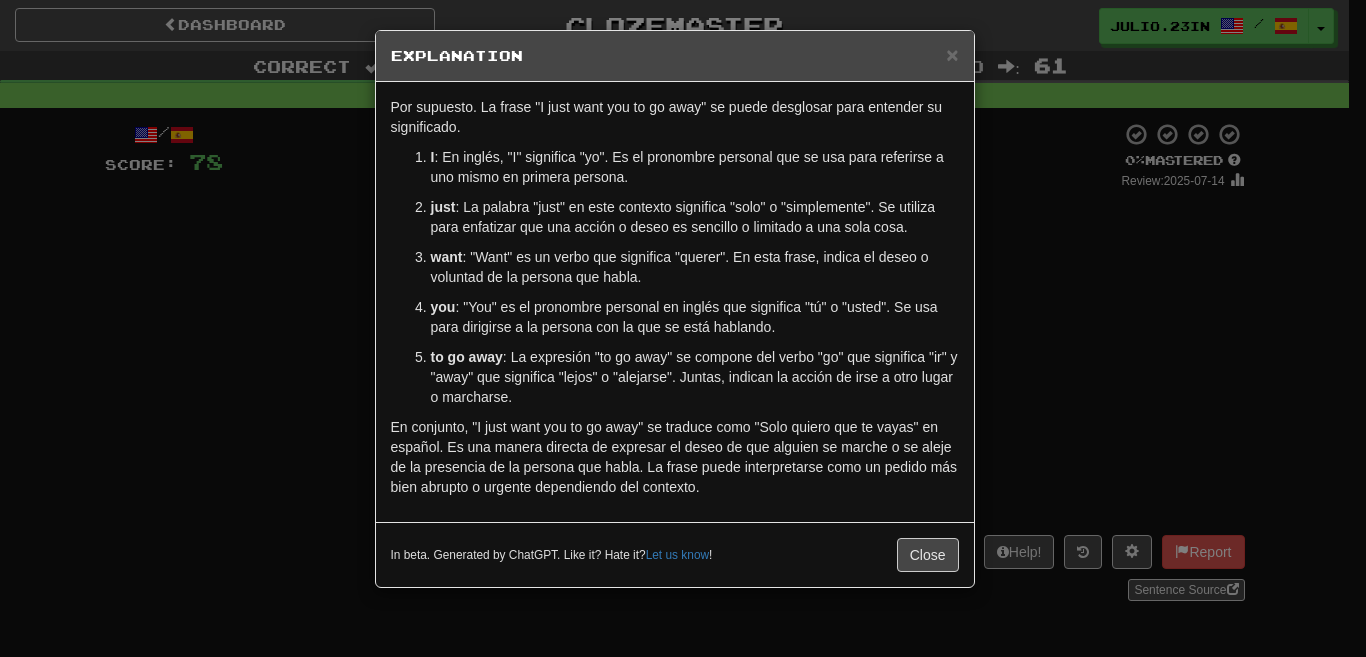 click on "Por supuesto. La frase "I just want you to go away" se puede desglosar para entender su significado.
I : En inglés, "I" significa "yo". Es el pronombre personal que se usa para referirse a uno mismo en primera persona.
just : La palabra "just" en este contexto significa "solo" o "simplemente". Se utiliza para enfatizar que una acción o deseo es sencillo o limitado a una sola cosa.
want : "Want" es un verbo que significa "querer". En esta frase, indica el deseo o voluntad de la persona que habla.
you : "You" es el pronombre personal en inglés que significa "tú" o "usted". Se usa para dirigirse a la persona con la que se está hablando.
to go away : La expresión "to go away" se compone del verbo "go" que significa "ir" y "away" que significa "lejos" o "alejarse". Juntas, indican la acción de irse a otro lugar o marcharse.
In beta. Generated by ChatGPT. Like it? Hate it?  Let us know ! Close" at bounding box center [683, 328] 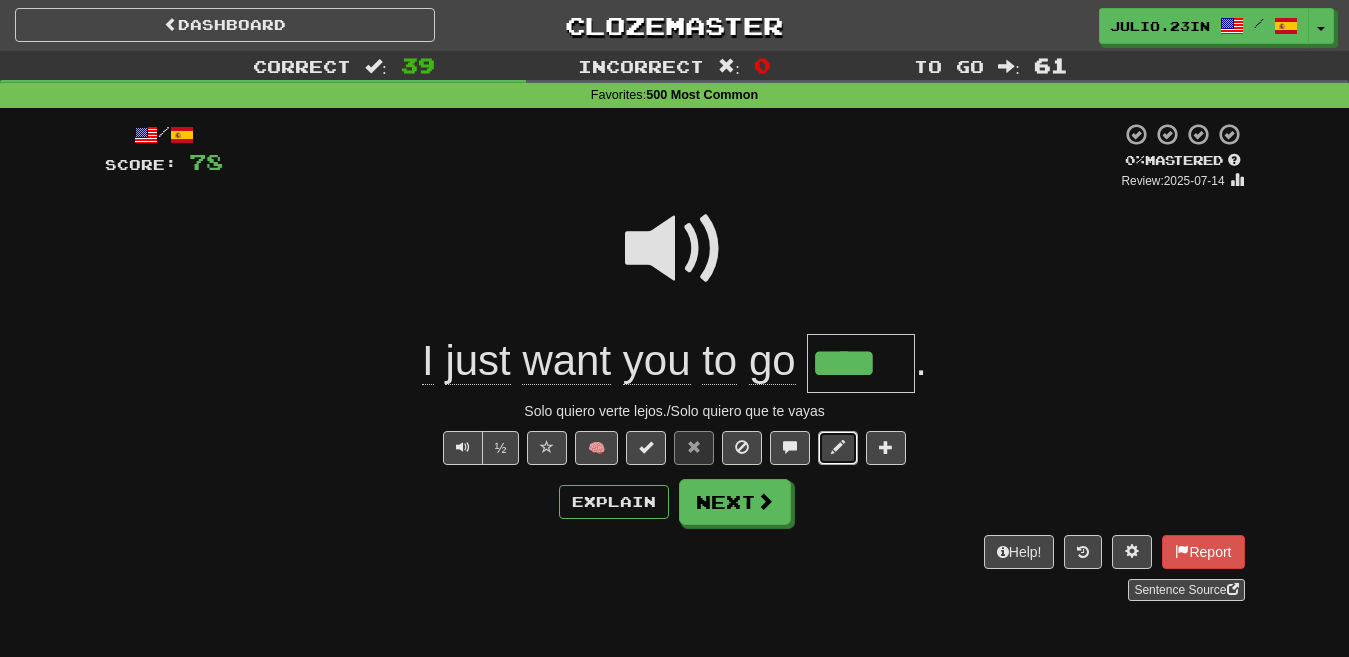 click at bounding box center [838, 447] 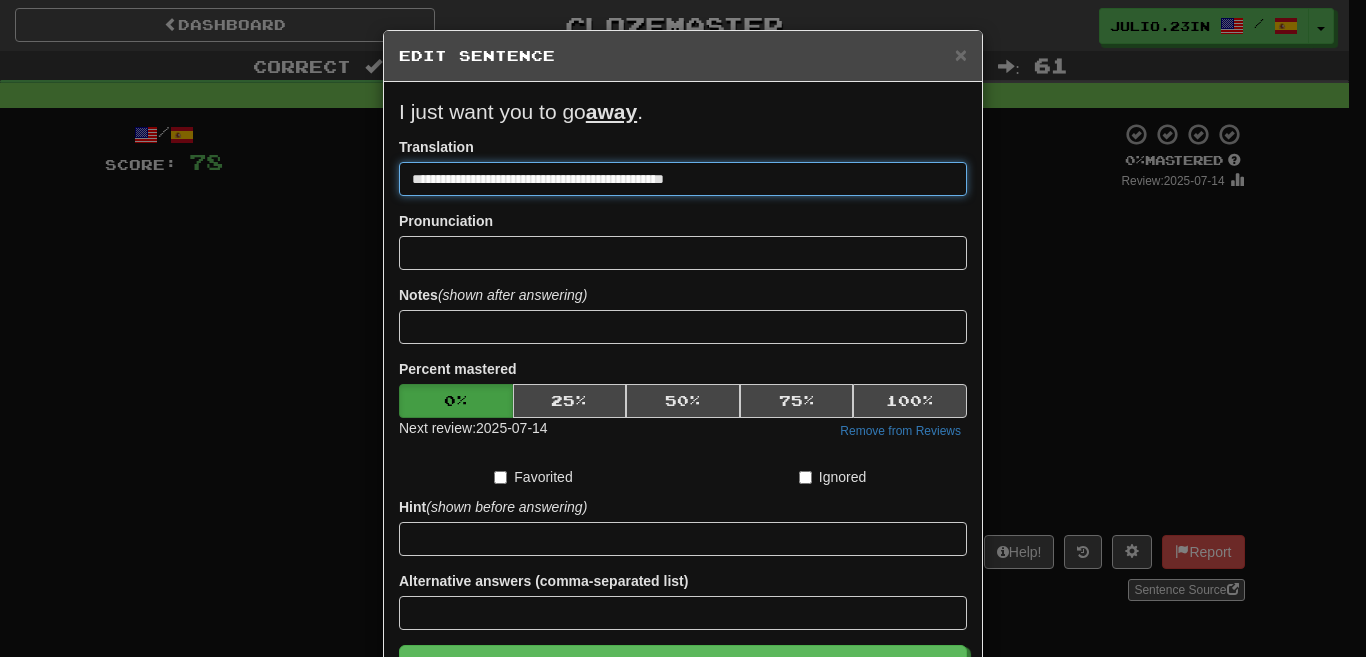 type on "**********" 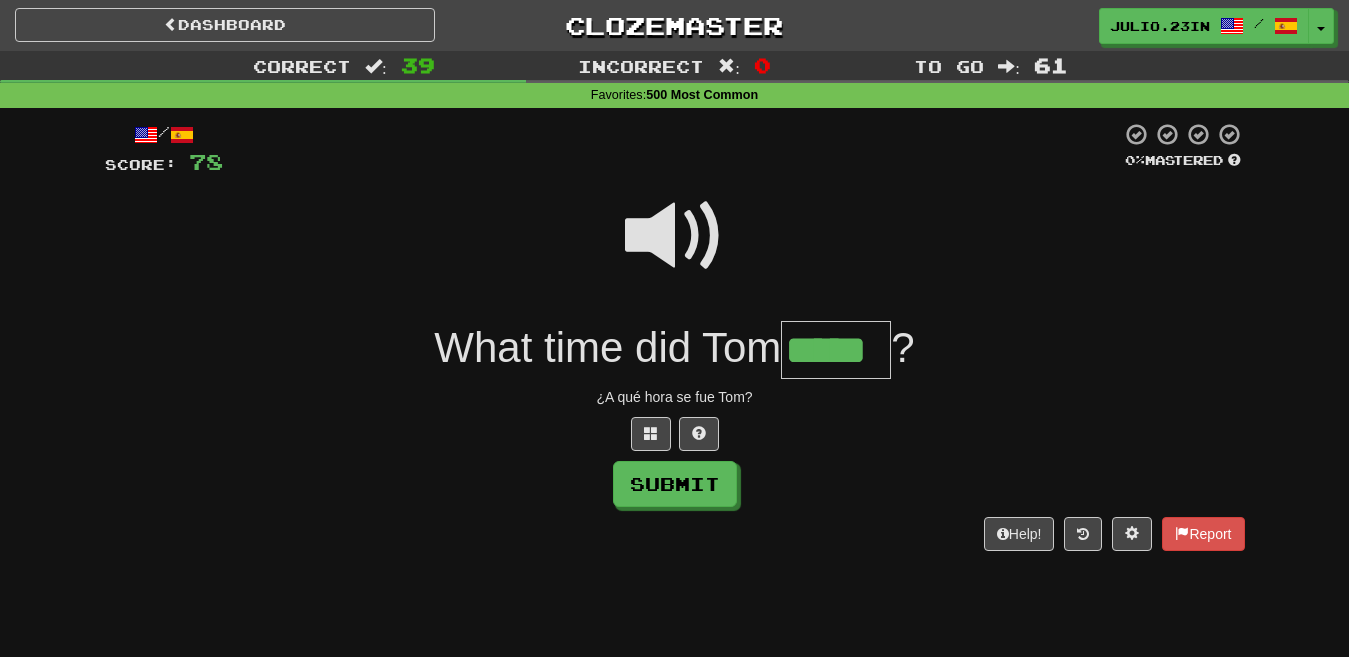 type on "*****" 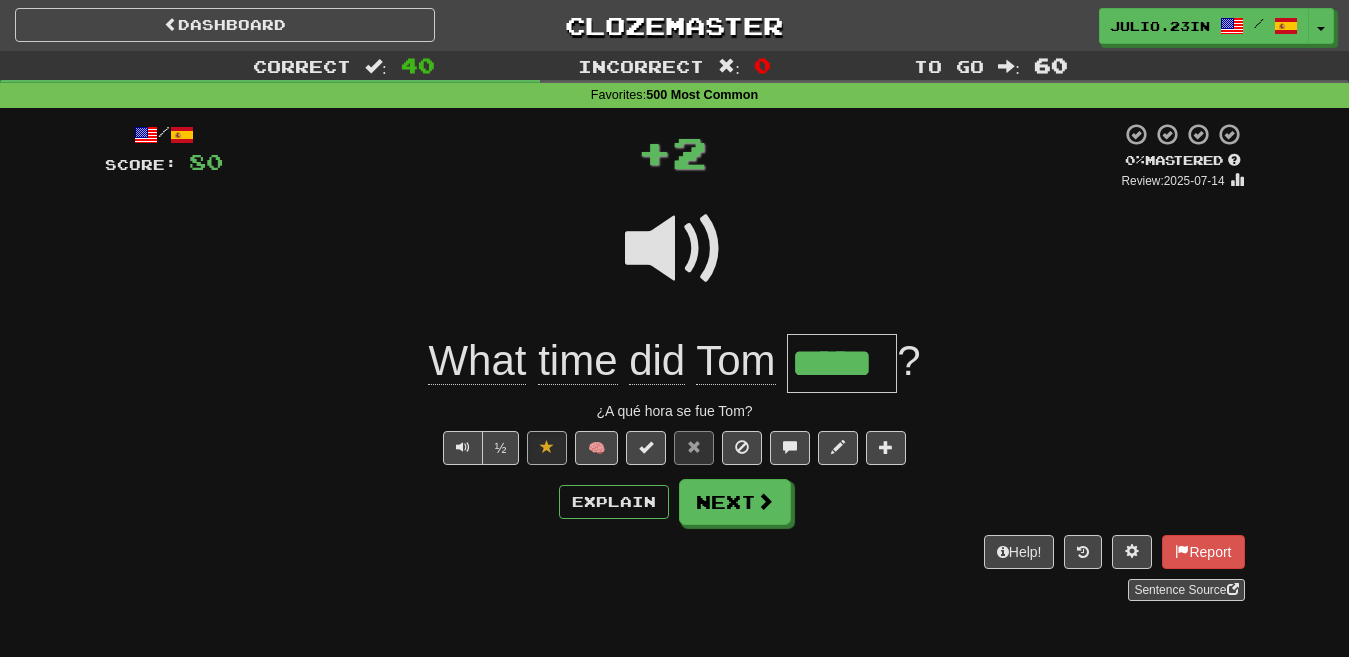 type 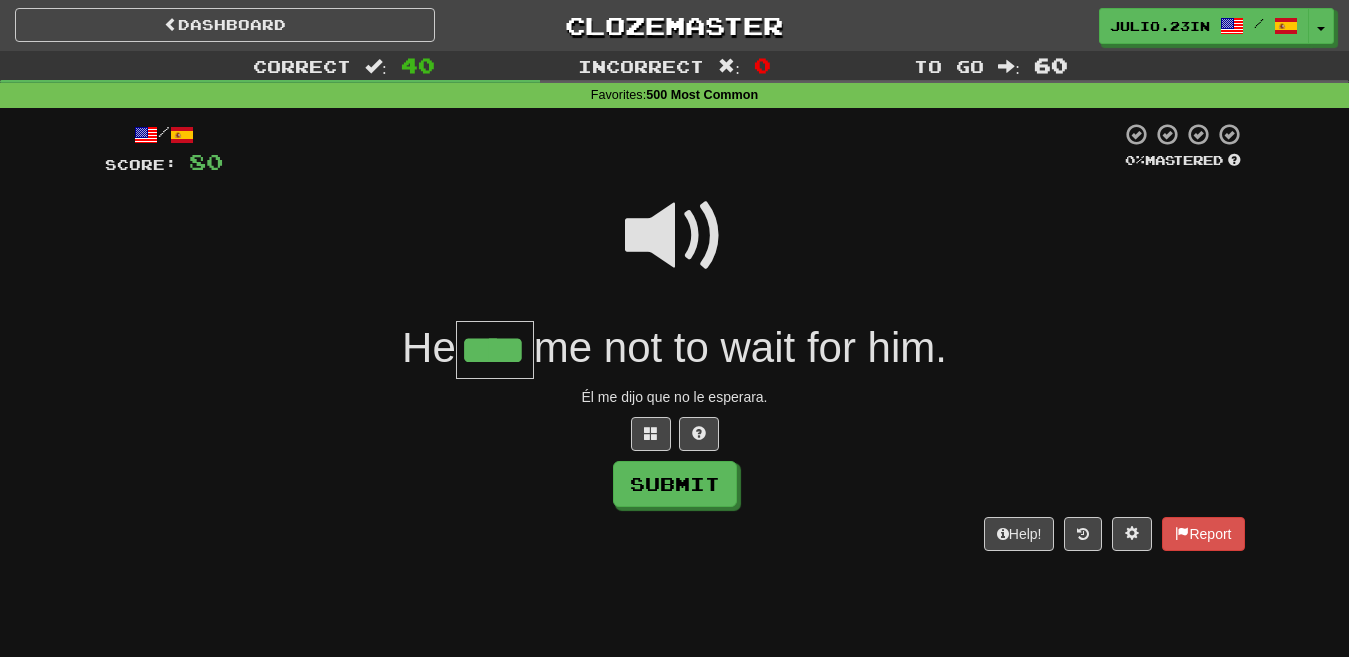 type on "****" 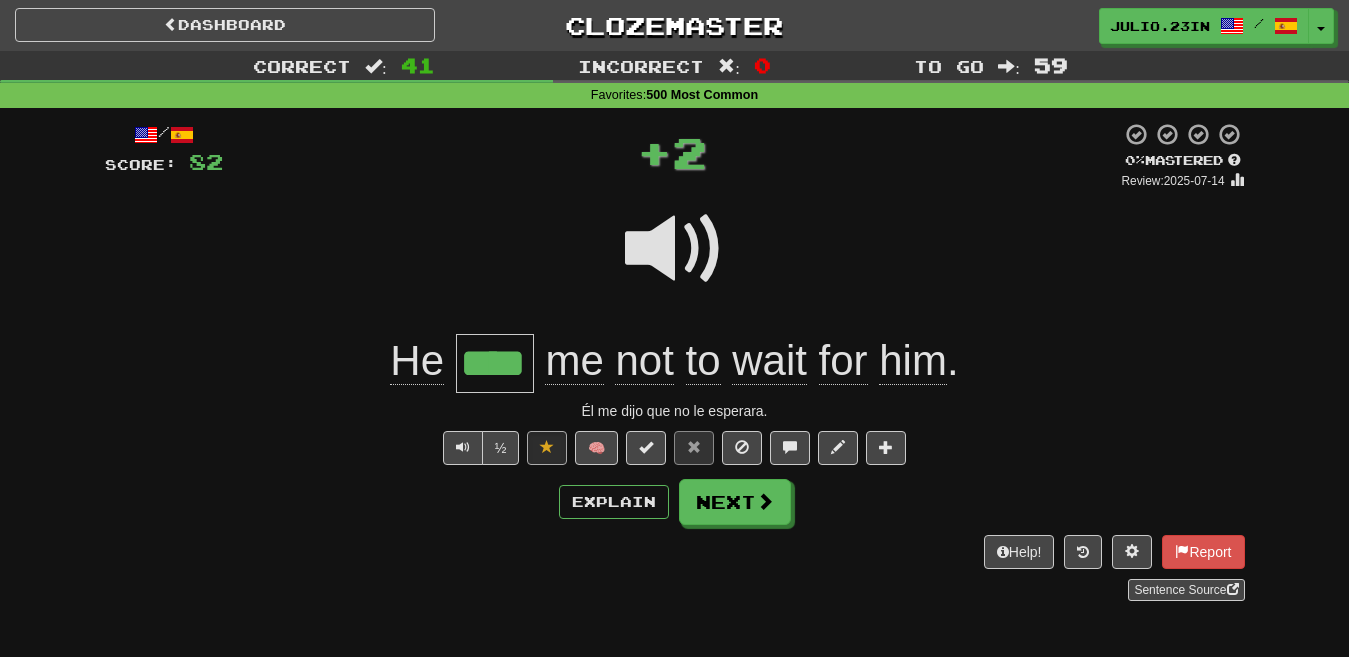 type 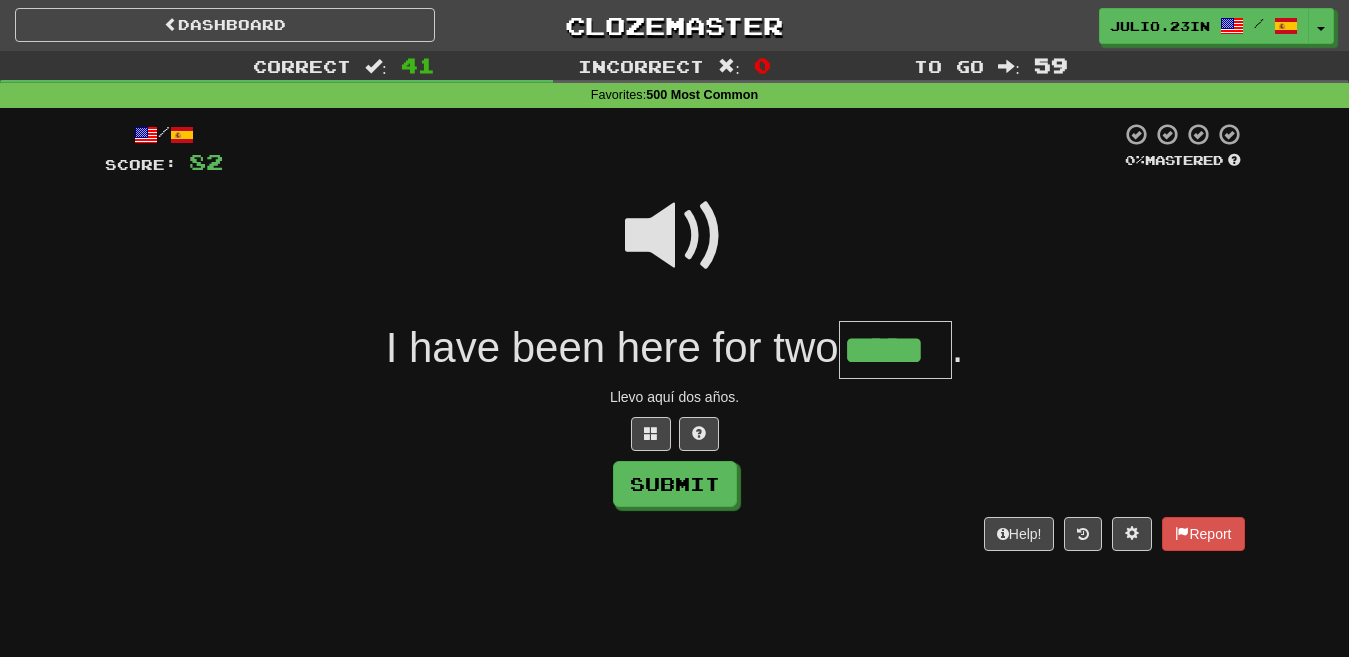 type on "*****" 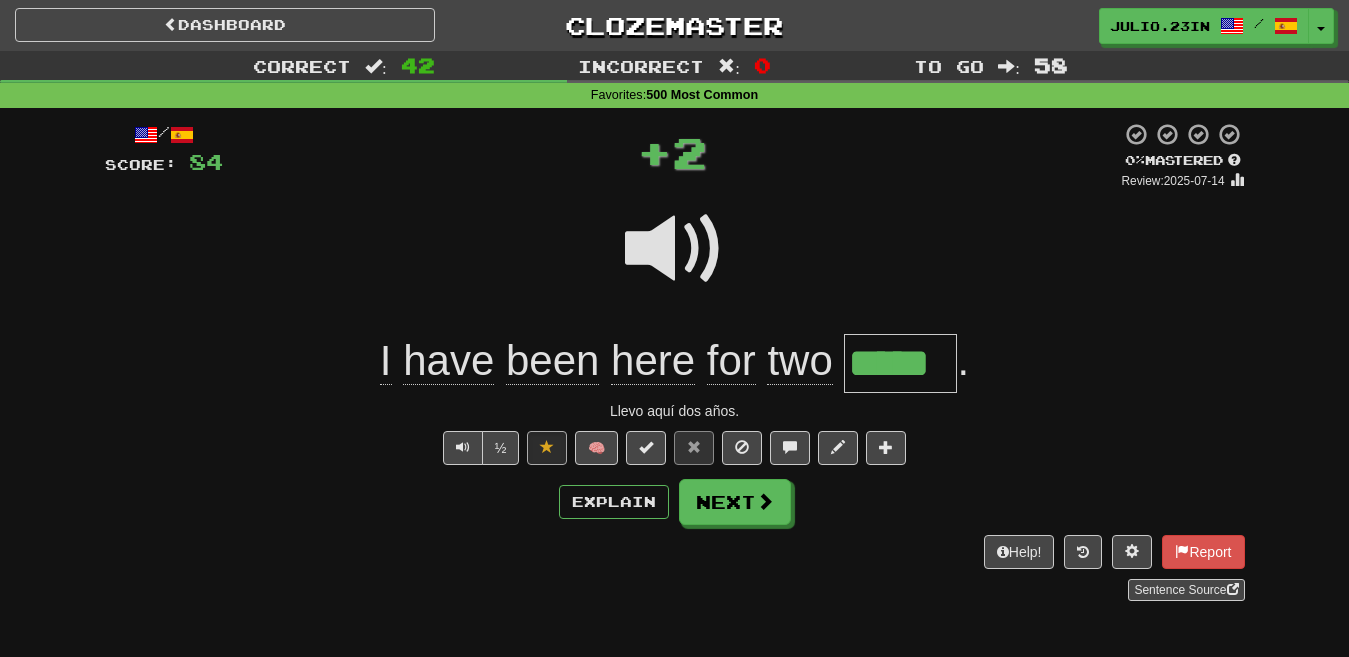 type 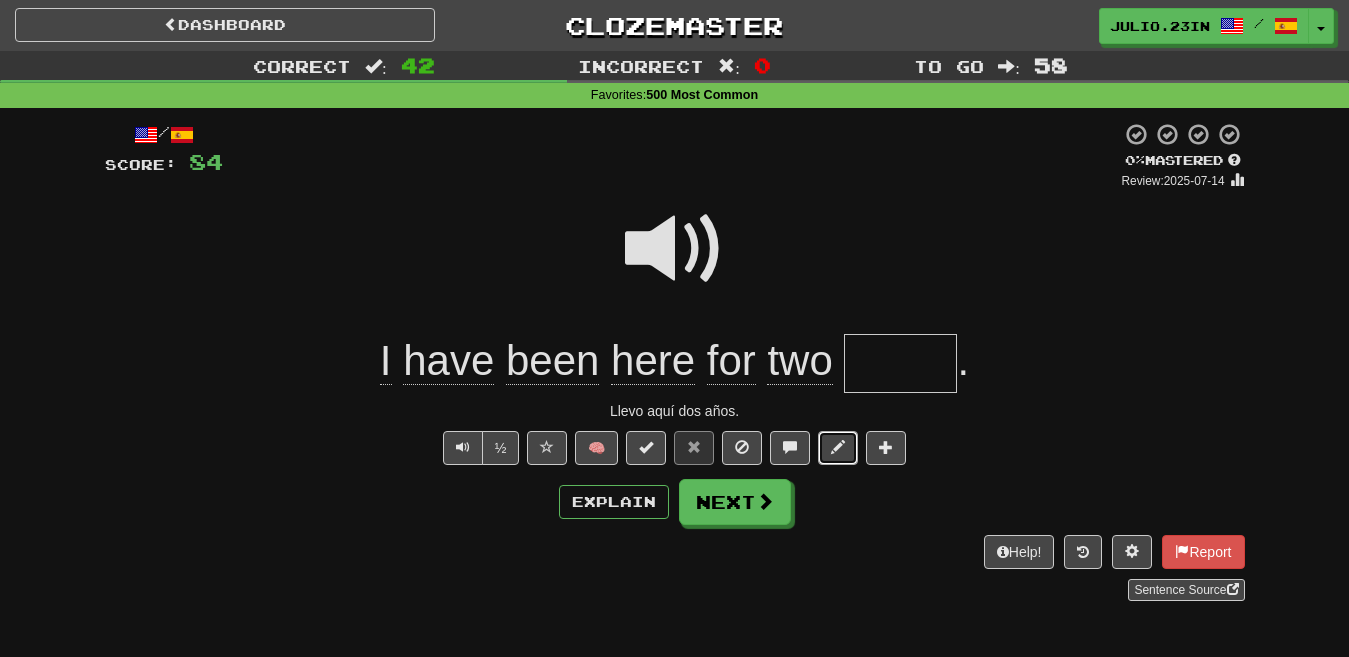 click at bounding box center (838, 447) 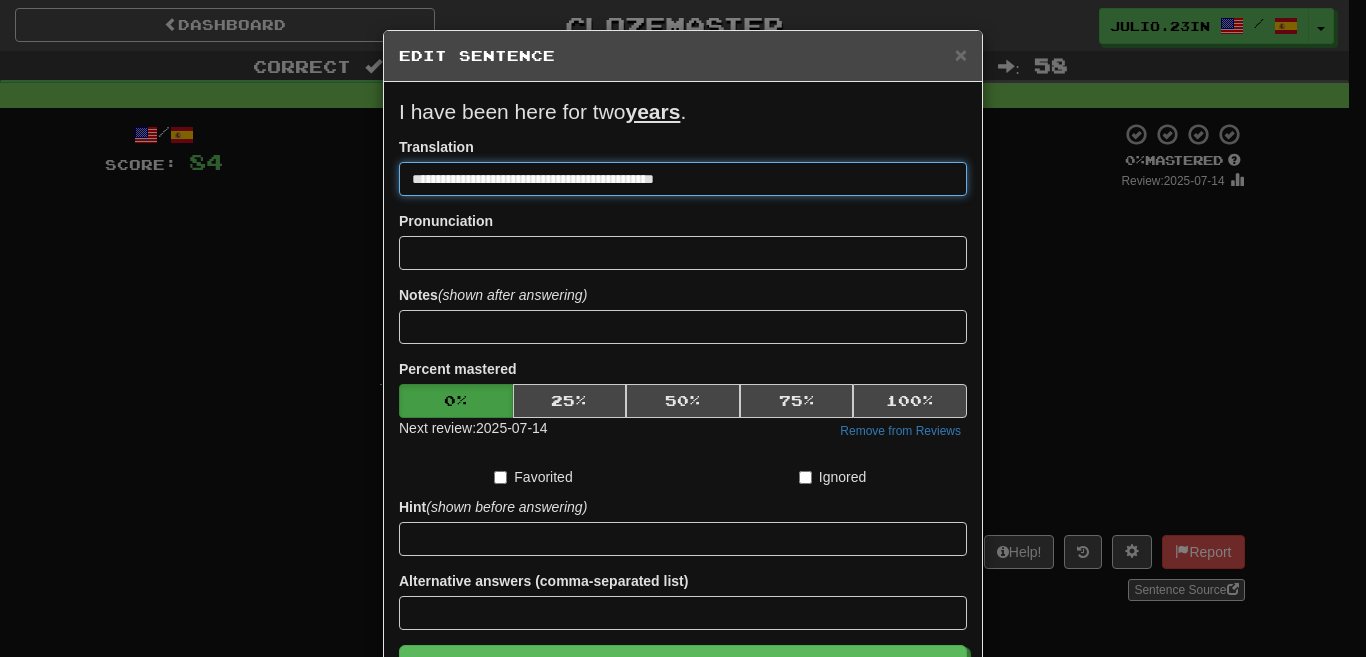 type on "**********" 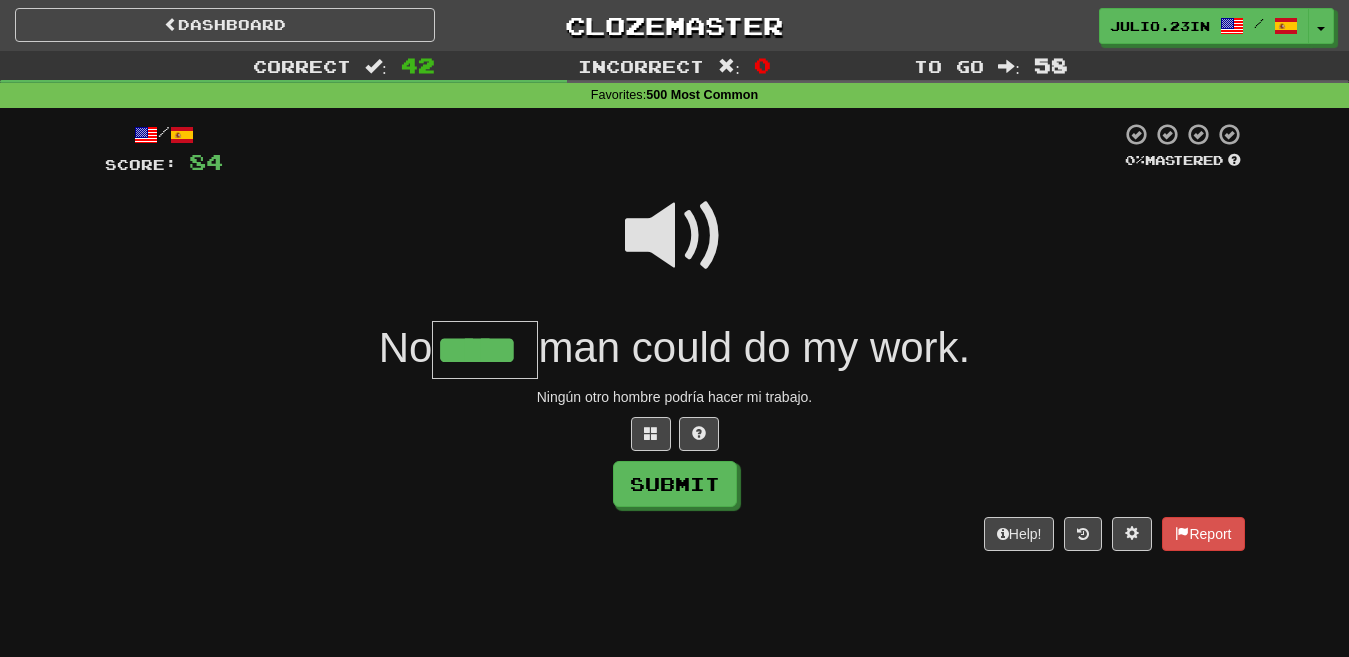 type on "*****" 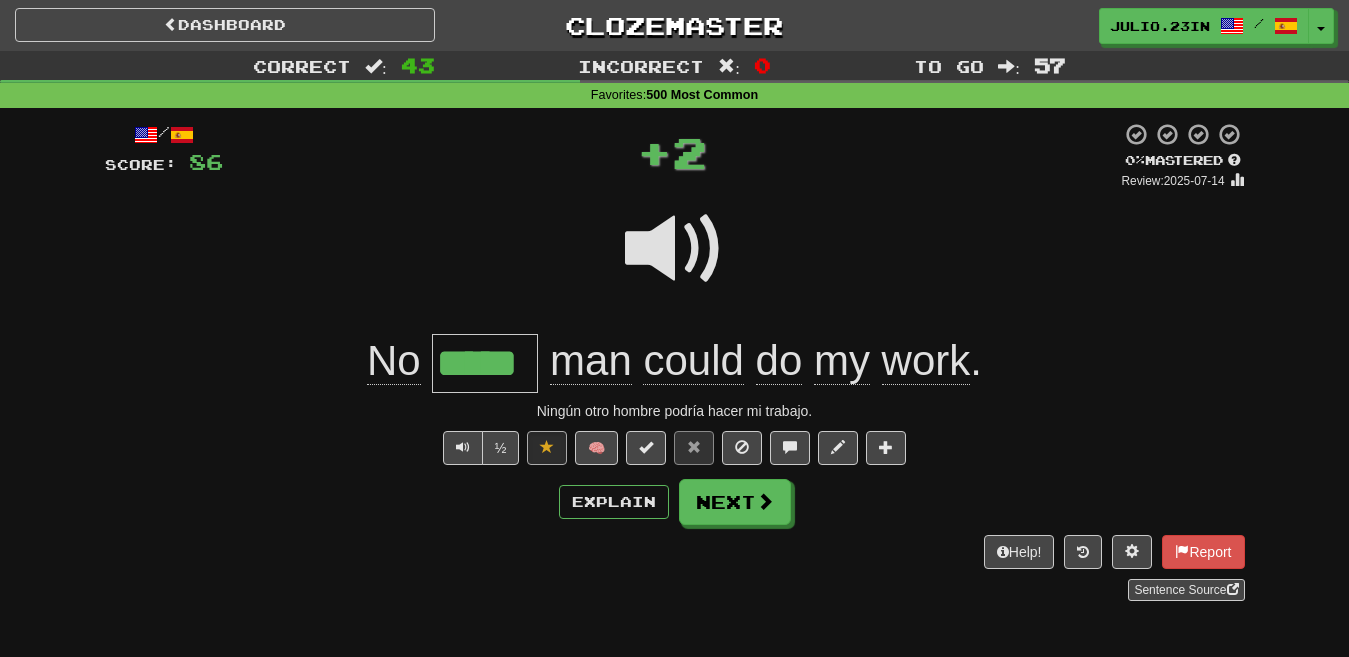 type 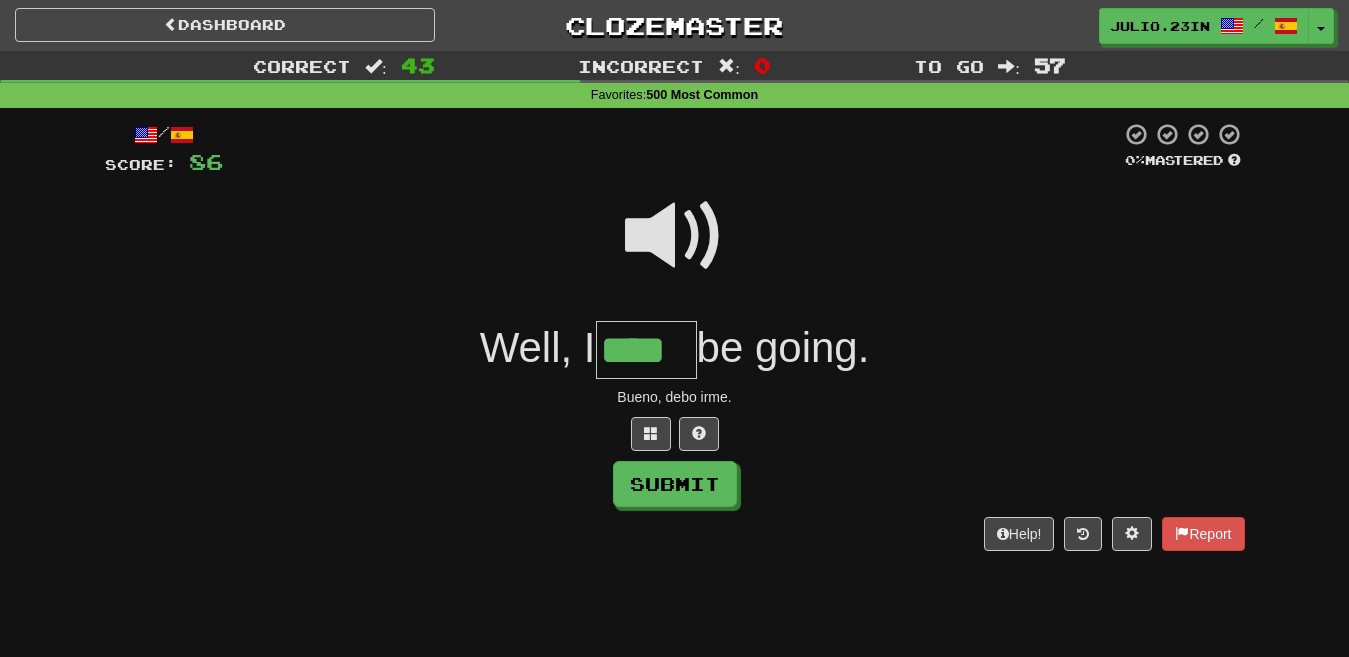 type on "****" 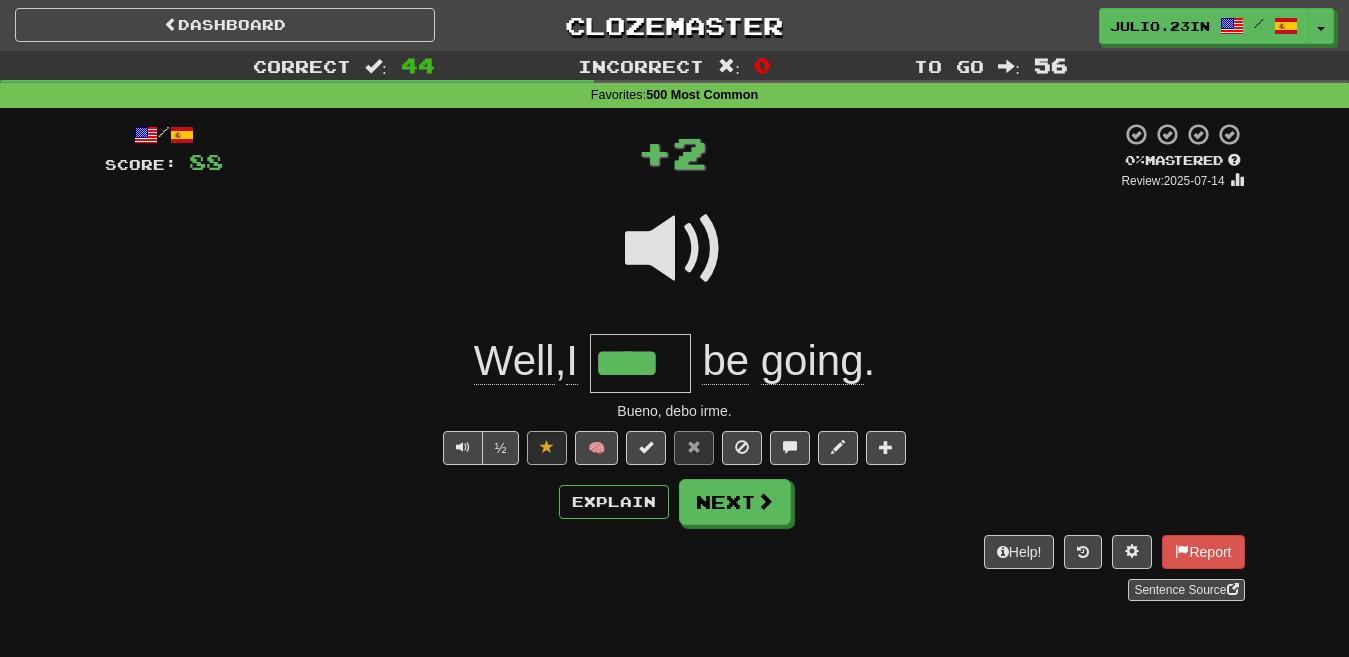 type 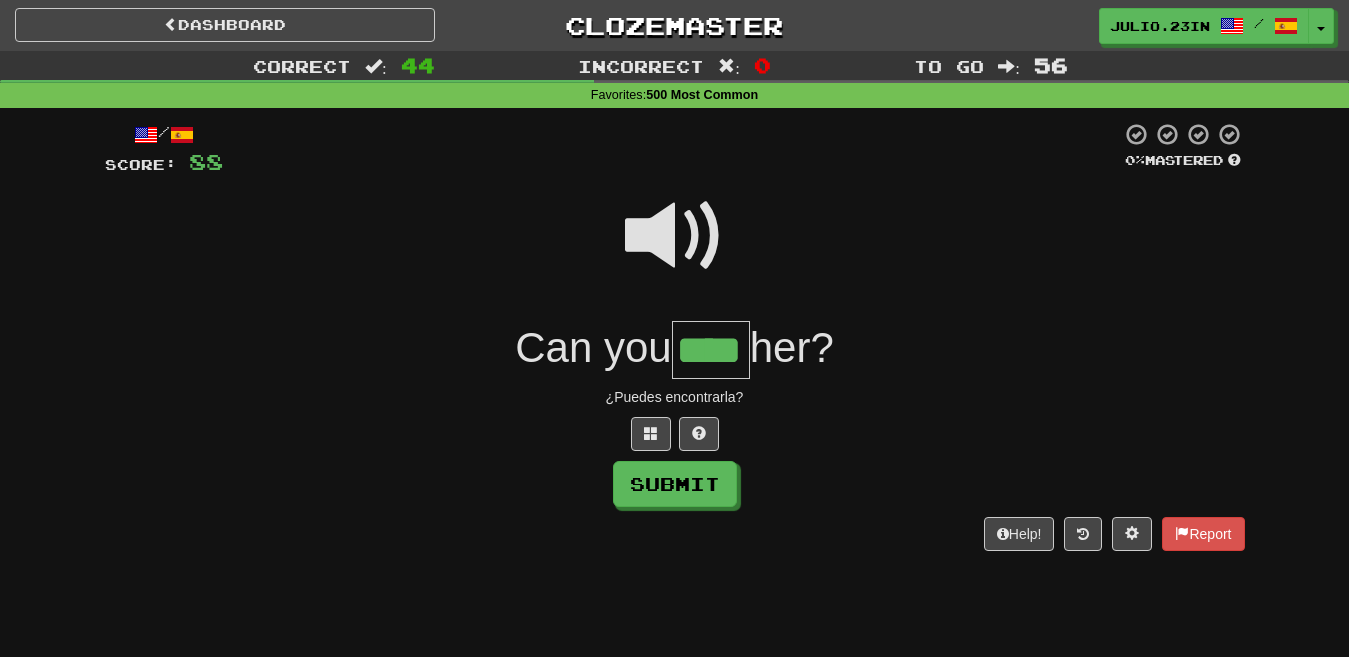 type on "****" 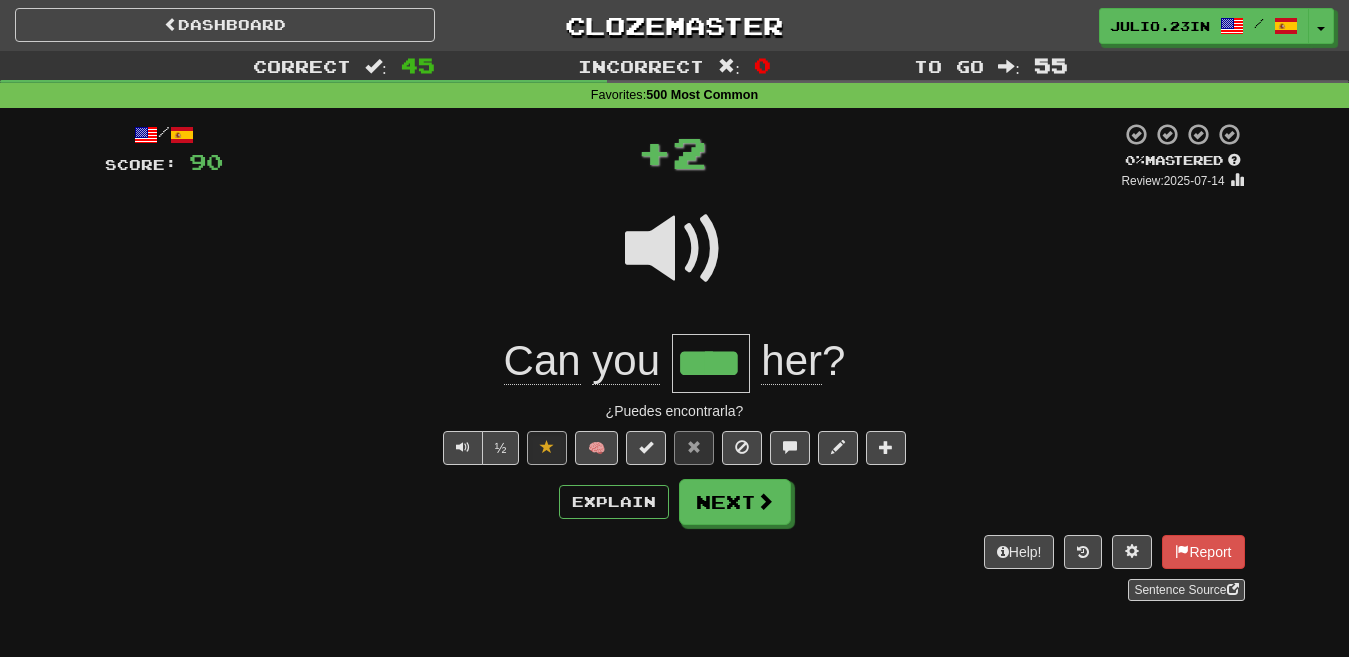 type 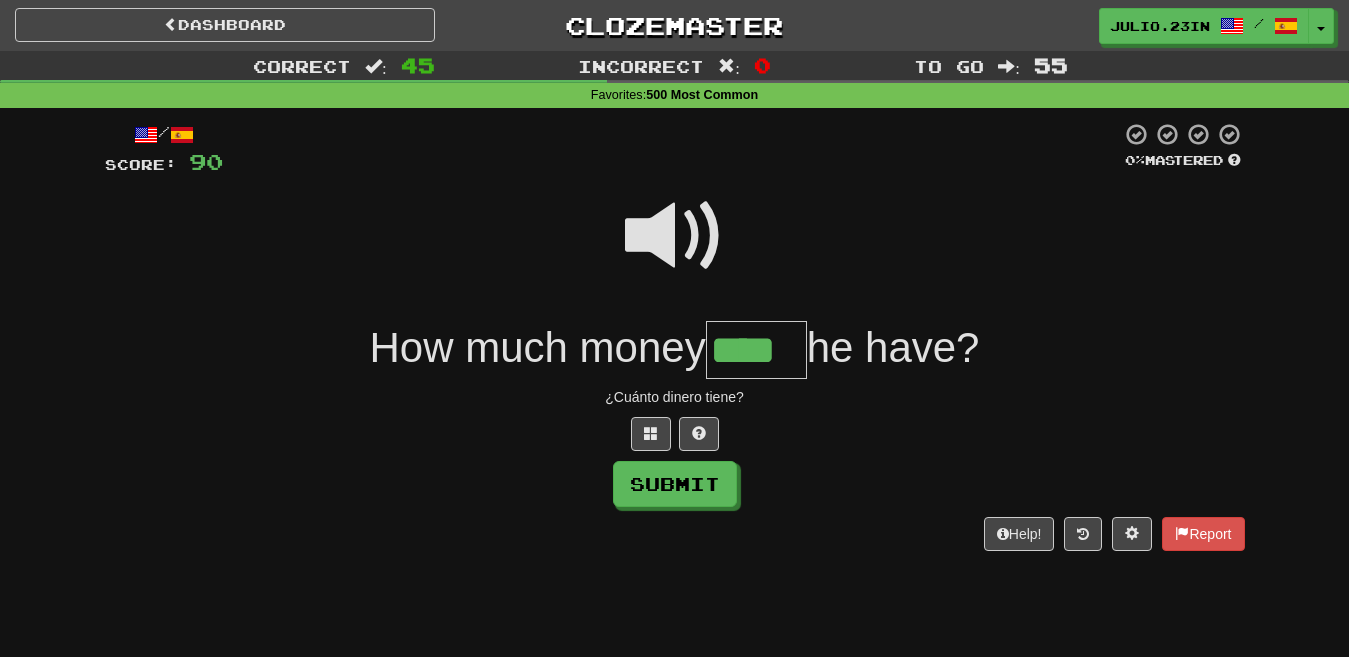 type on "****" 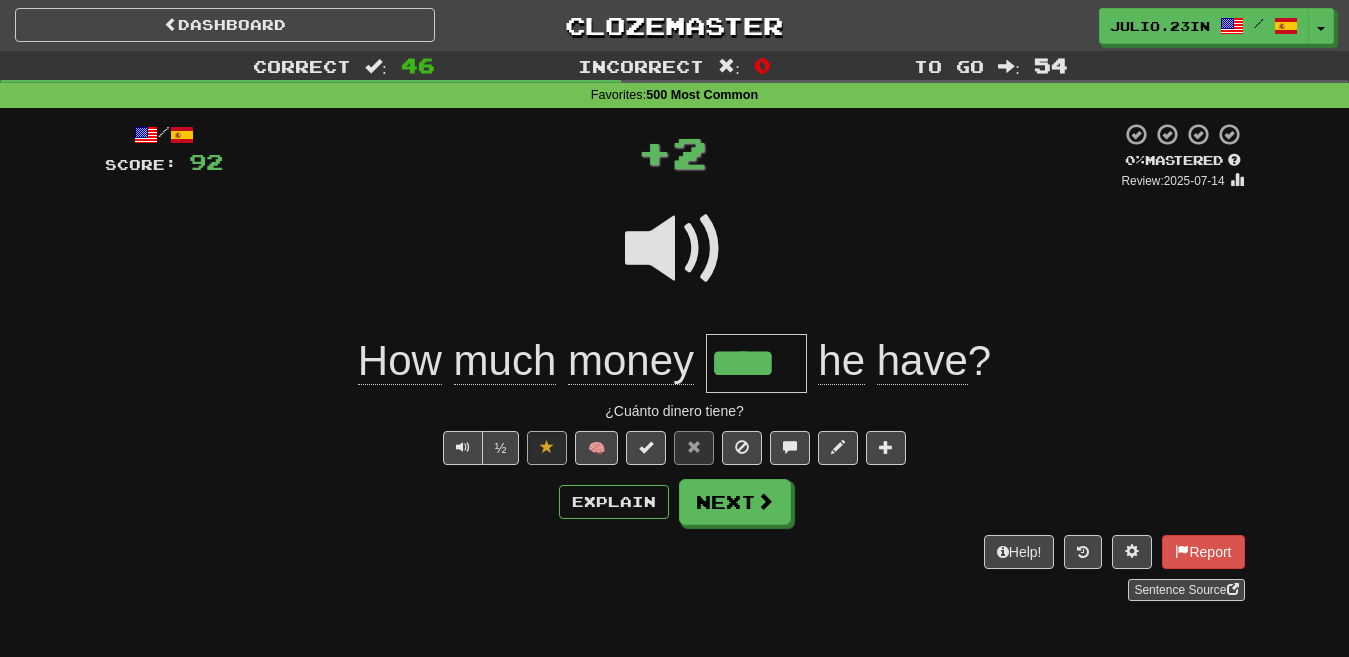 type 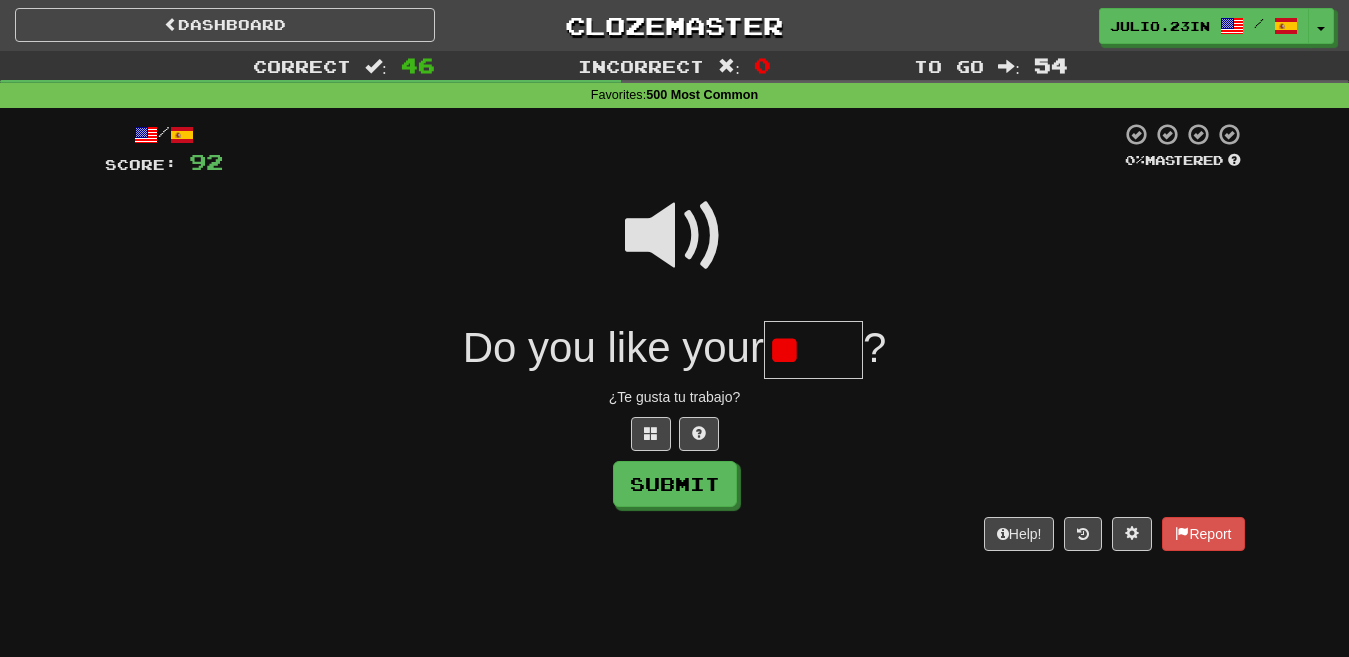 type on "*" 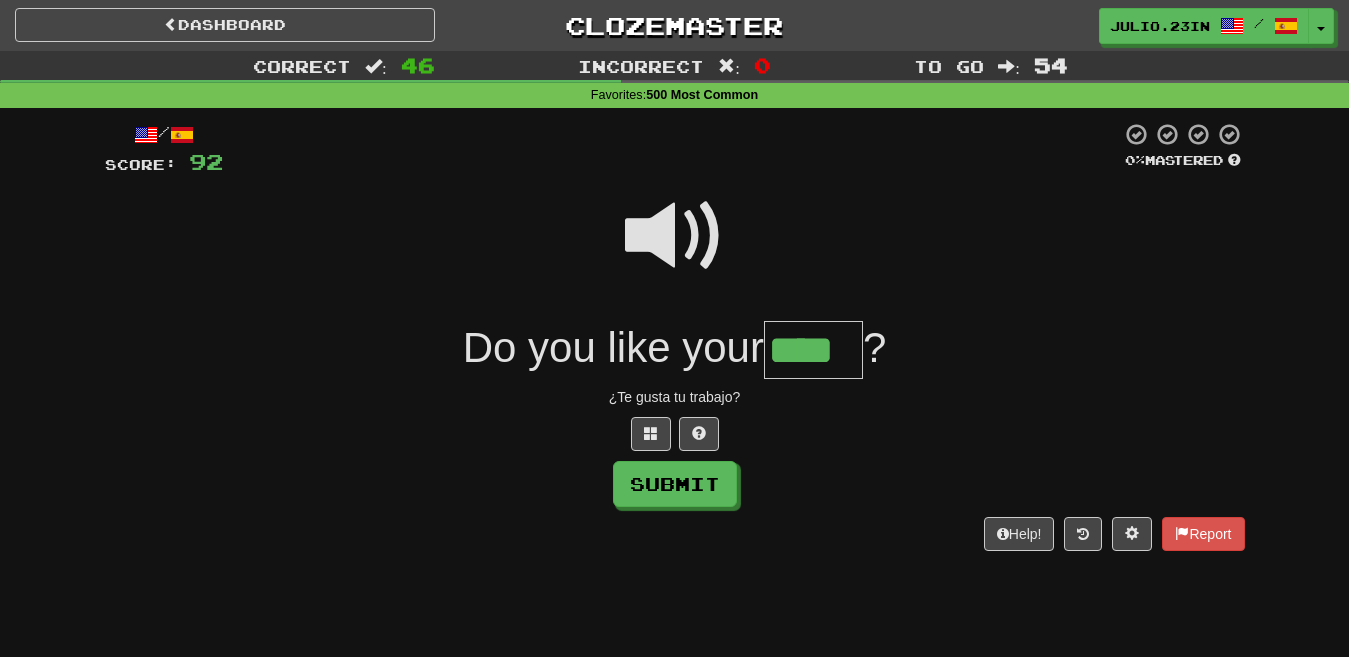 type on "****" 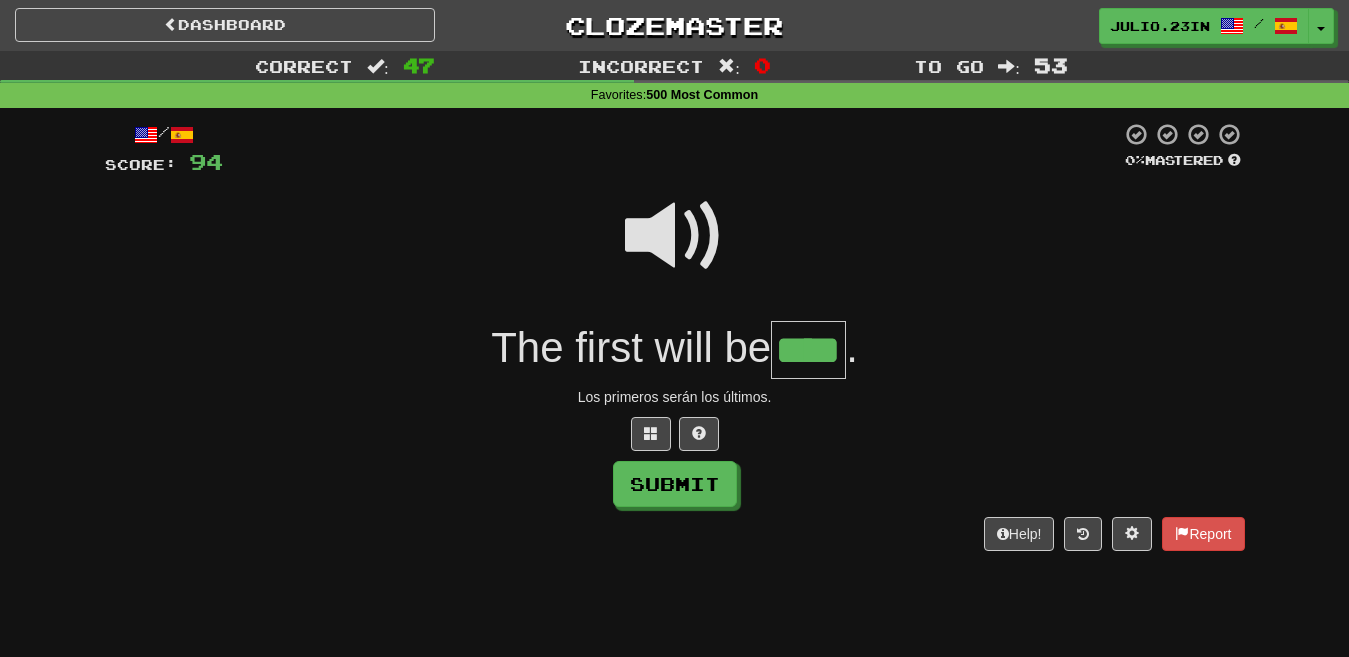 type on "****" 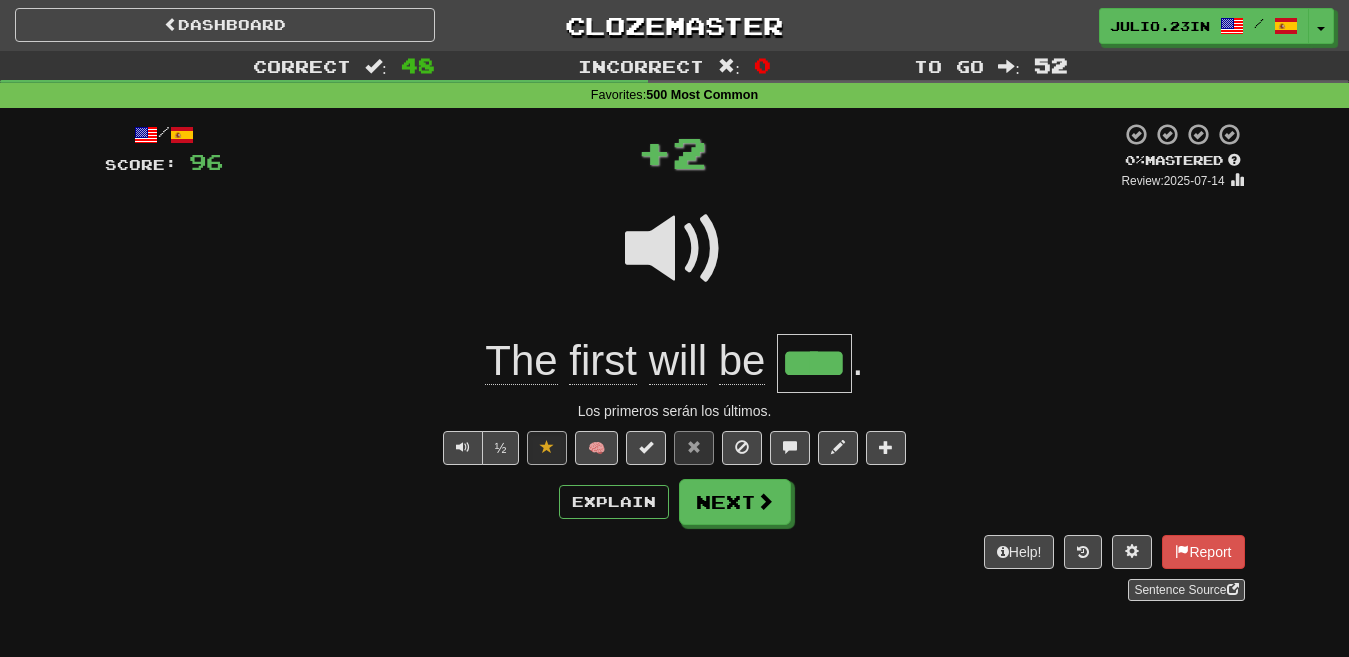 type 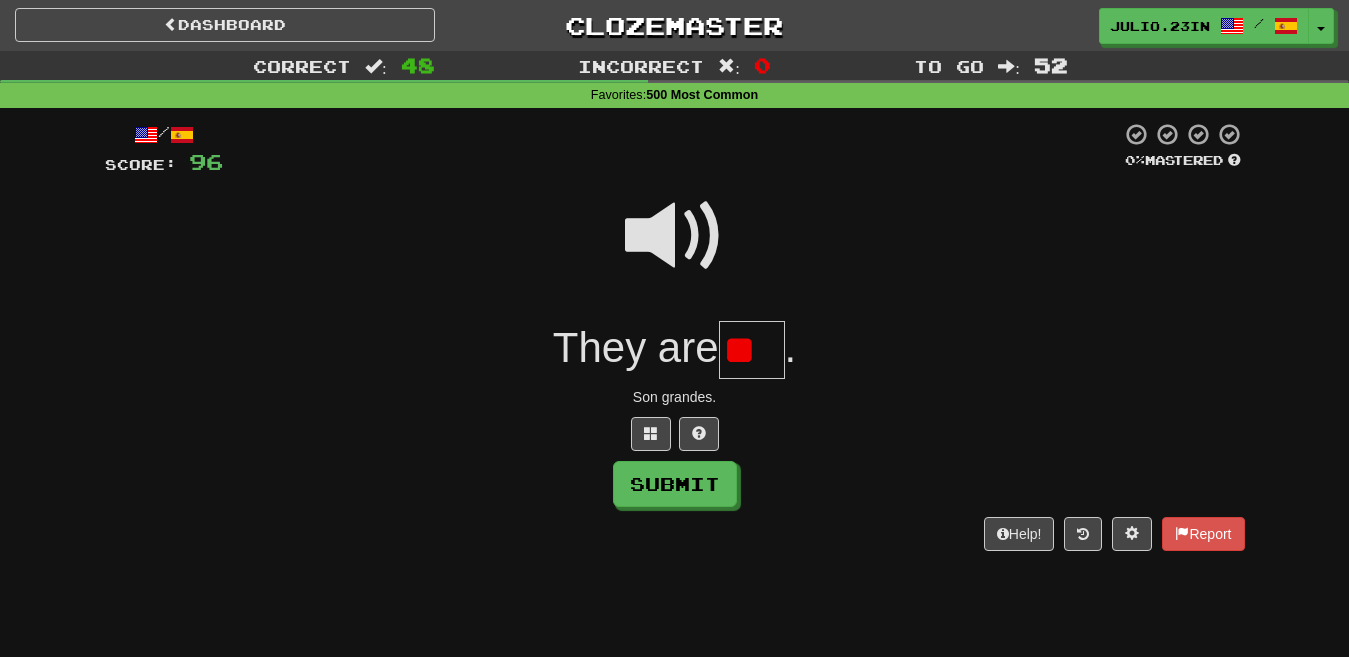 type on "*" 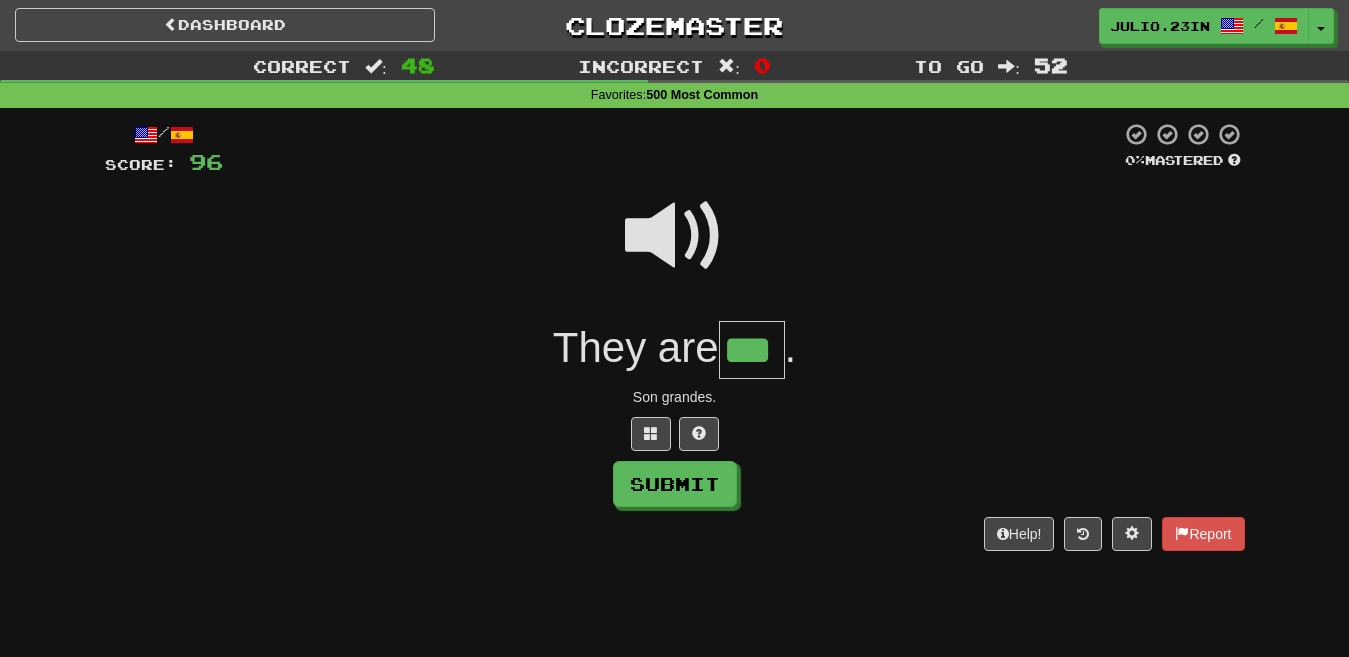 type on "***" 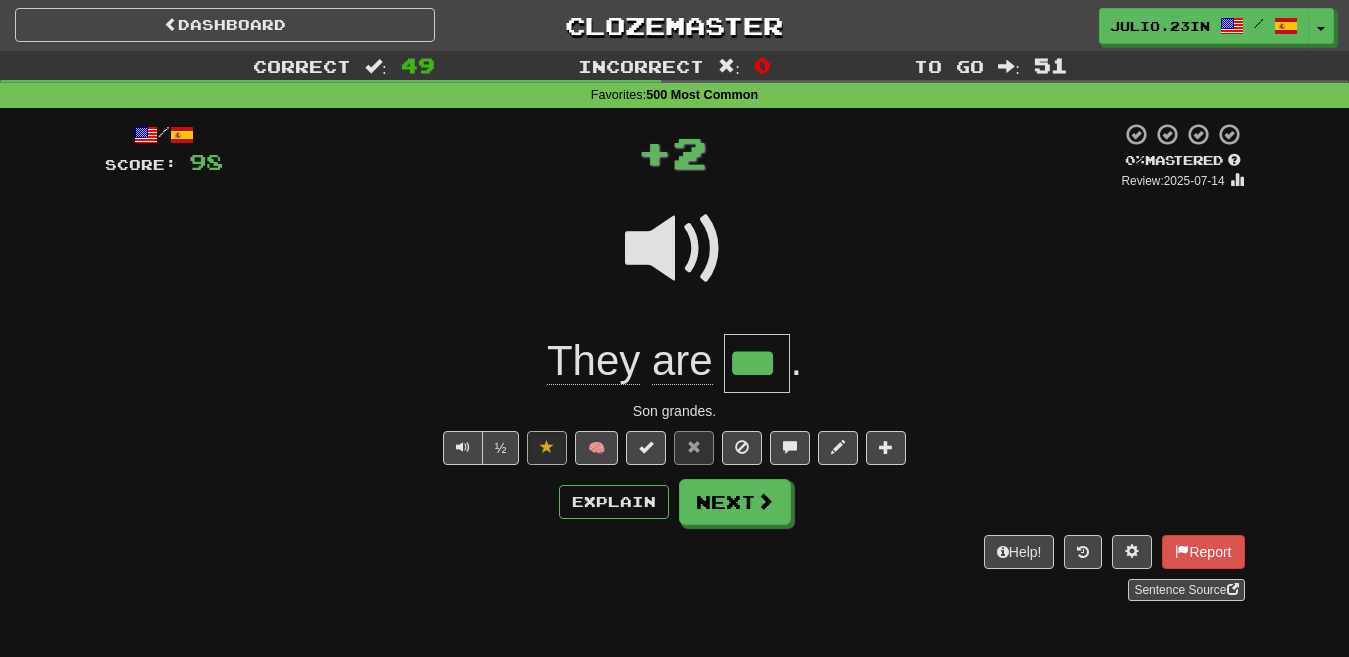 type 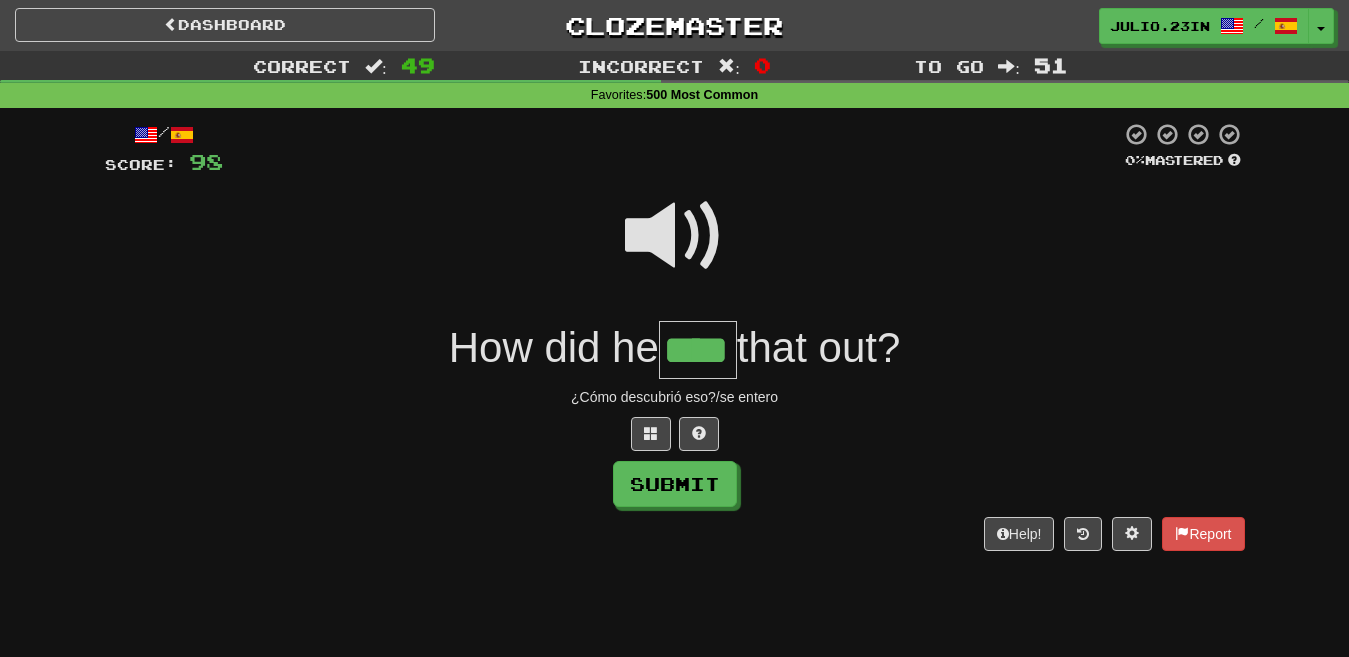 type on "****" 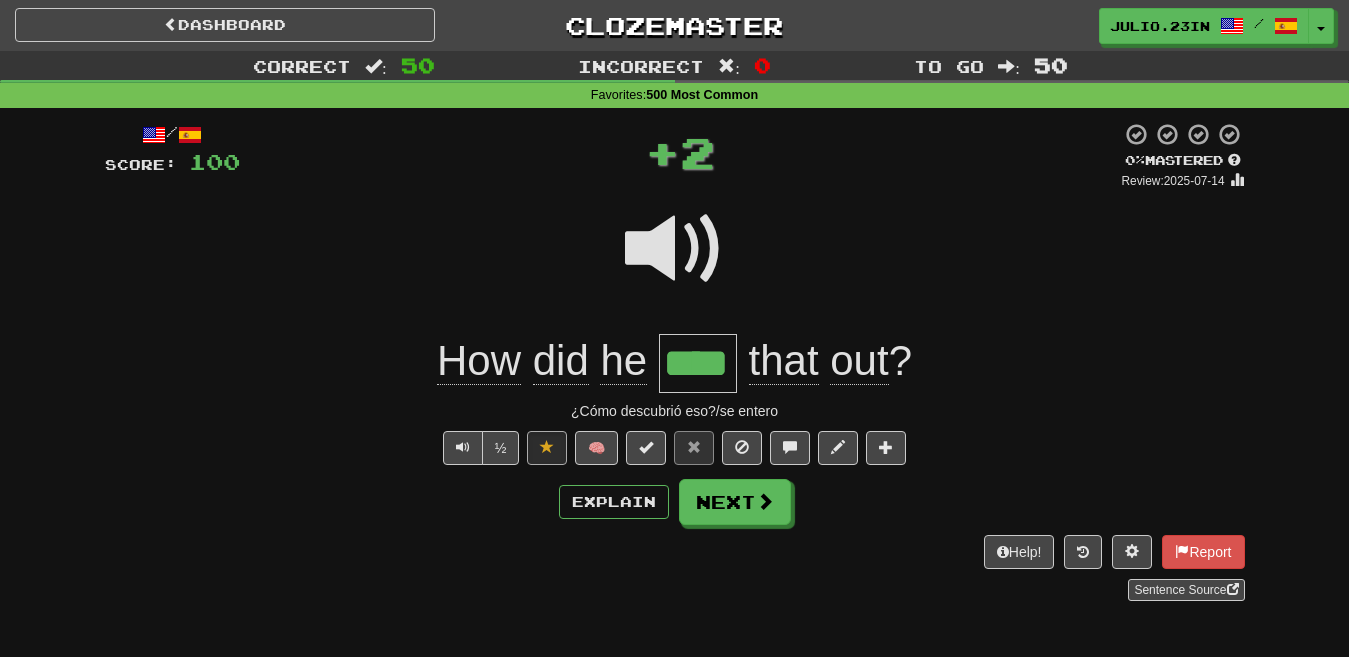 type 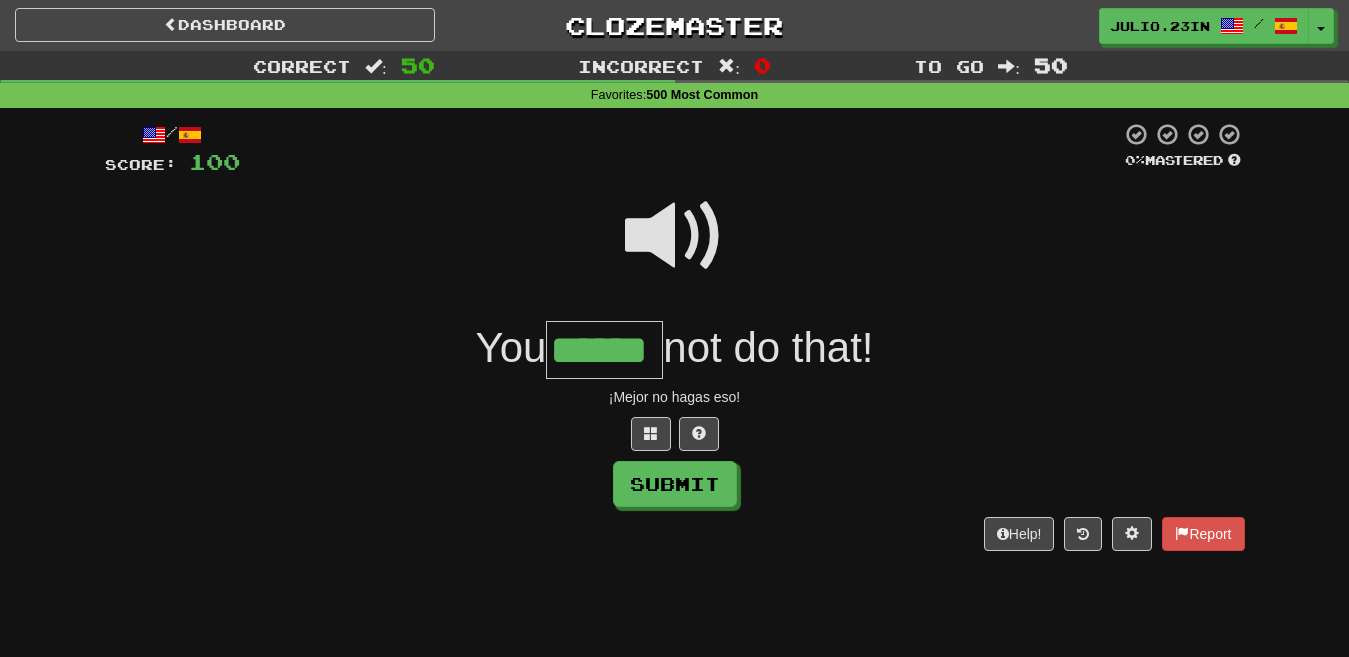type on "******" 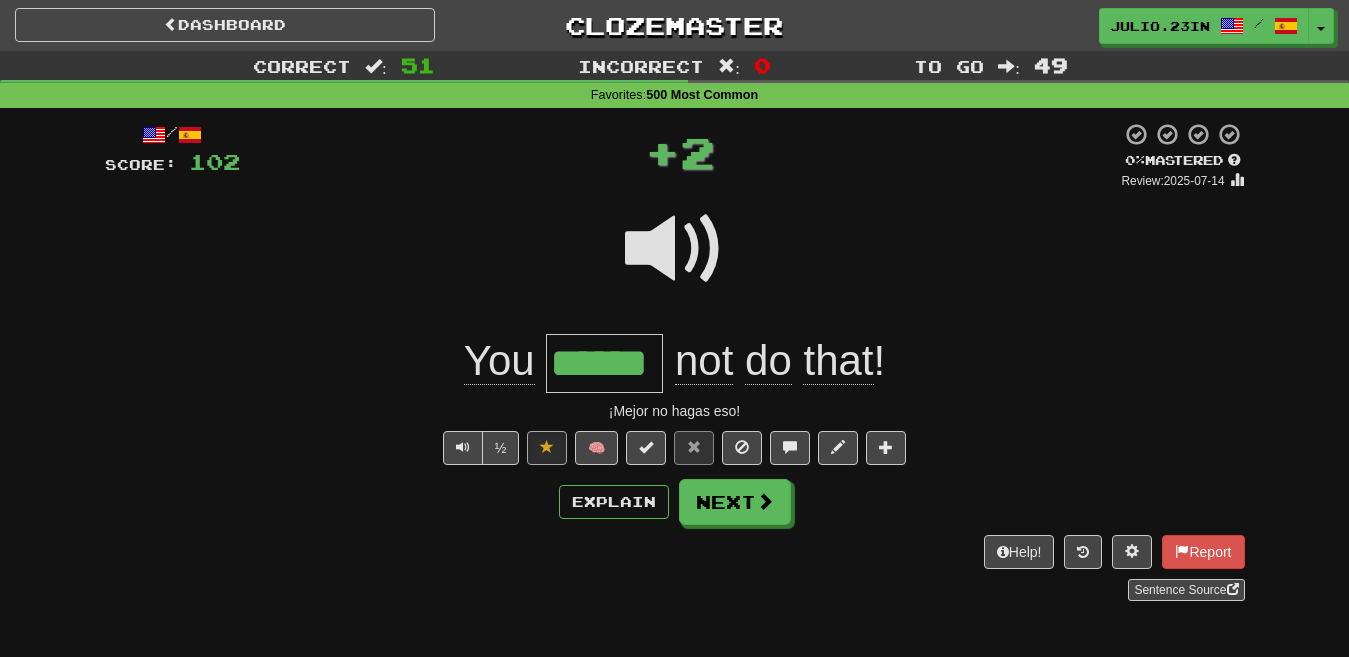 type 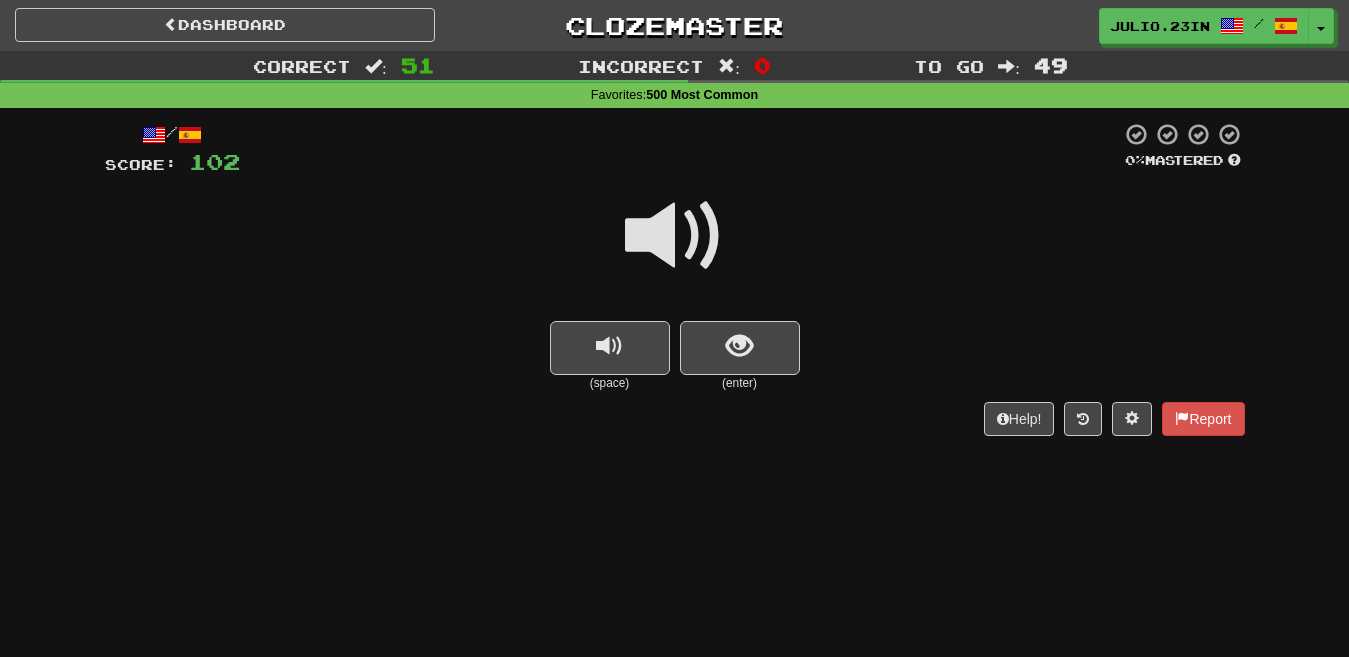 drag, startPoint x: 785, startPoint y: 365, endPoint x: 676, endPoint y: 254, distance: 155.56992 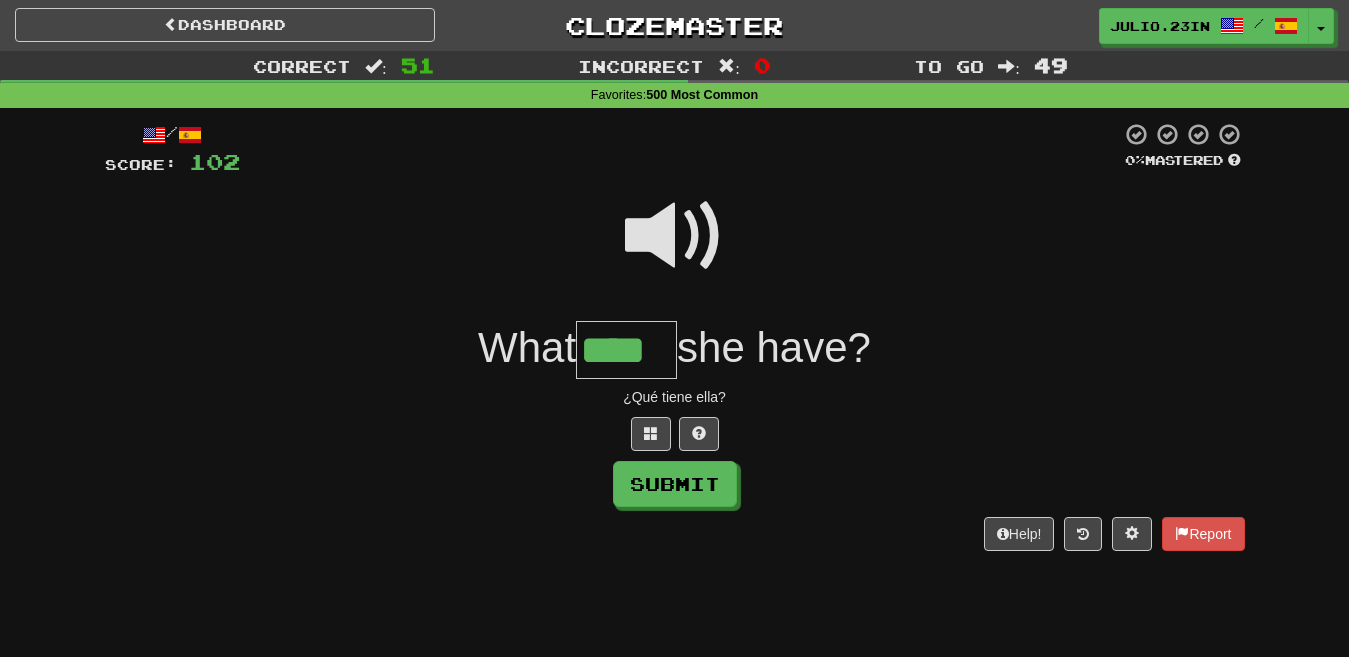 type on "****" 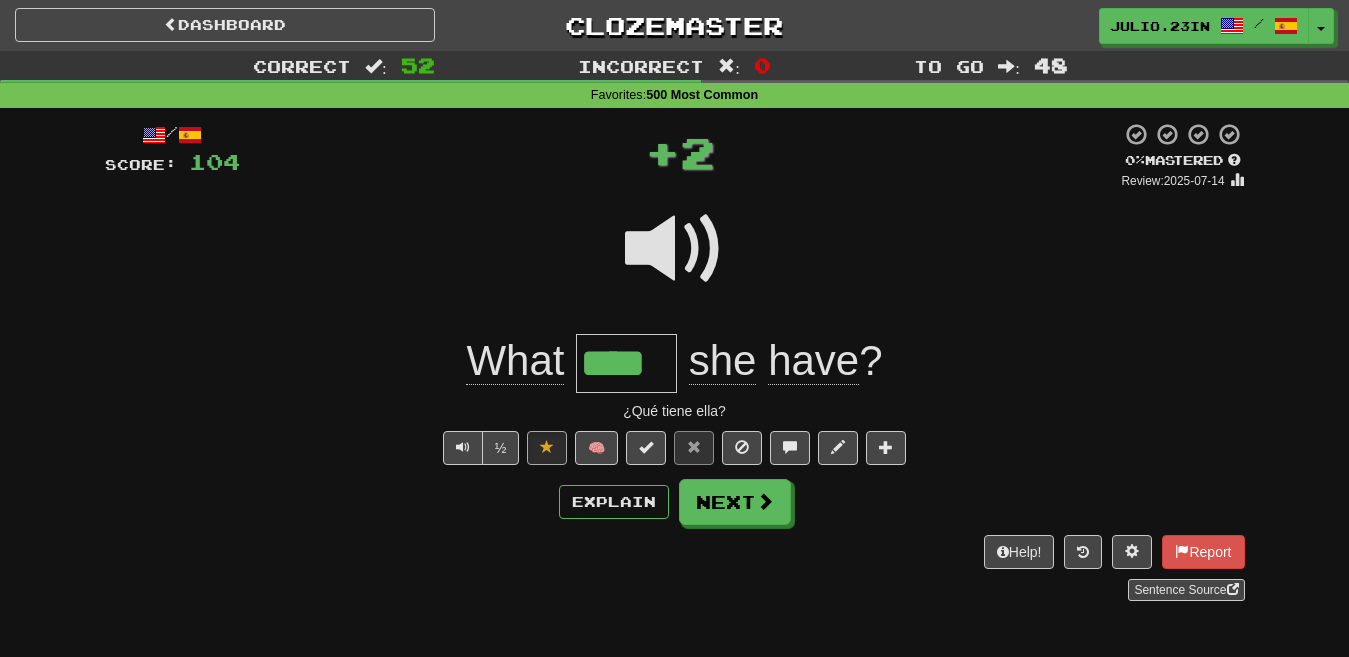 type 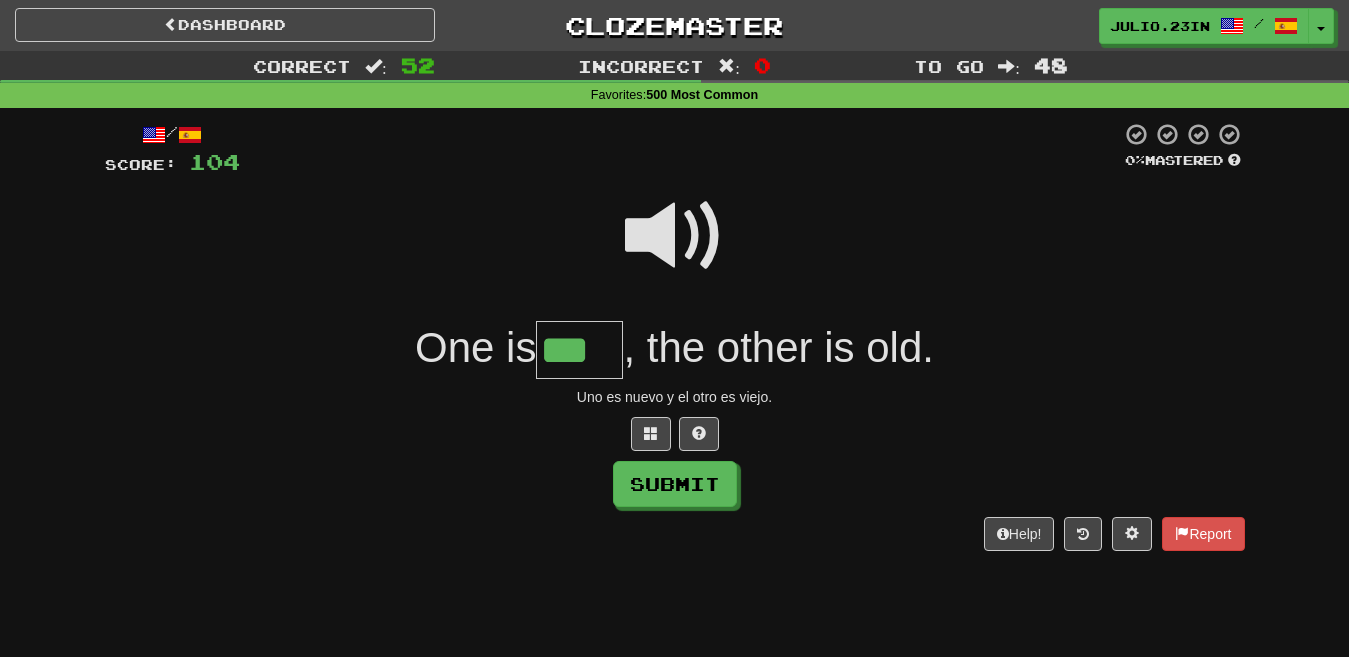 type on "***" 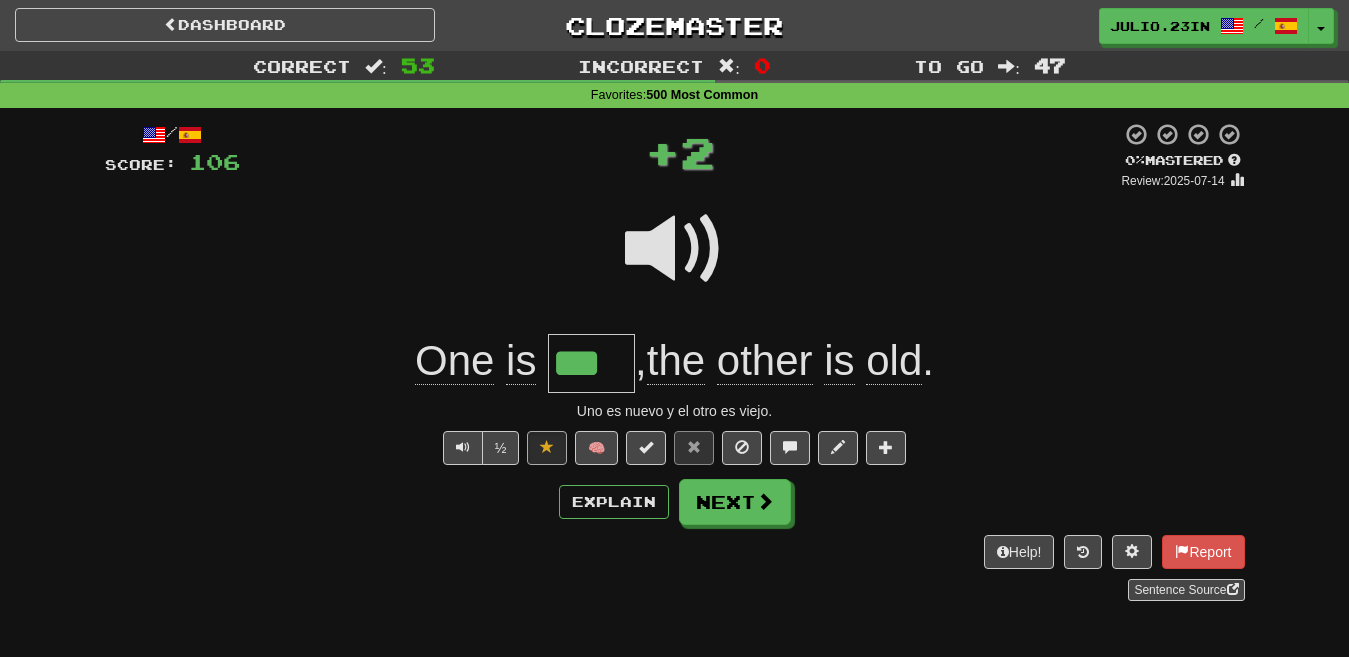 type 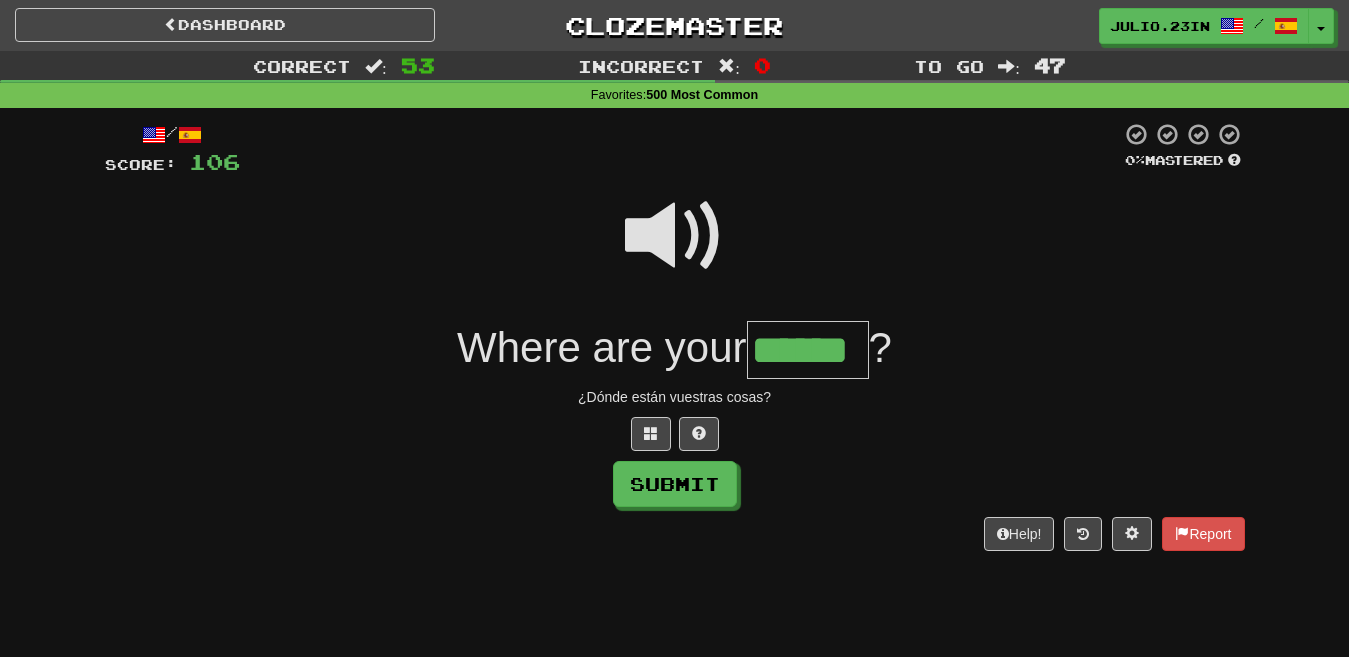 type on "******" 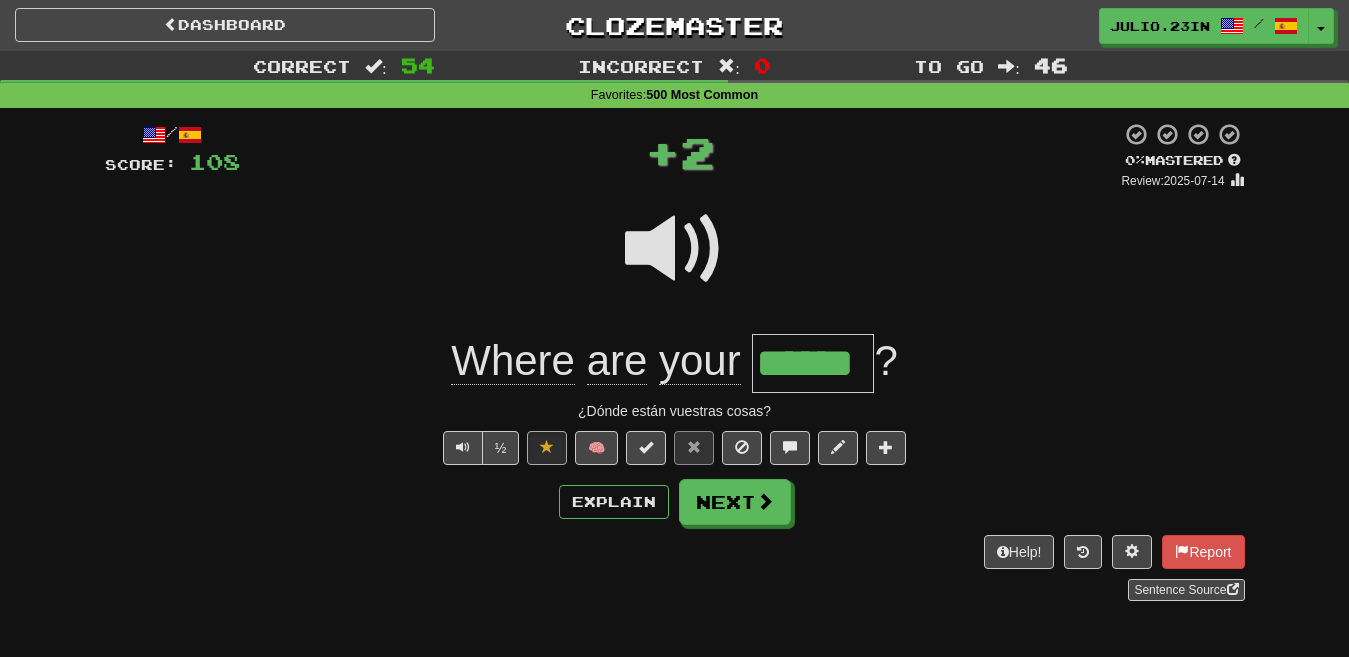 type 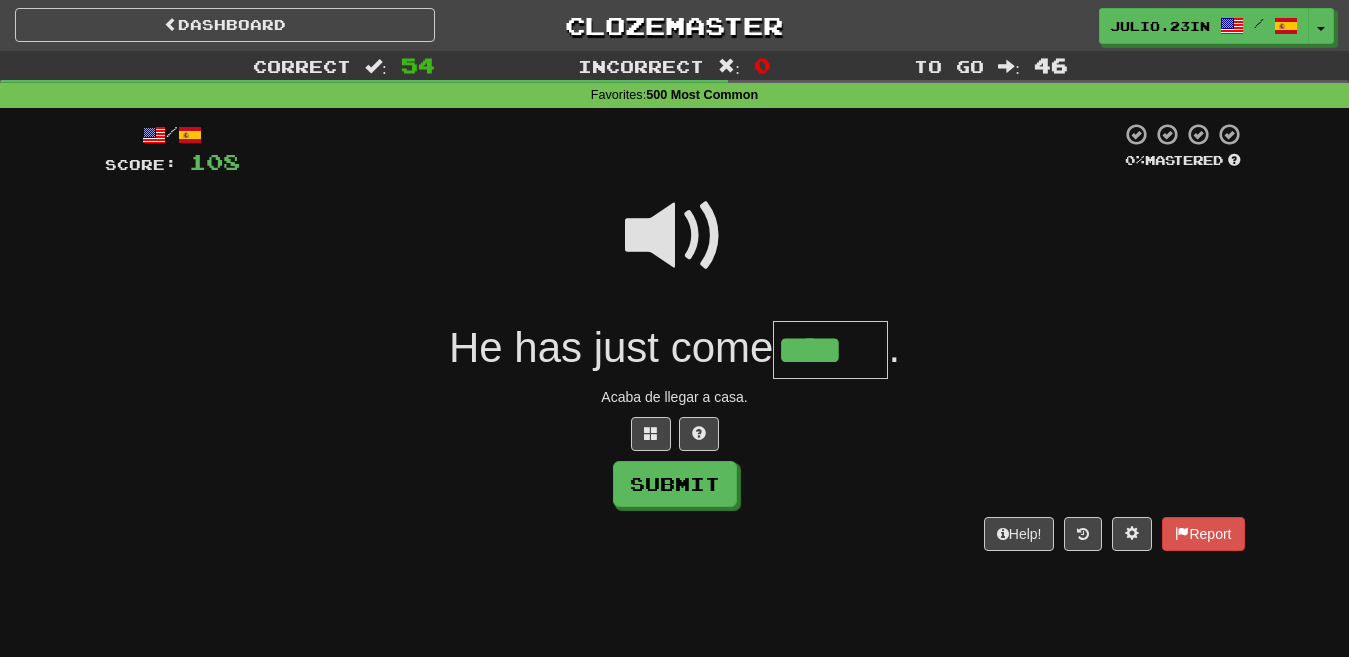 type on "****" 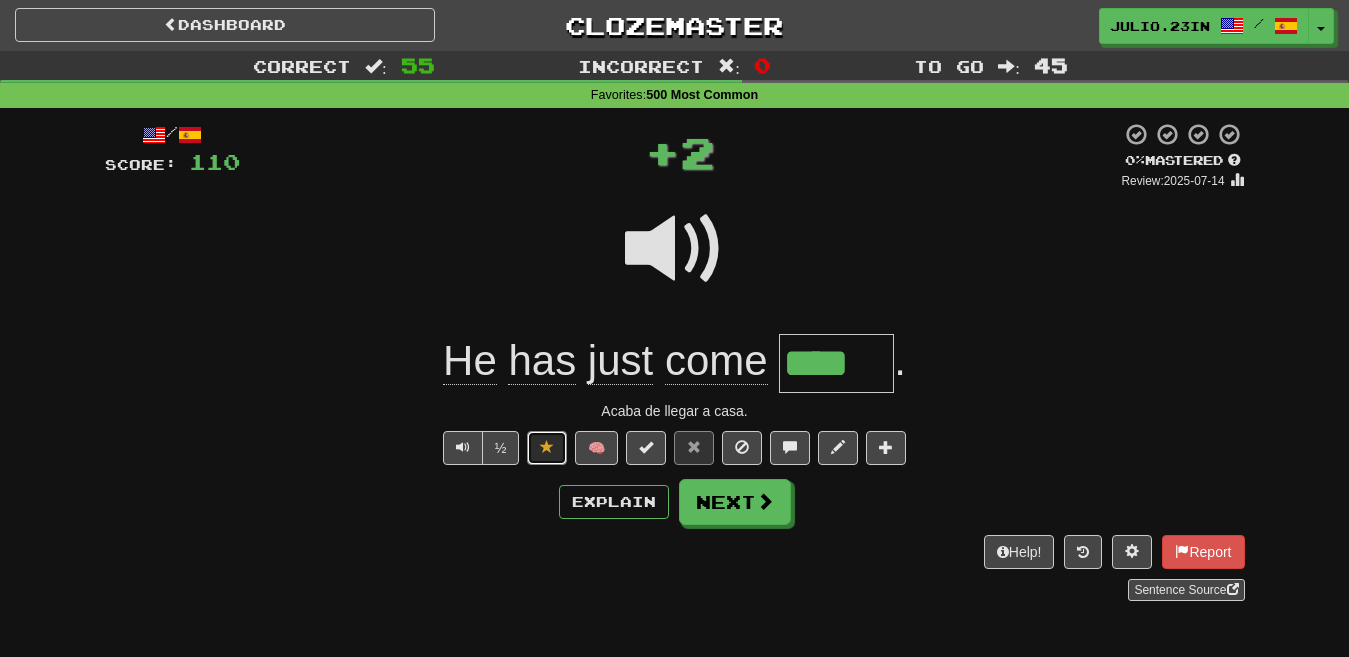 click at bounding box center (547, 447) 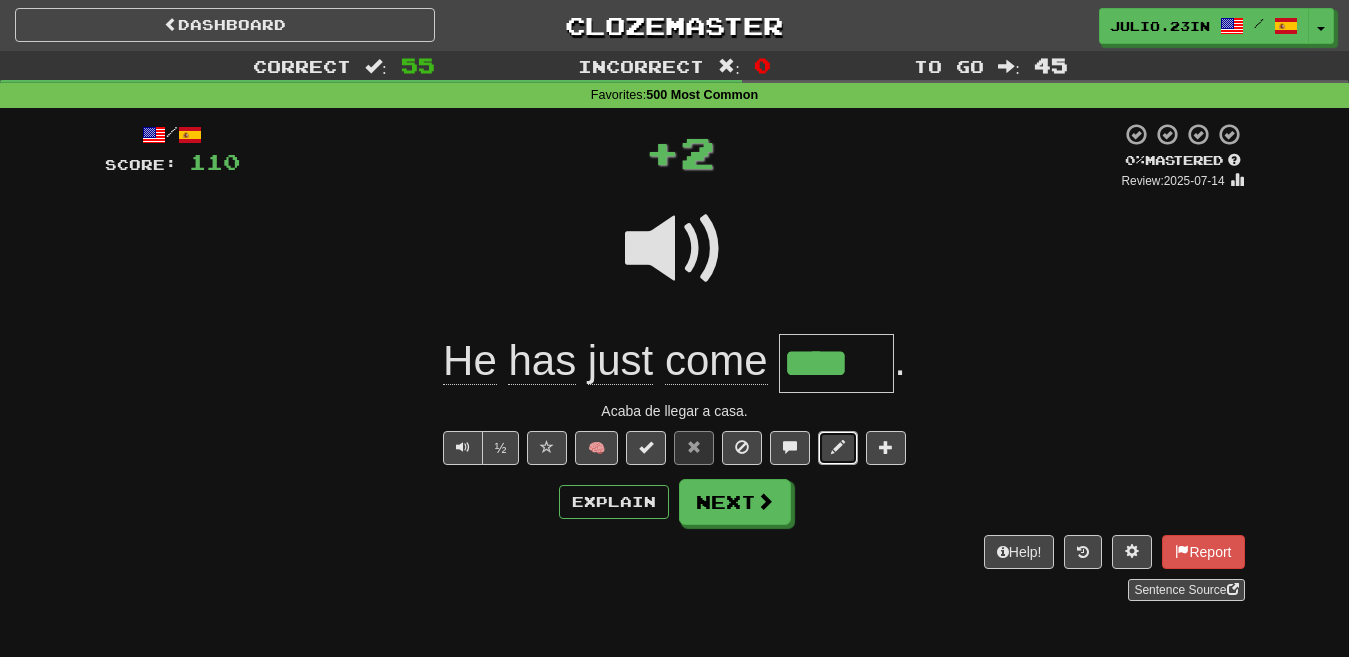 click at bounding box center [838, 447] 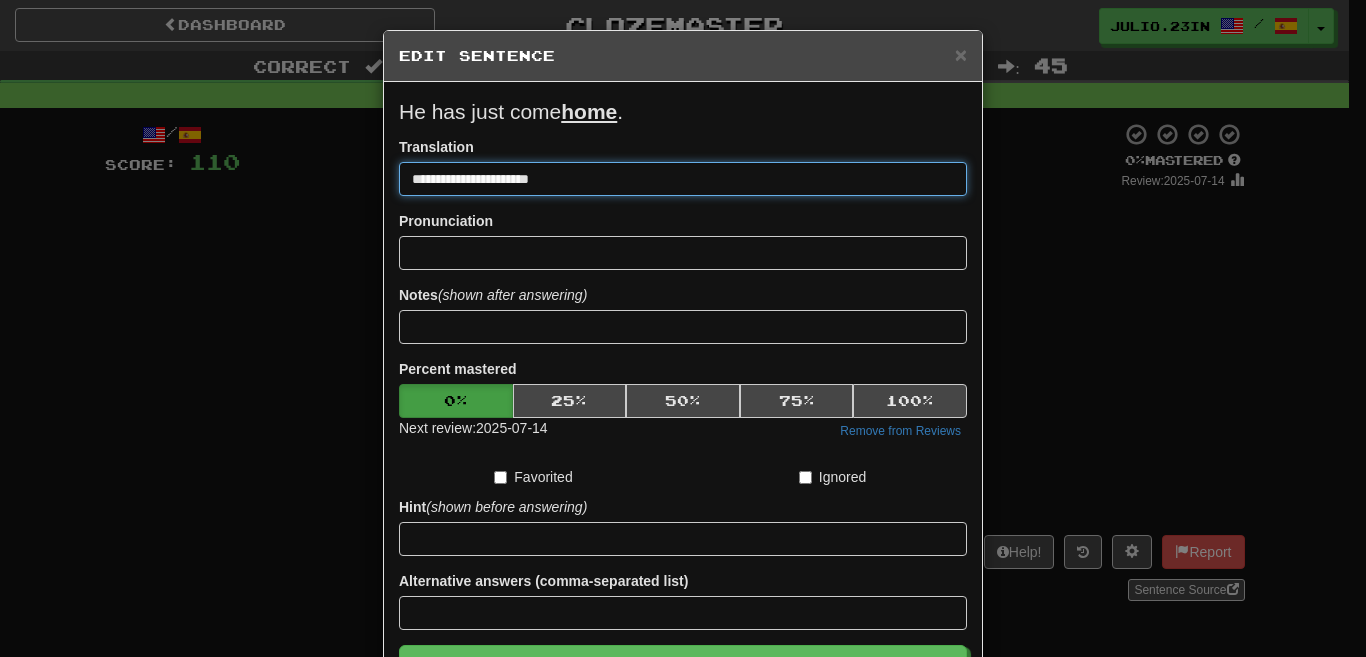 drag, startPoint x: 582, startPoint y: 181, endPoint x: 245, endPoint y: 145, distance: 338.9174 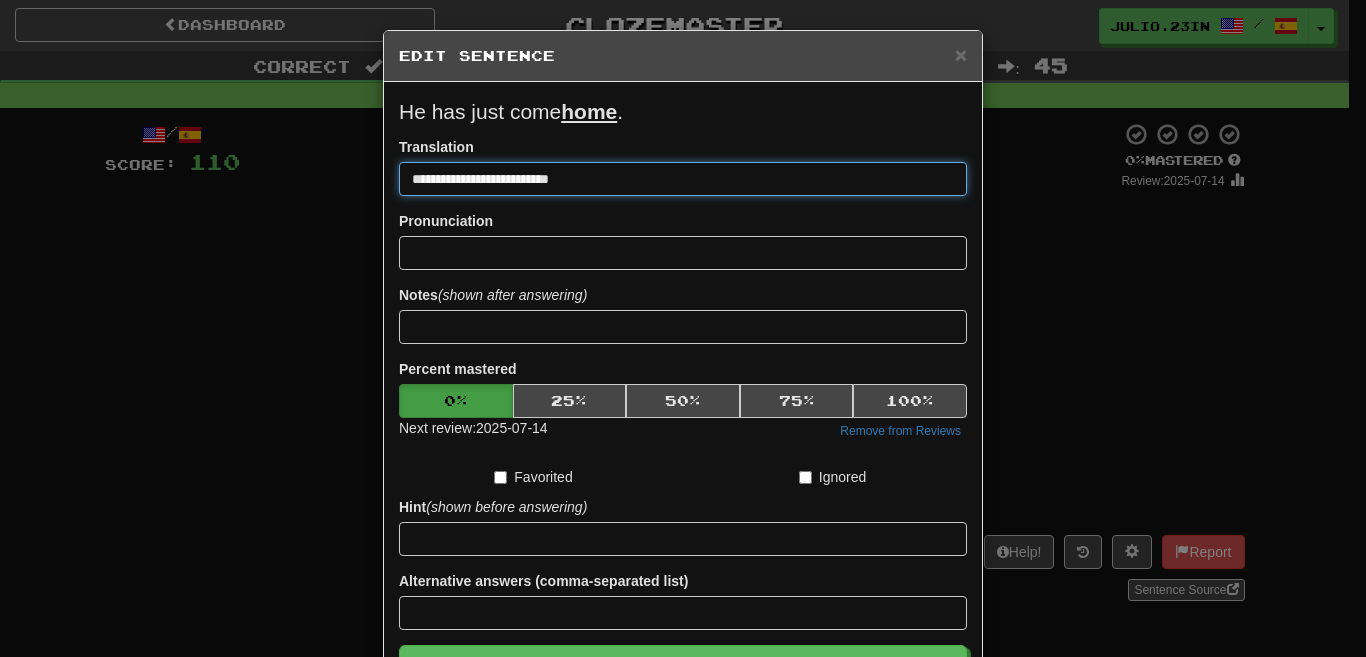 type on "**********" 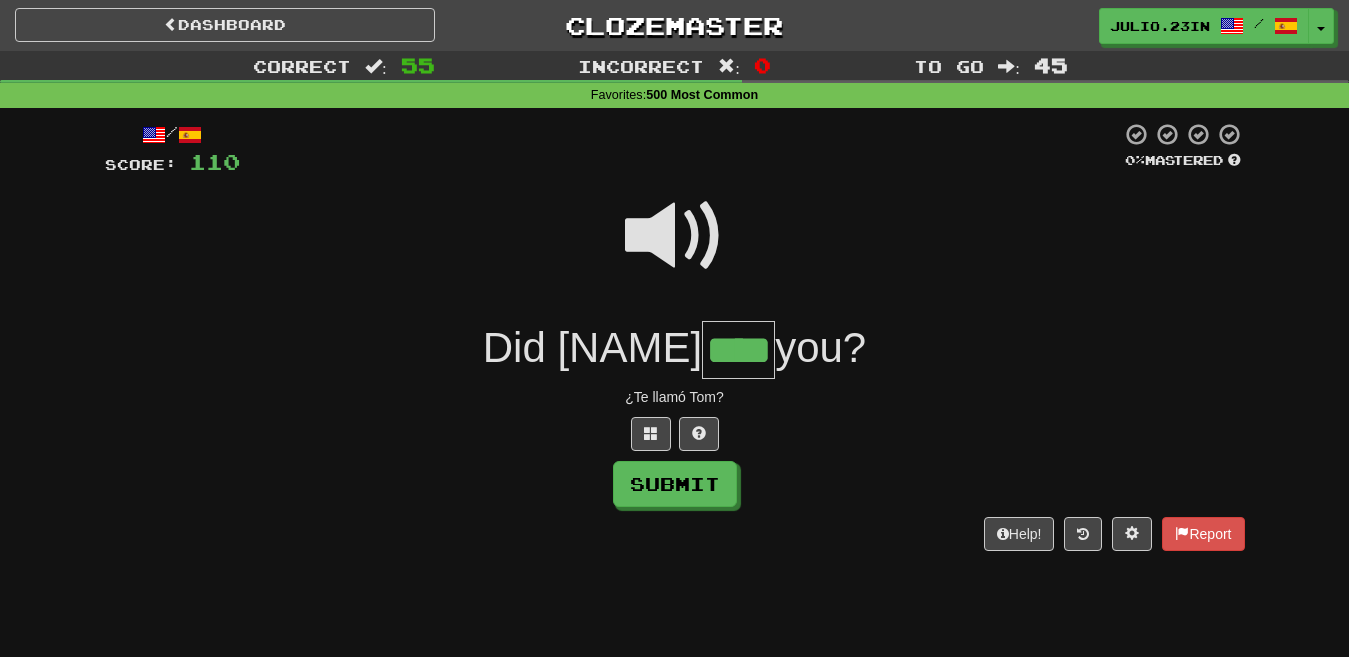 type on "****" 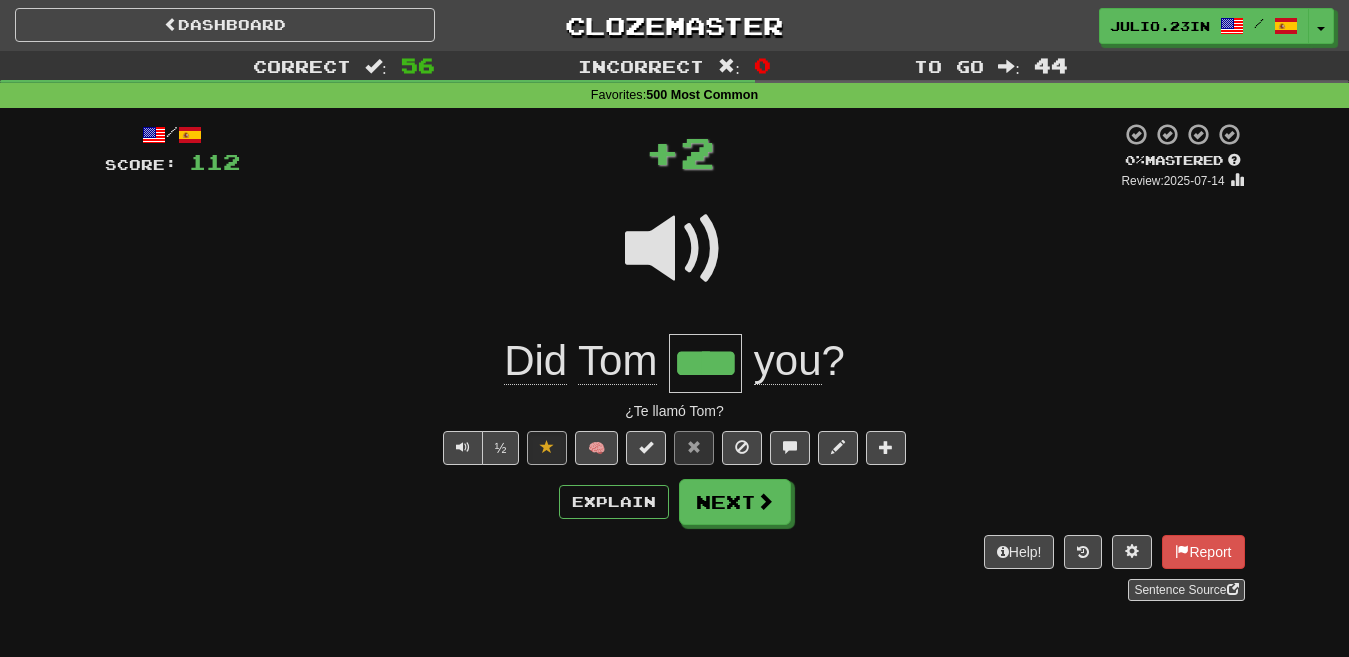 type 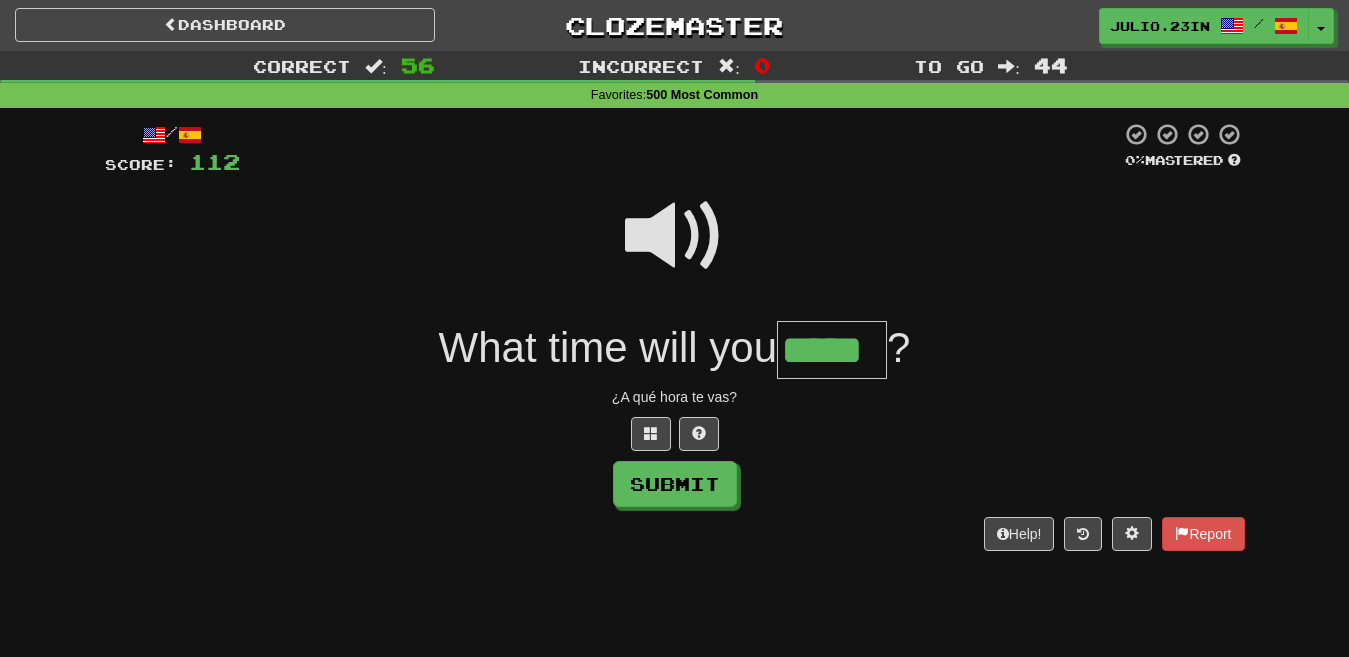 type on "*****" 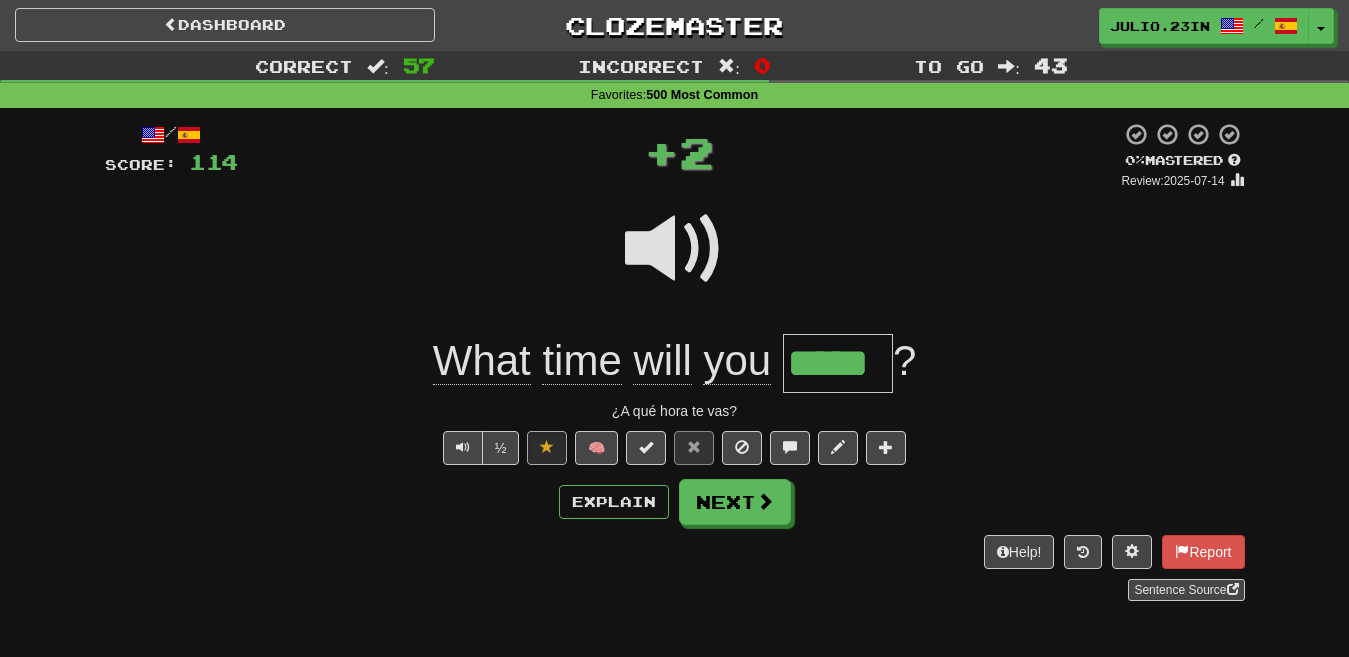 type 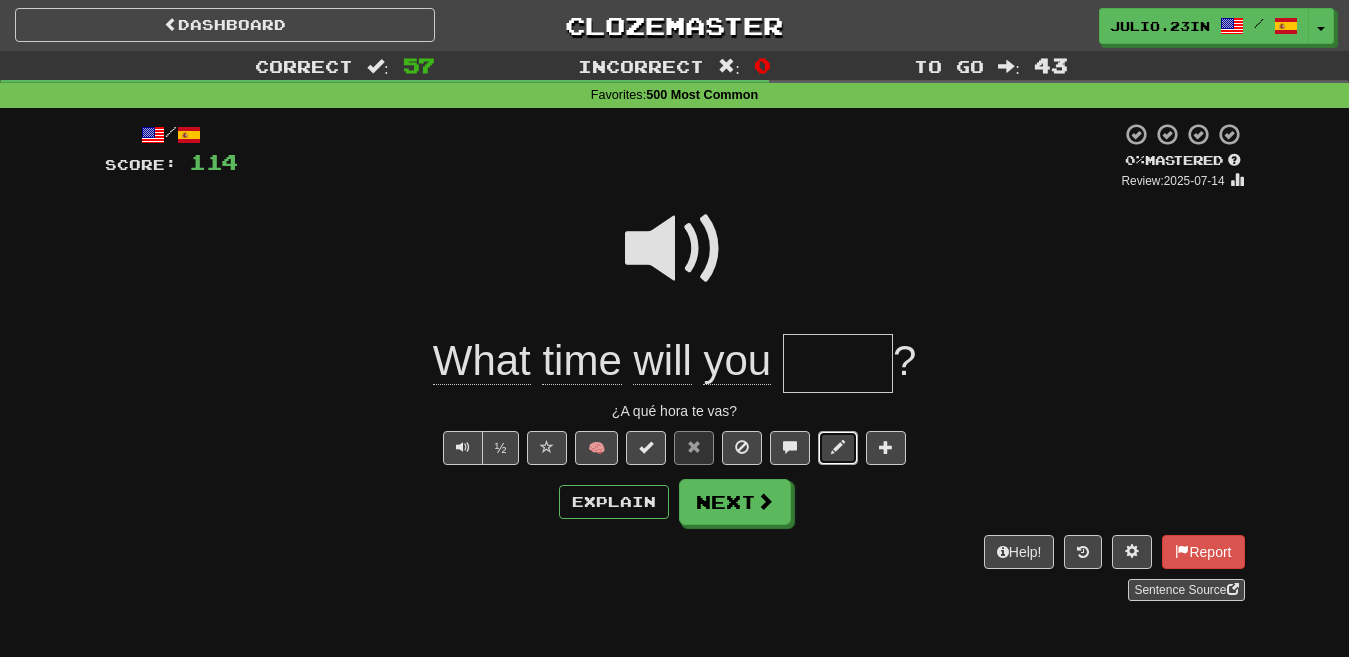 click at bounding box center [838, 448] 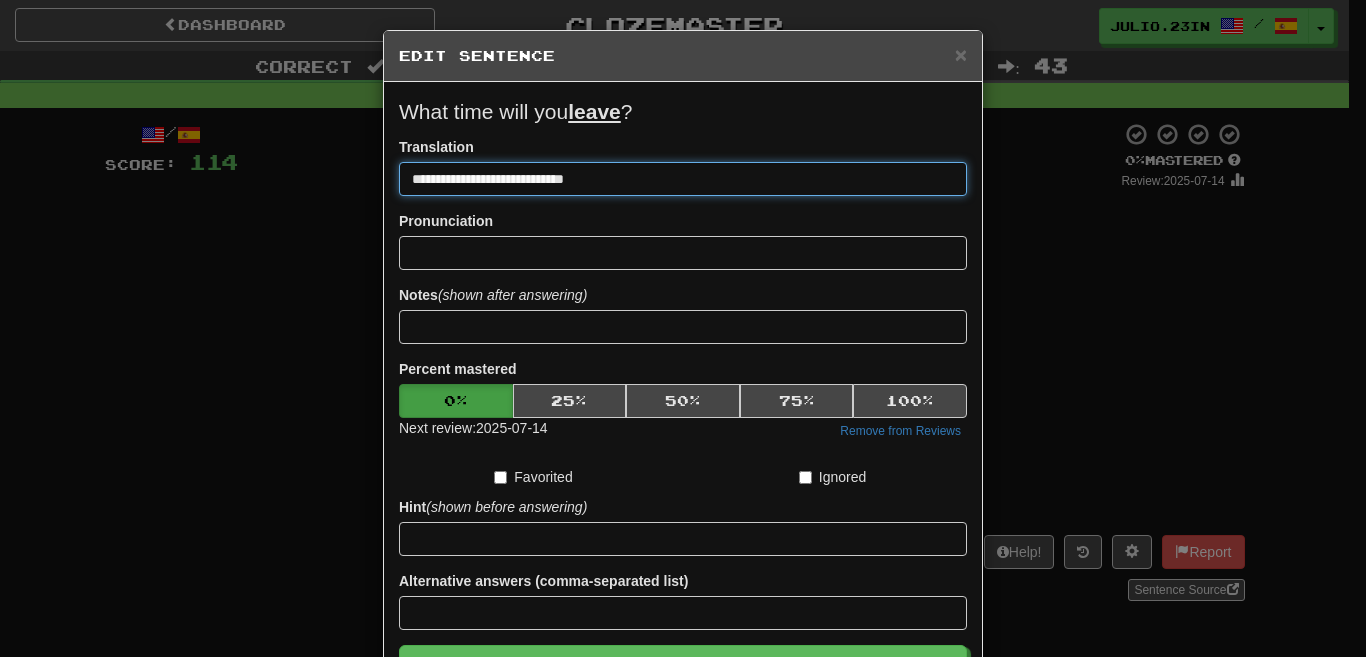 type on "**********" 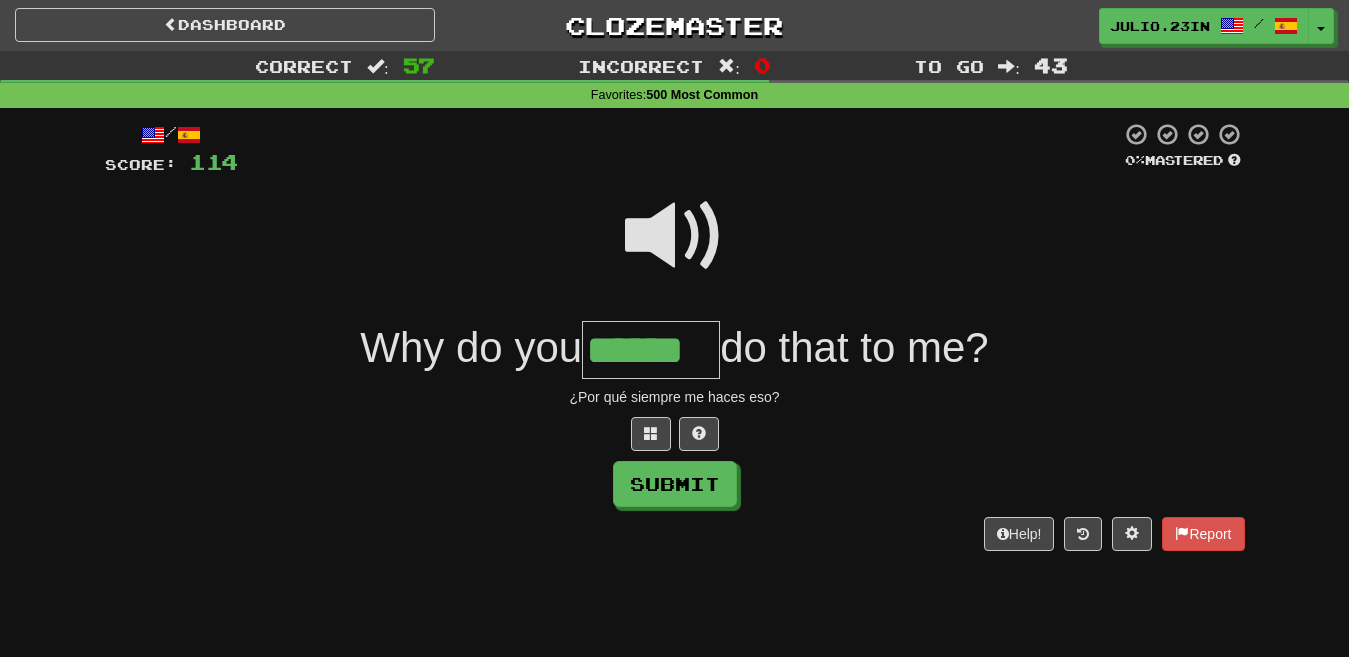 type on "******" 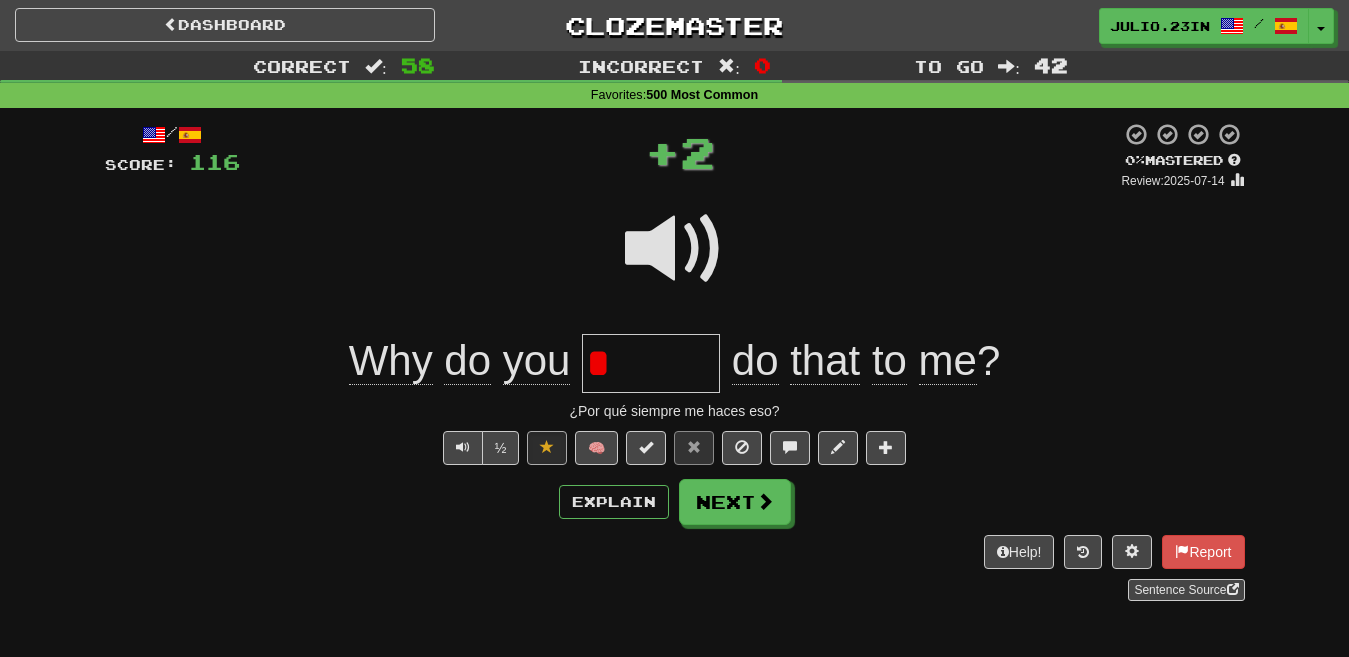 type on "*" 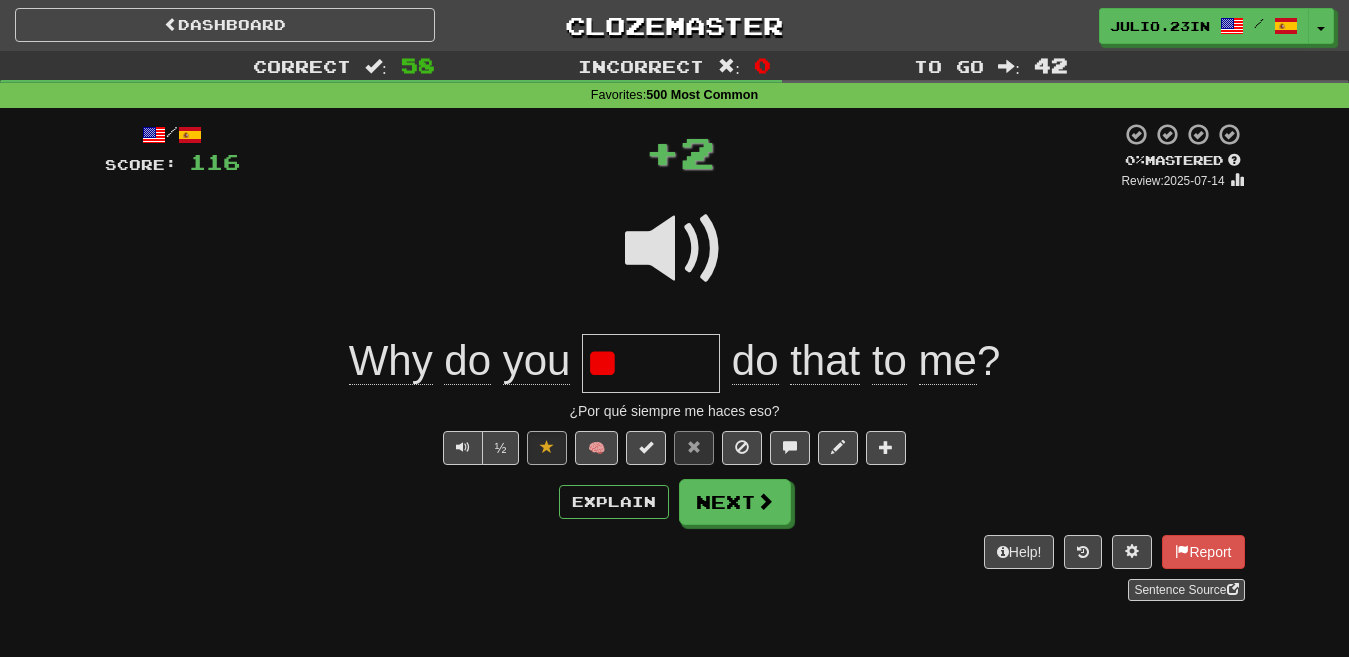 type 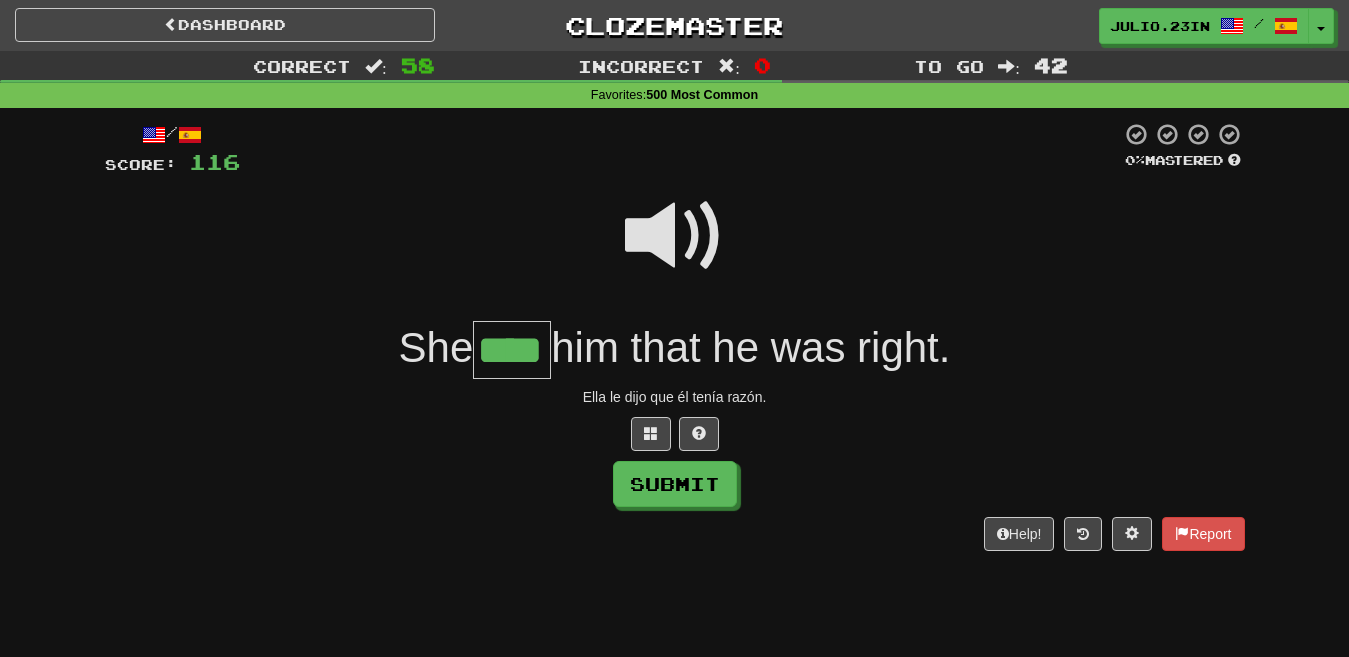 type on "****" 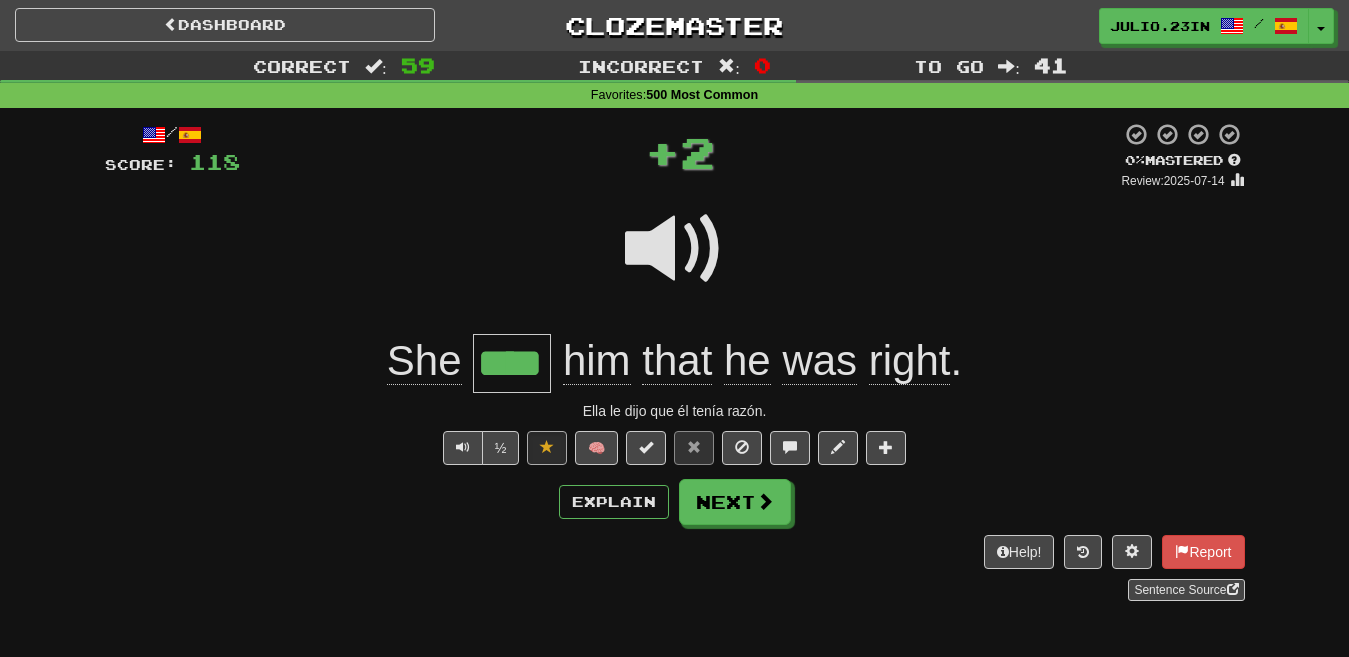 type 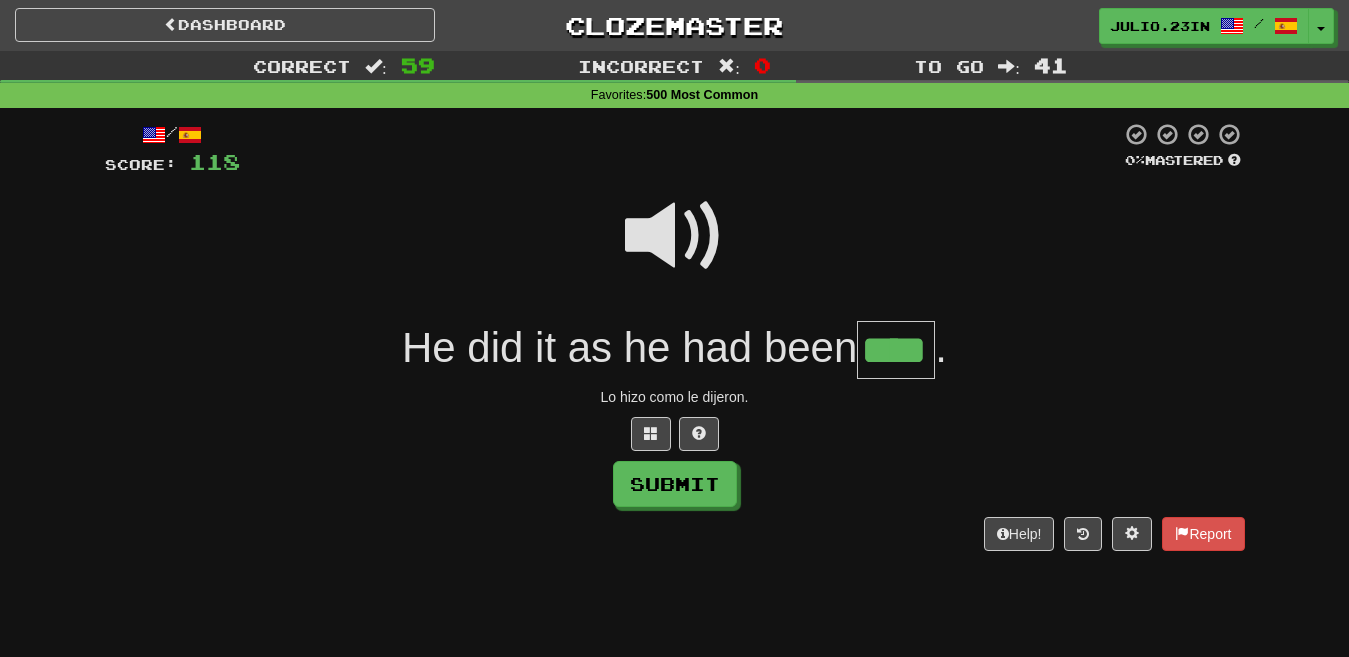 type on "****" 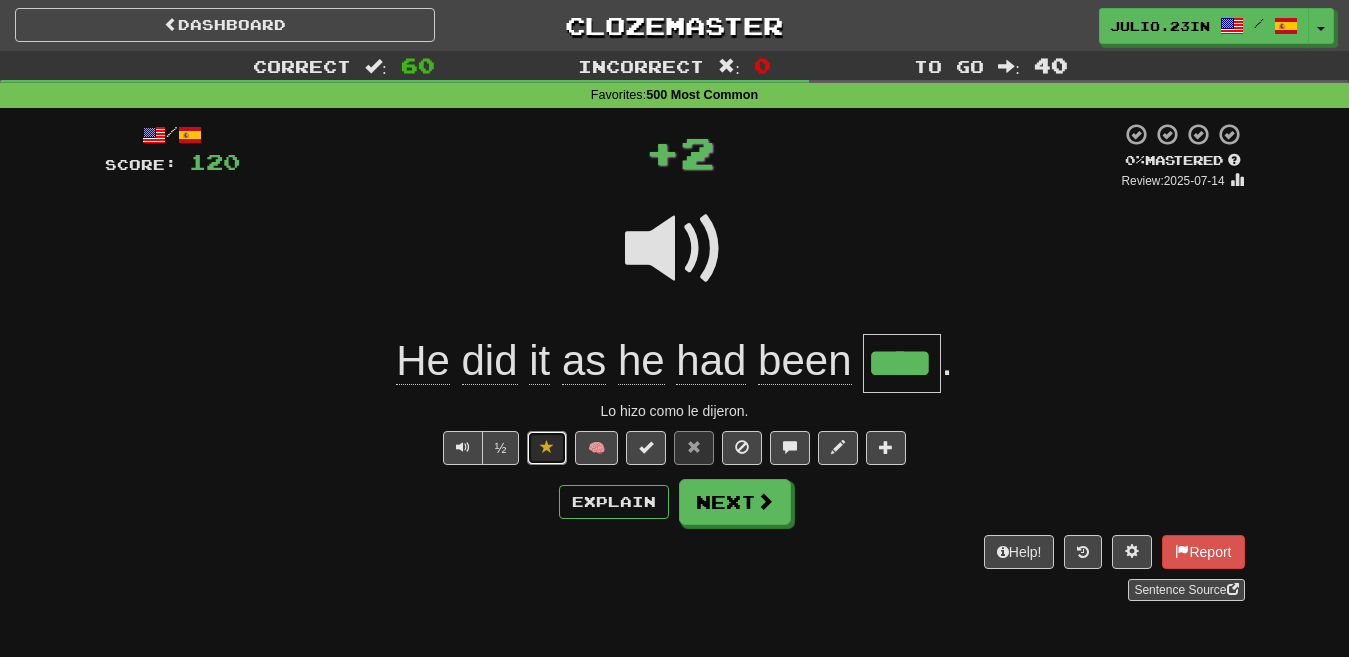click at bounding box center (547, 447) 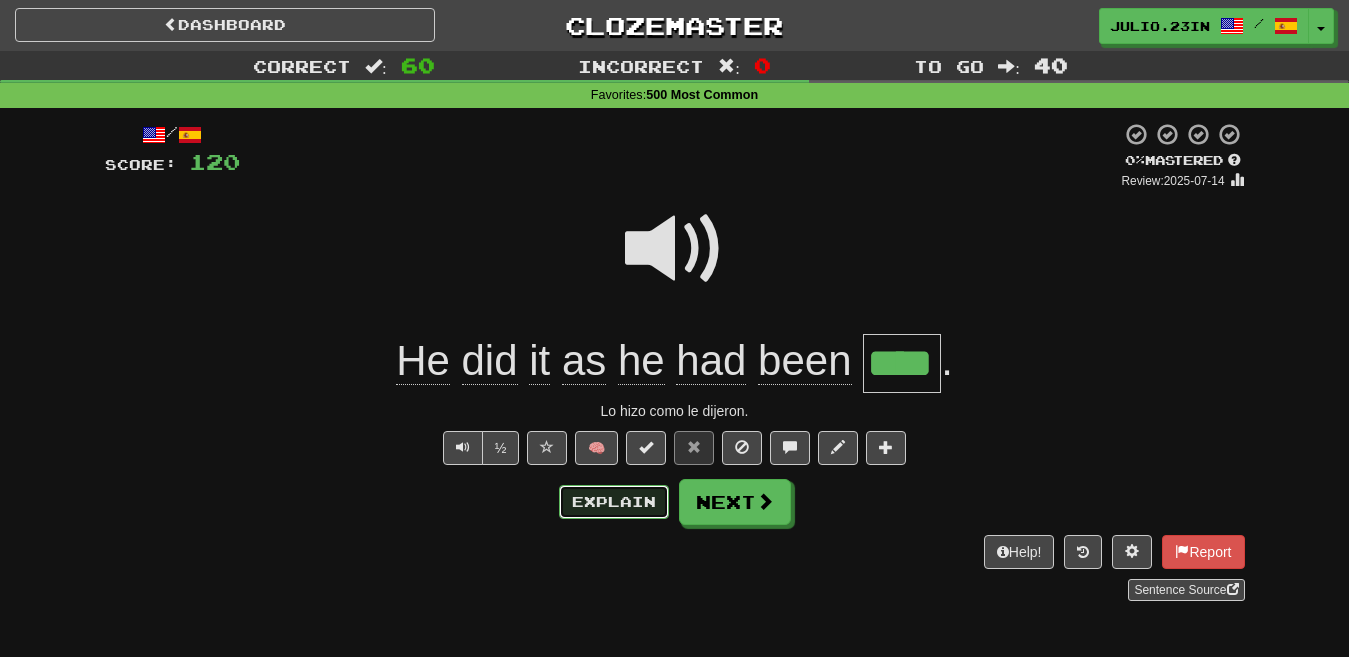click on "Explain" at bounding box center [614, 502] 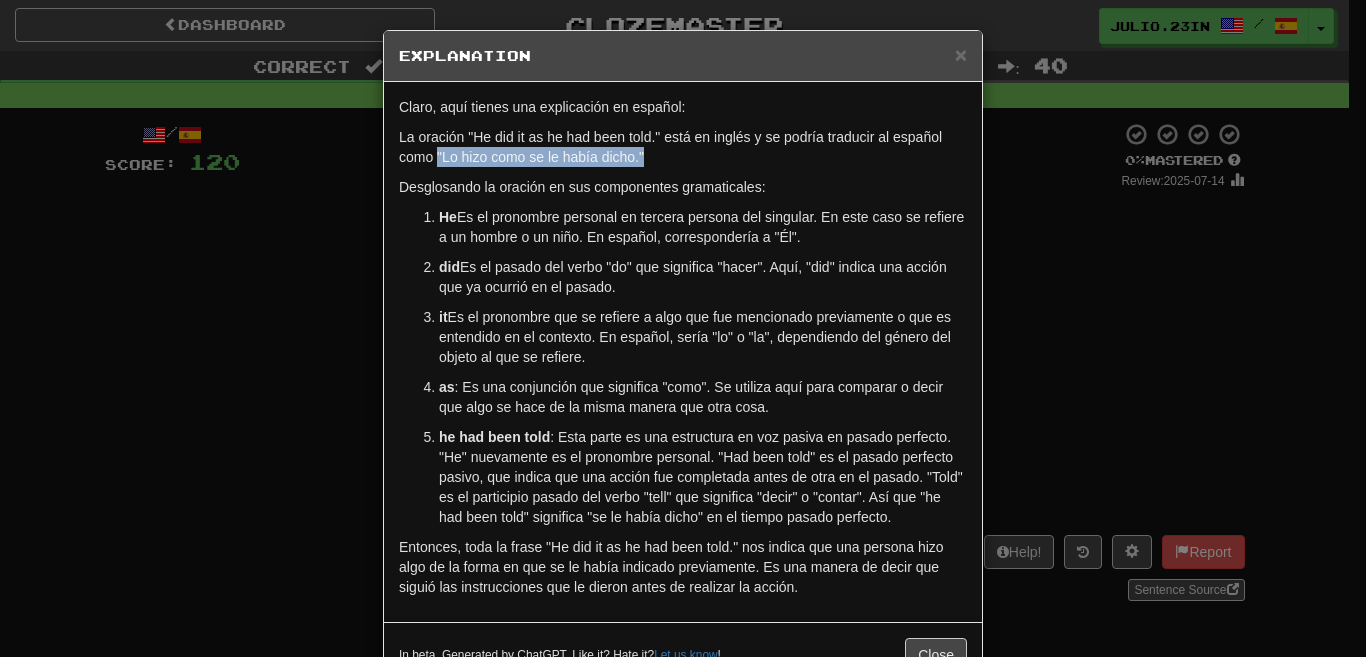 drag, startPoint x: 641, startPoint y: 164, endPoint x: 431, endPoint y: 166, distance: 210.00952 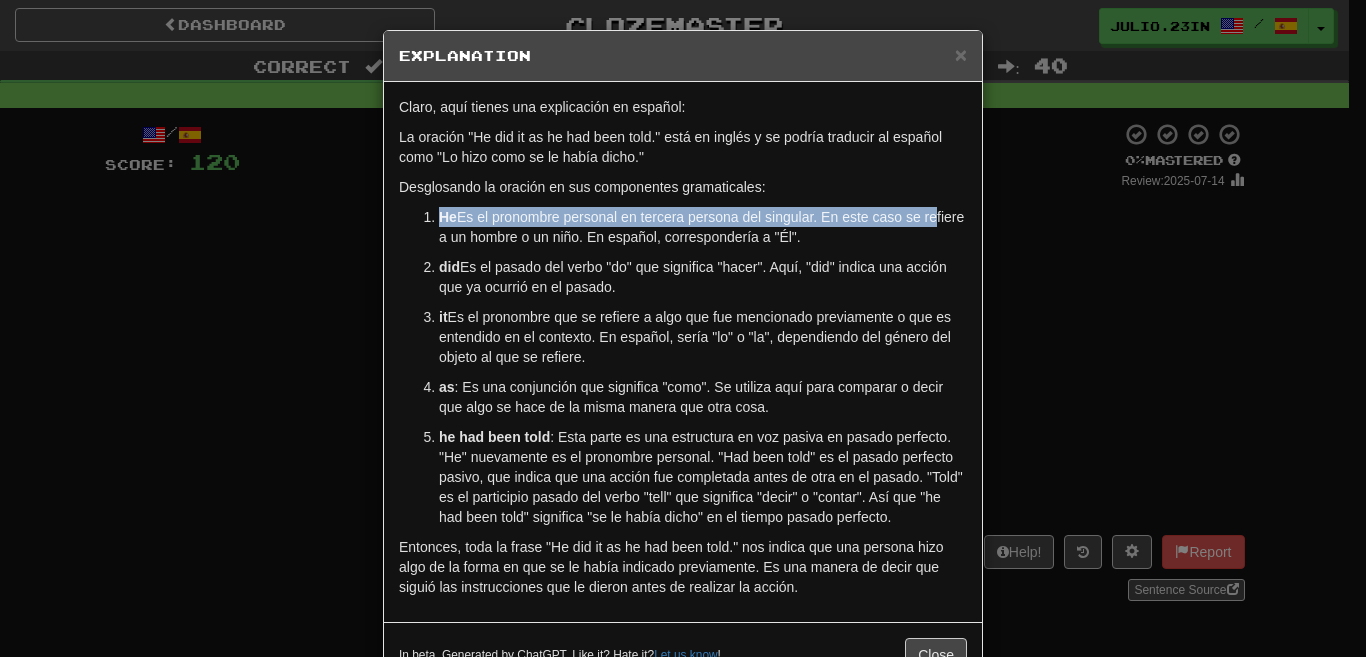 click on "× Explanation Claro, aquí tienes una explicación en español:
La oración "He did it as he had been told." está en inglés y se podría traducir al español como "Lo hizo como se le había dicho."
Desglosando la oración en sus componentes gramaticales:
He : Es el pronombre personal en tercera persona del singular. En este caso se refiere a un hombre o un niño. En español, correspondería a "Él".
did : Es el pasado del verbo "do" que significa "hacer". Aquí, "did" indica una acción que ya ocurrió en el pasado.
it : Es el pronombre que se refiere a algo que fue mencionado previamente o que es entendido en el contexto. En español, sería "lo" o "la", dependiendo del género del objeto al que se refiere.
as : Es una conjunción que significa "como". Se utiliza aquí para comparar o decir que algo se hace de la misma manera que otra cosa.
he had been told
In beta. Generated by ChatGPT. Like it? Hate it?  Let us know ! Close" at bounding box center (683, 328) 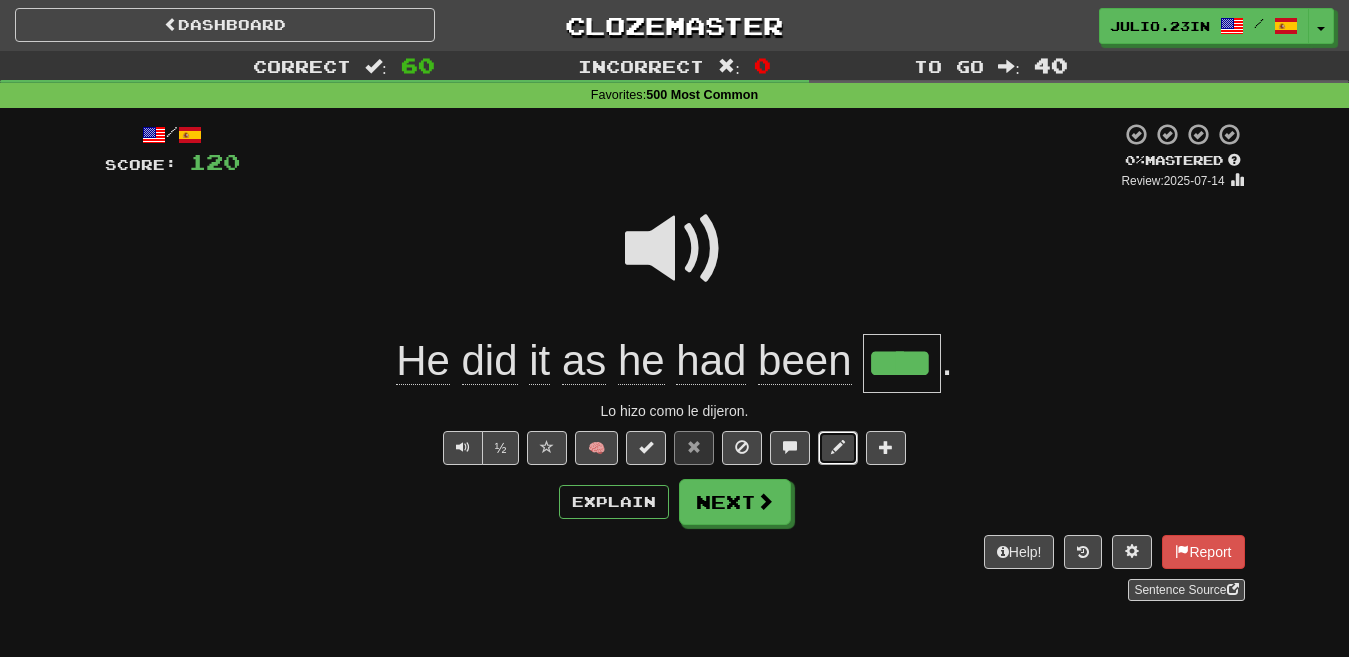 click at bounding box center [838, 448] 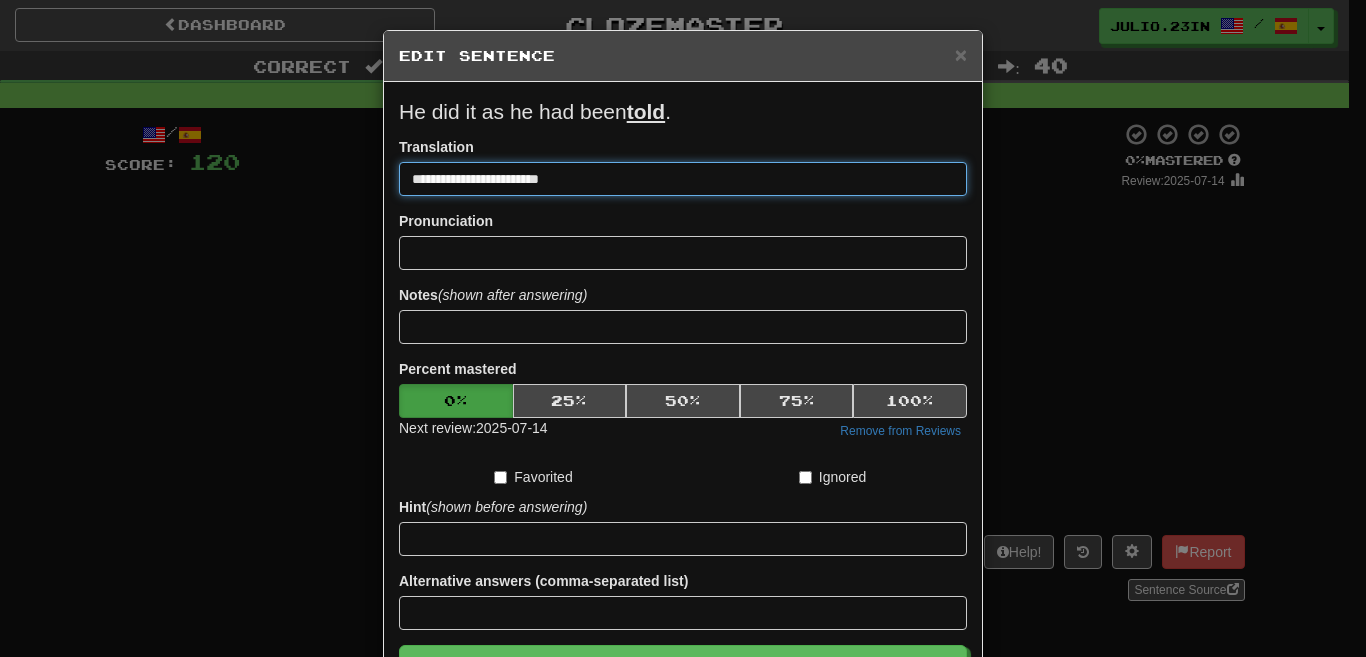 paste on "**********" 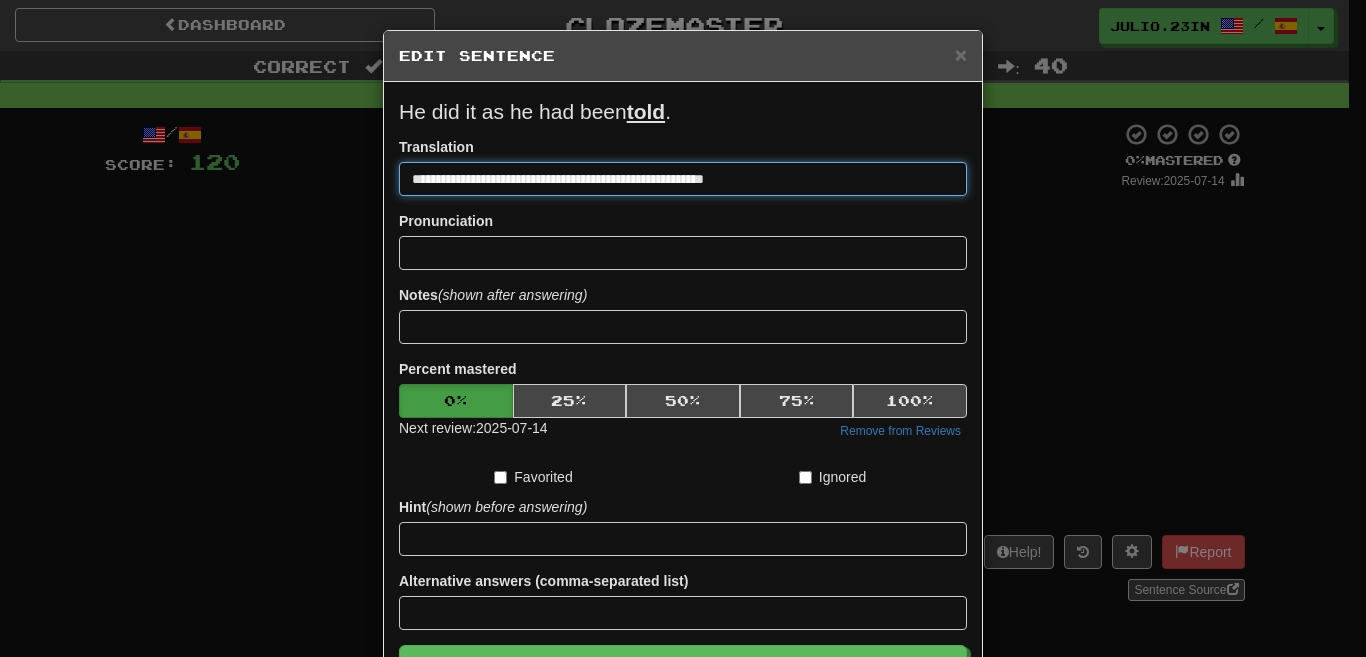 drag, startPoint x: 559, startPoint y: 173, endPoint x: 324, endPoint y: 200, distance: 236.54597 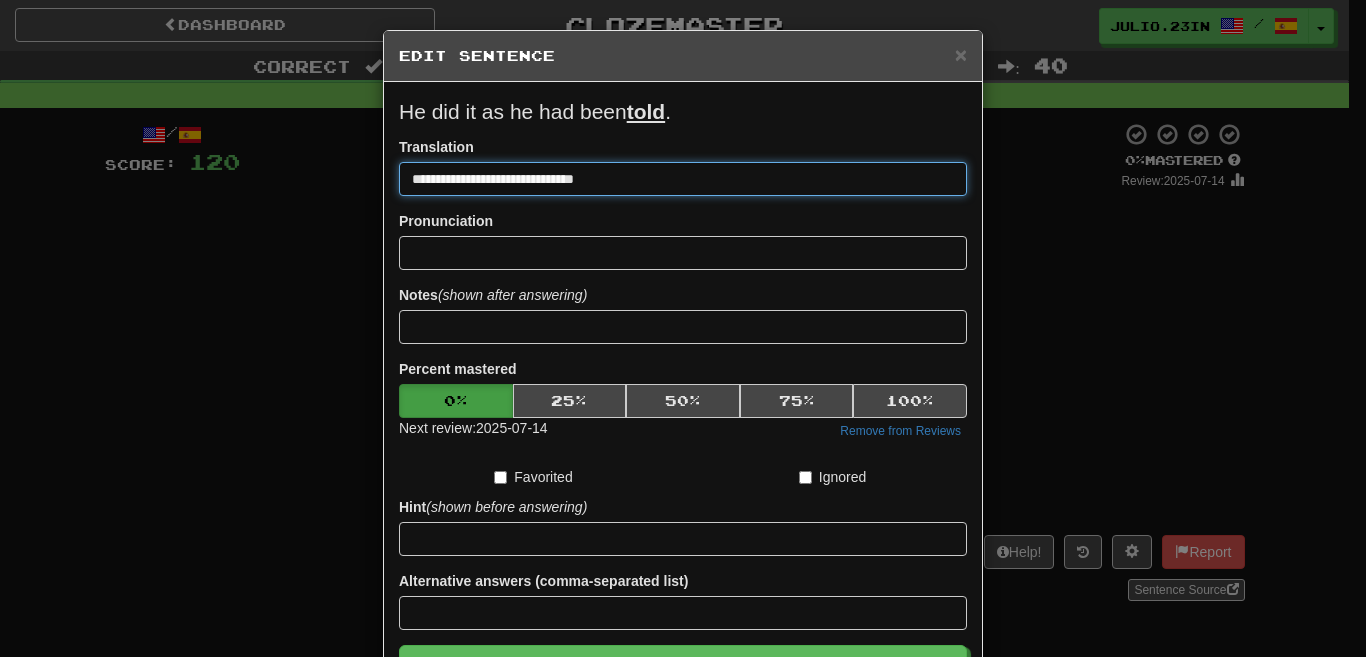 click on "**********" at bounding box center (683, 179) 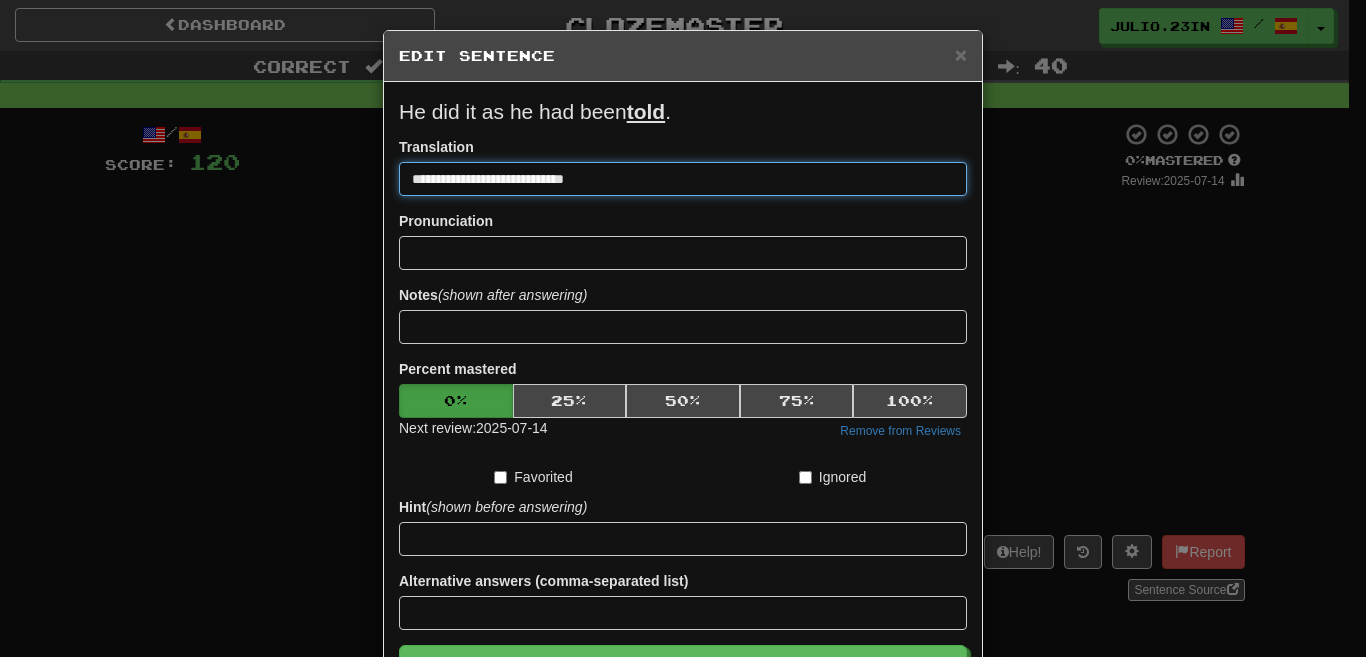 type on "**********" 